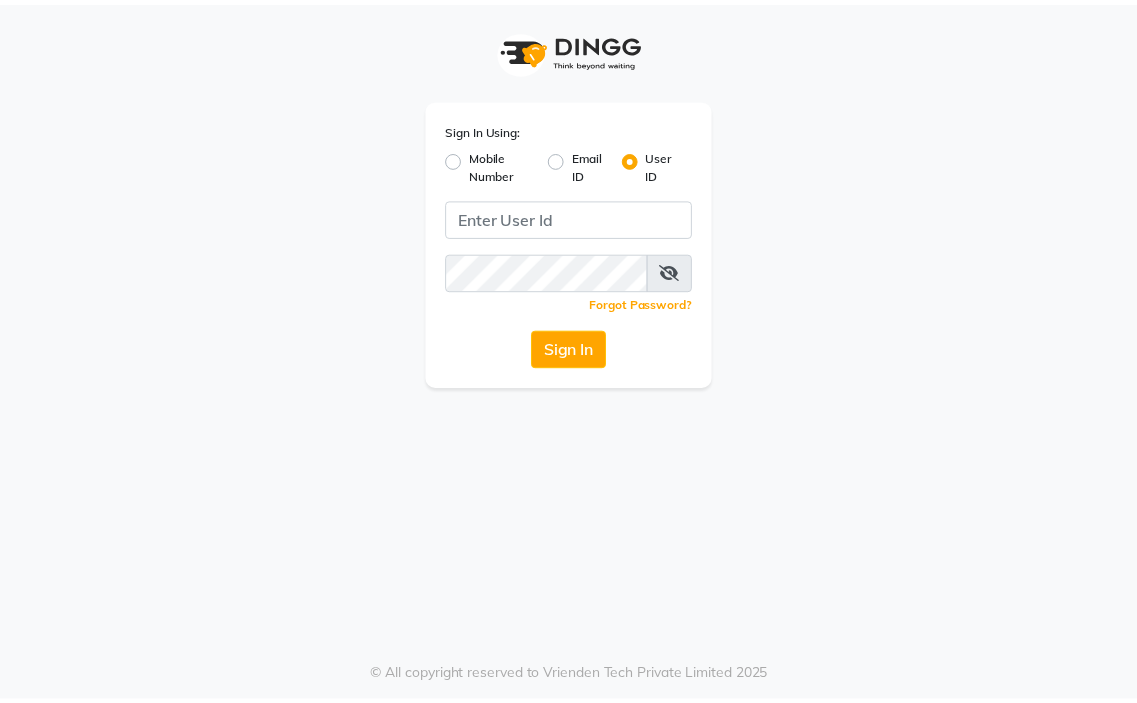 scroll, scrollTop: 0, scrollLeft: 0, axis: both 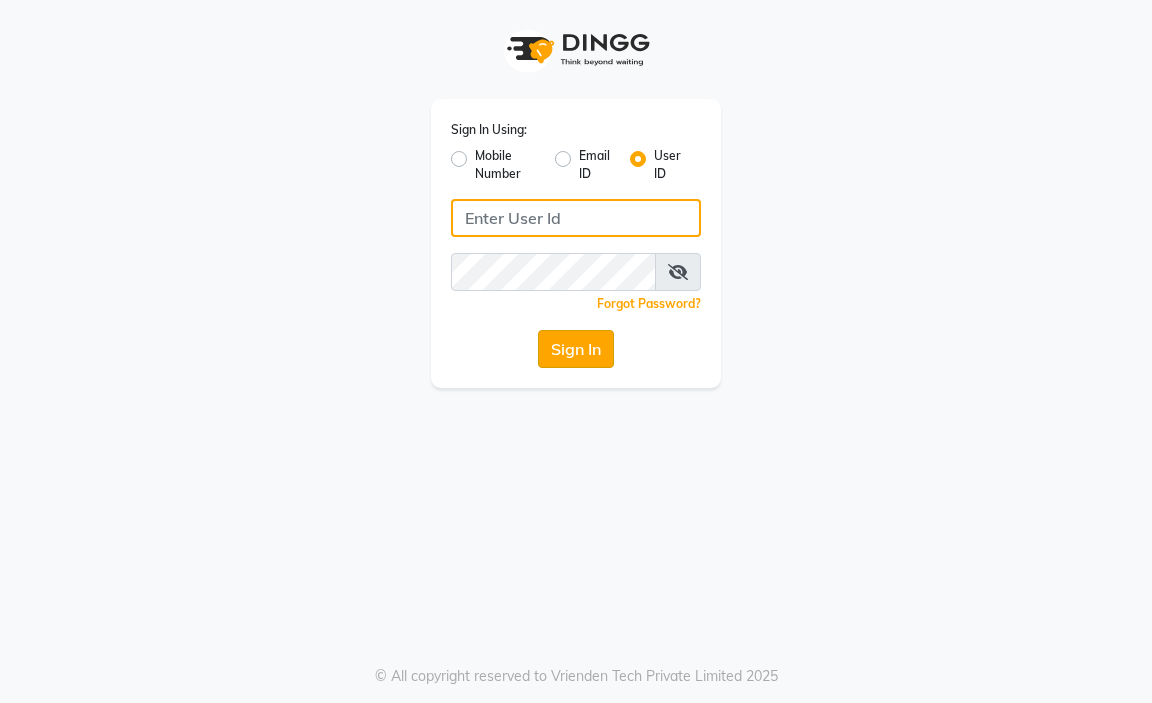 type on "aahaircraft" 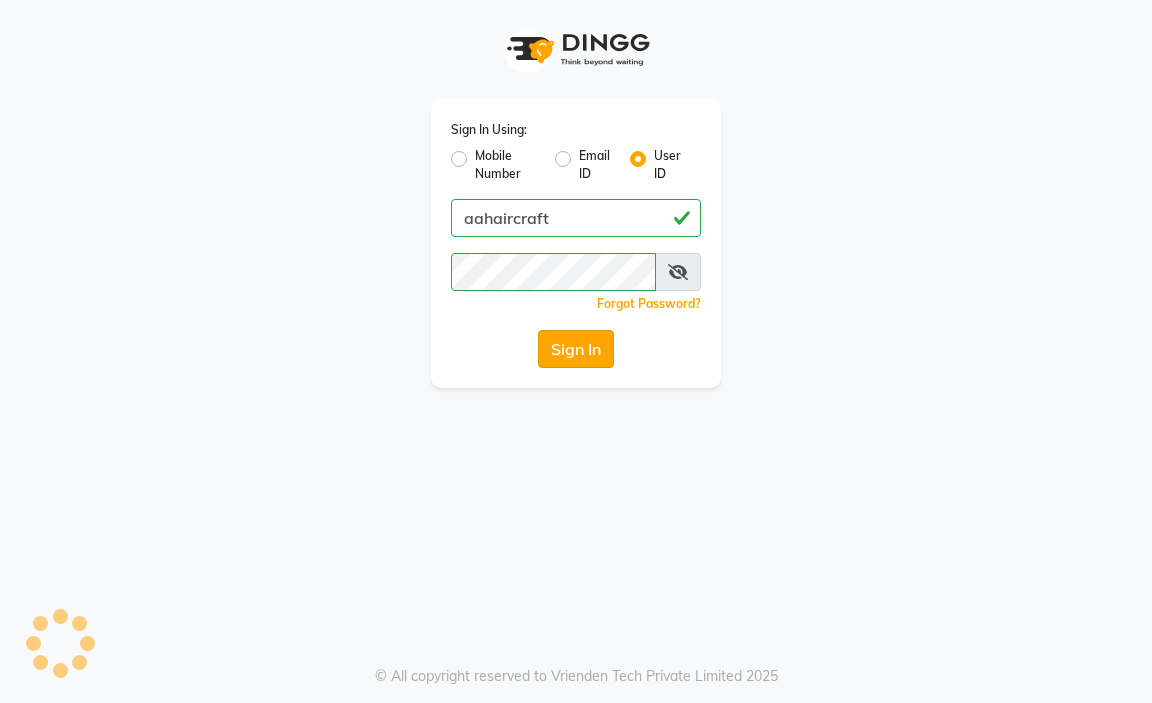 click on "Sign In" 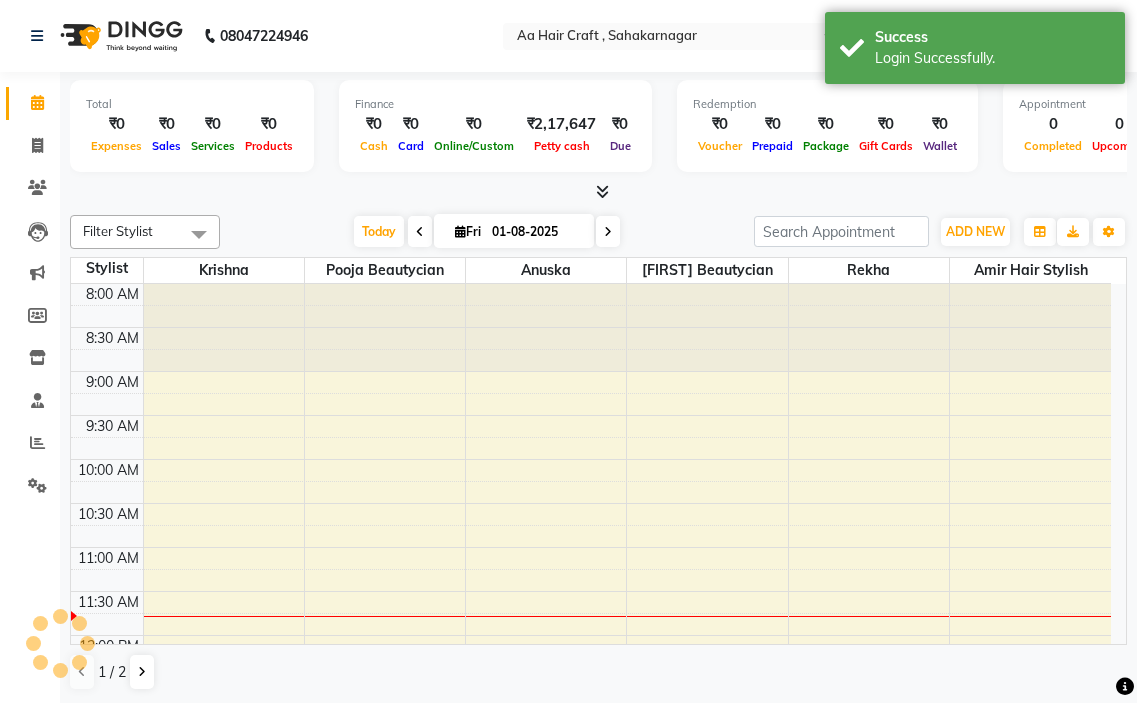 scroll, scrollTop: 0, scrollLeft: 0, axis: both 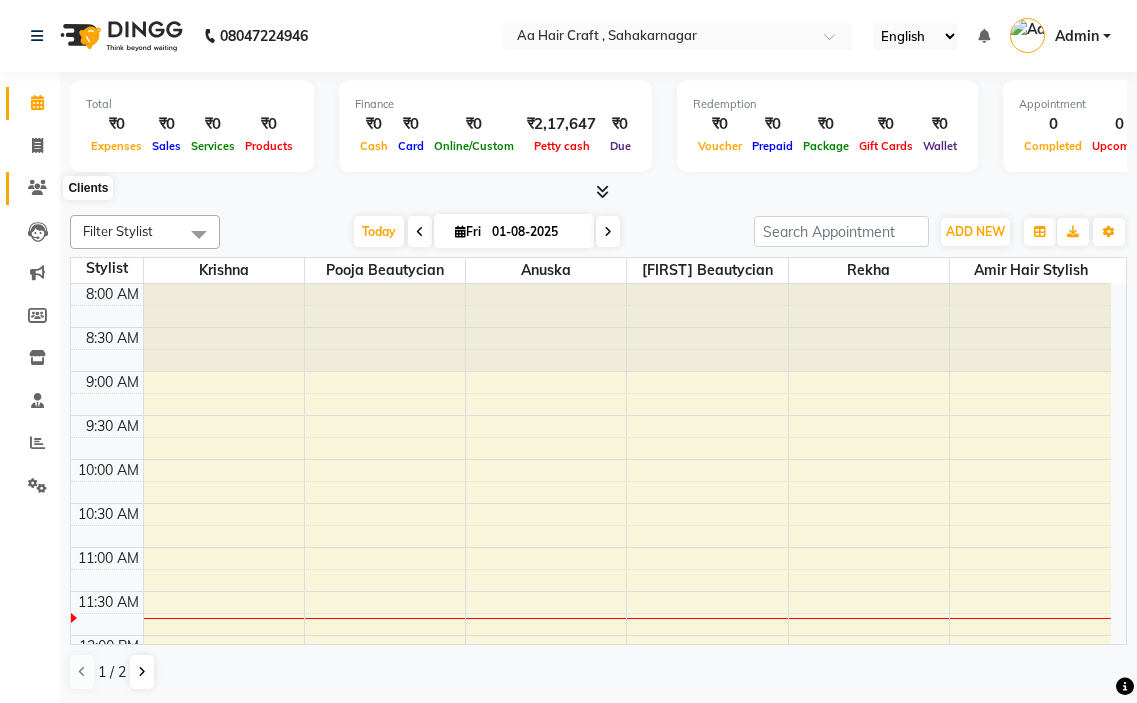 click 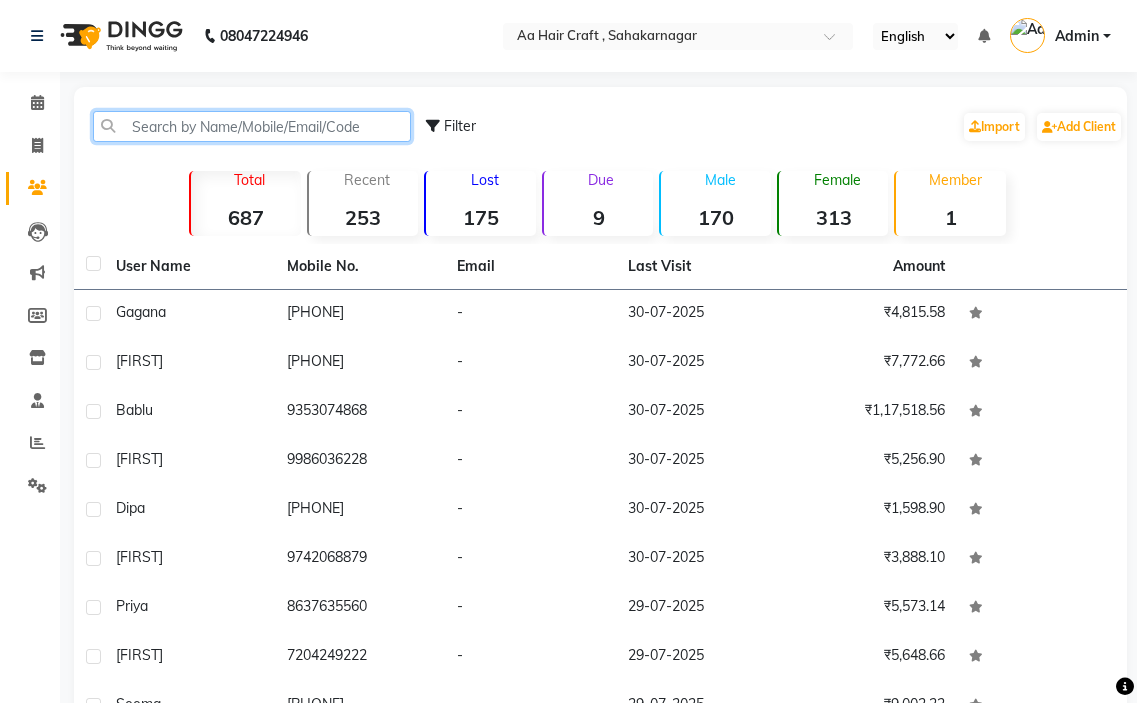 click 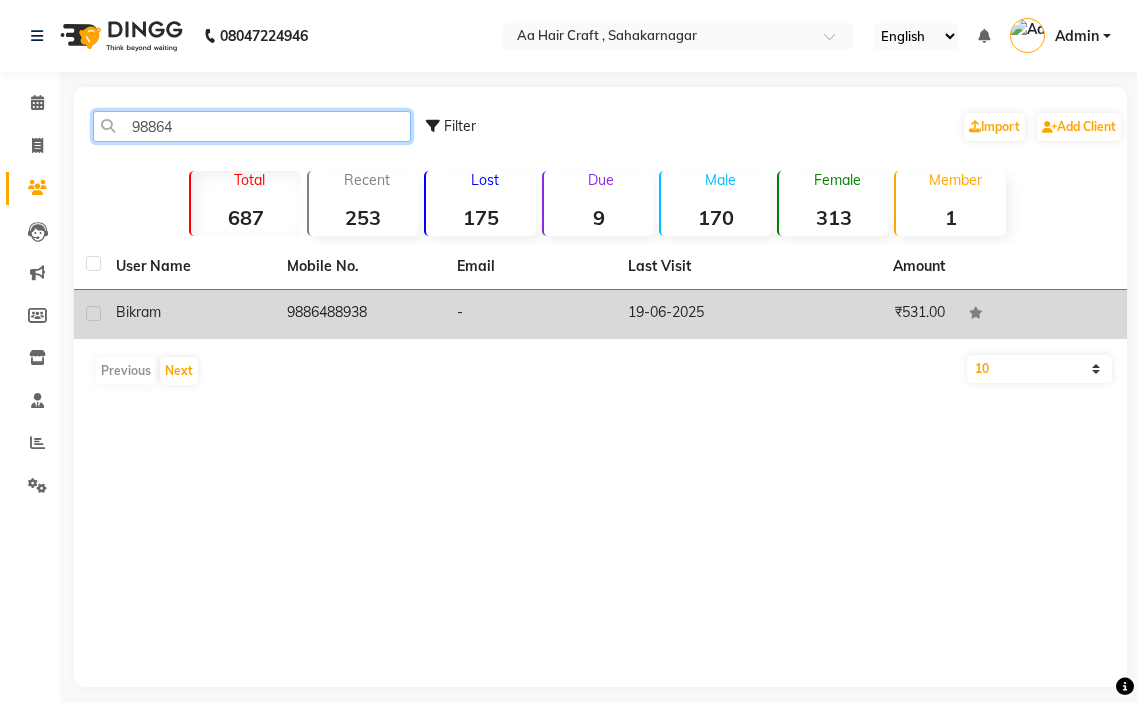type on "98864" 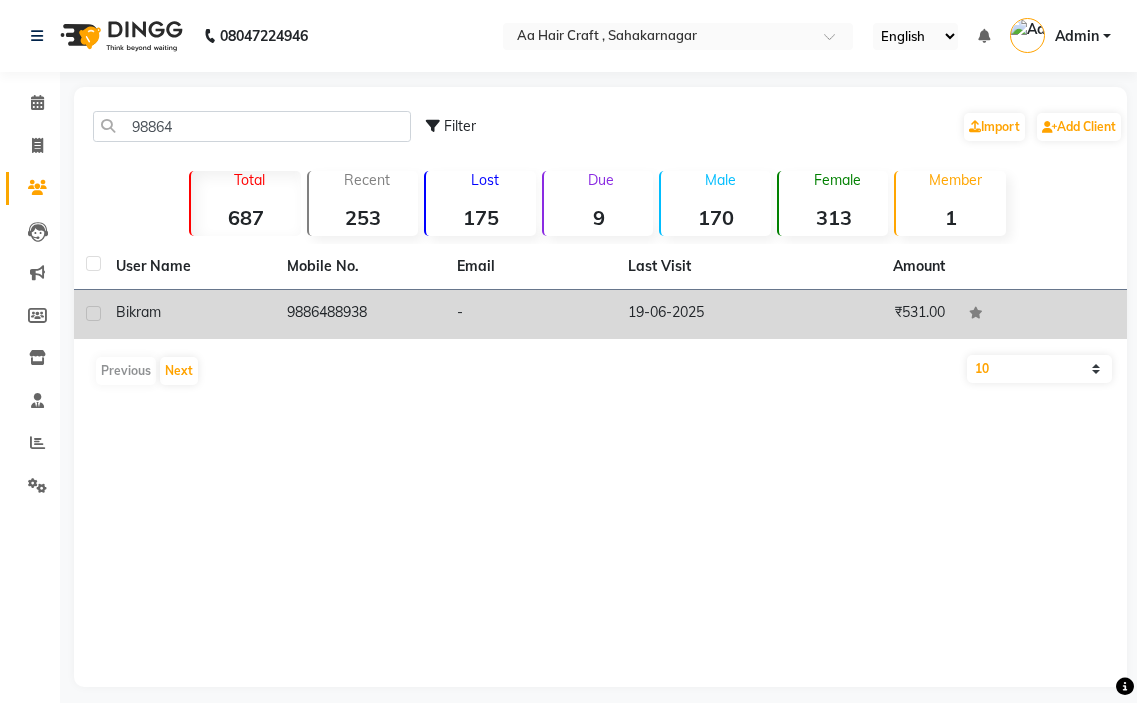 click on "9886488938" 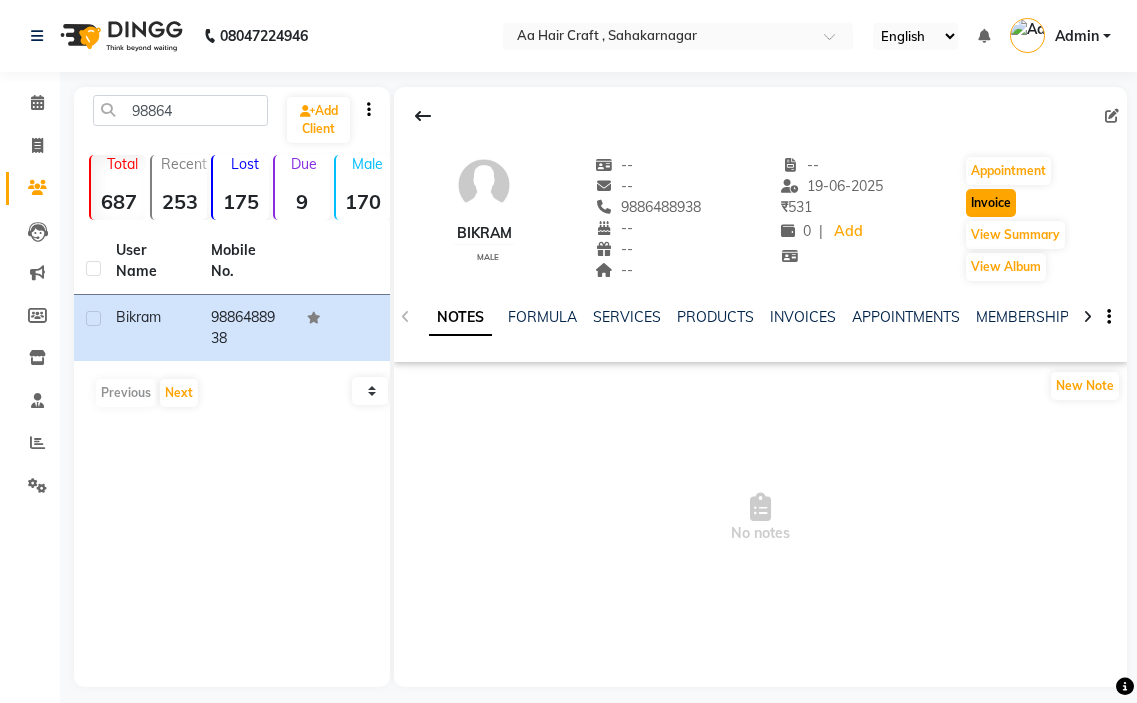 click on "Invoice" 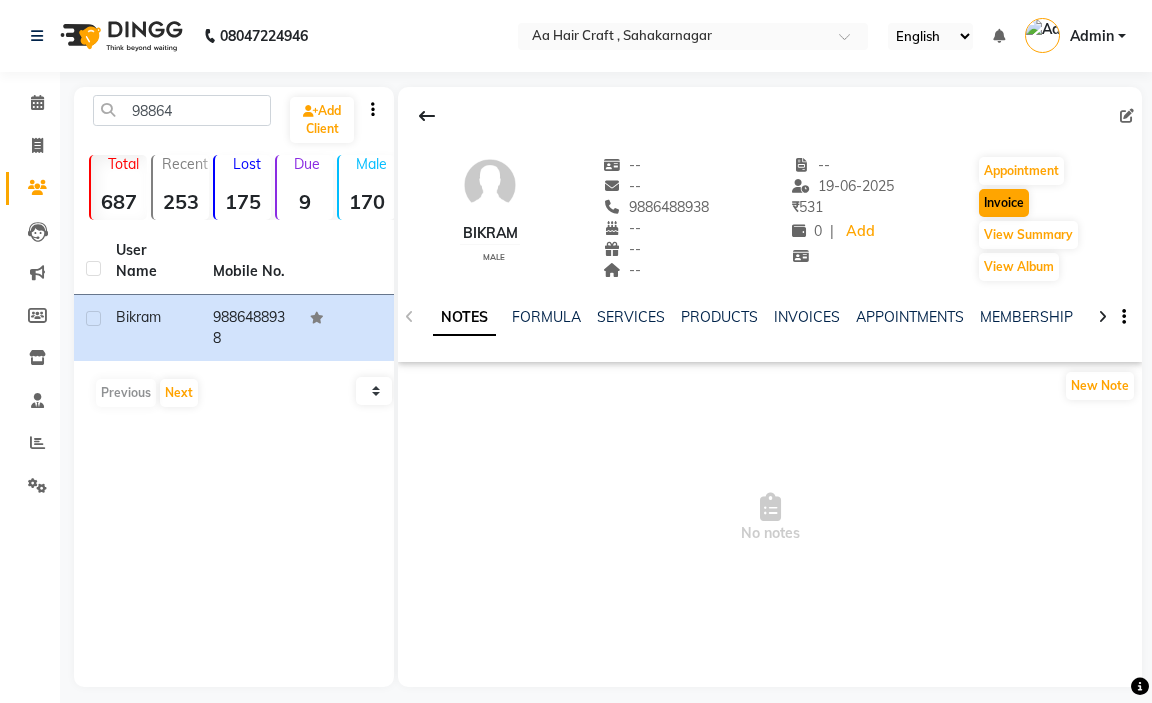 select on "6074" 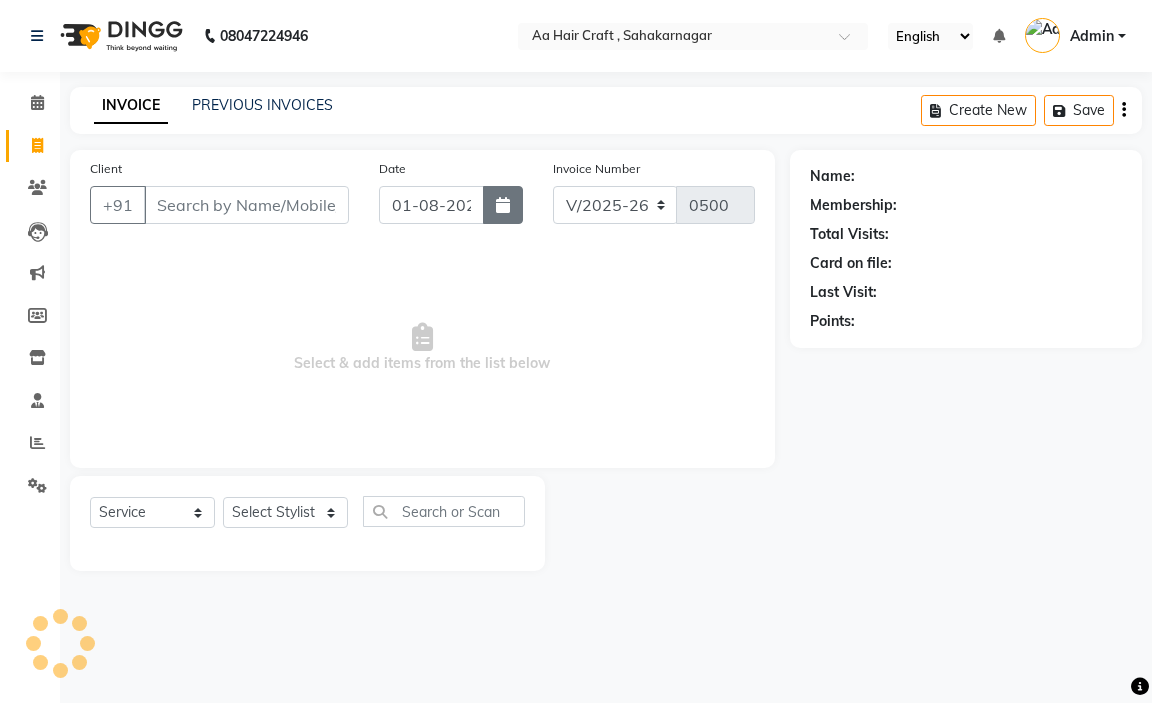 type on "9886488938" 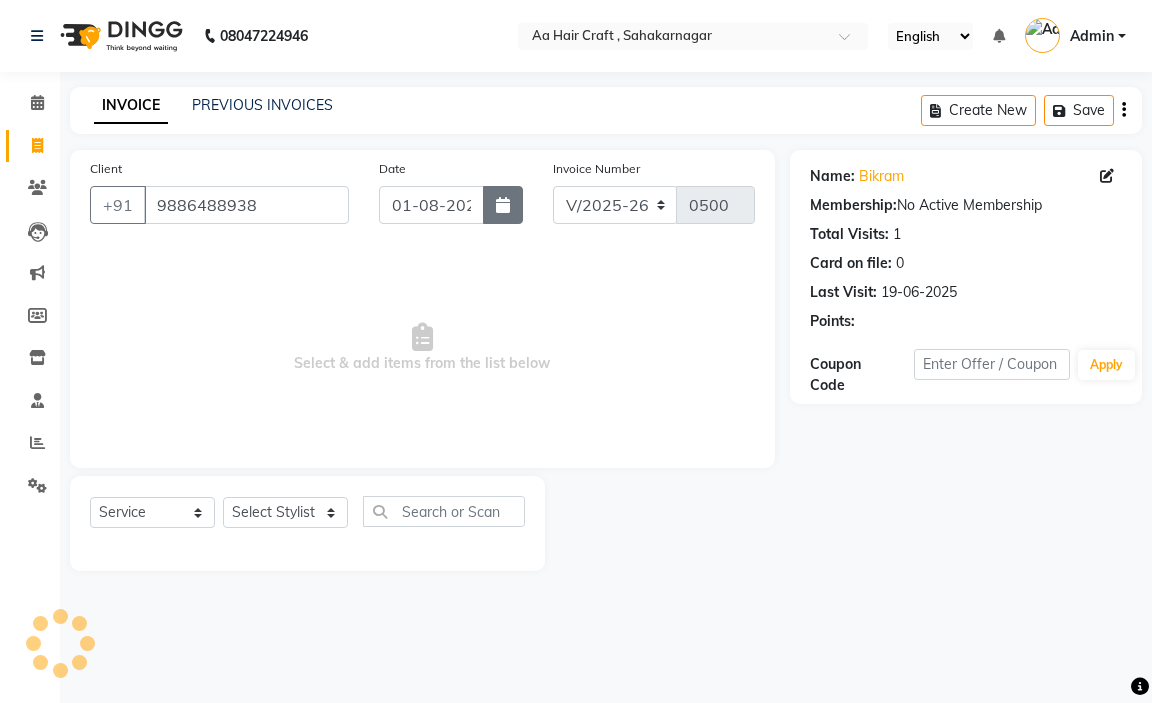 click 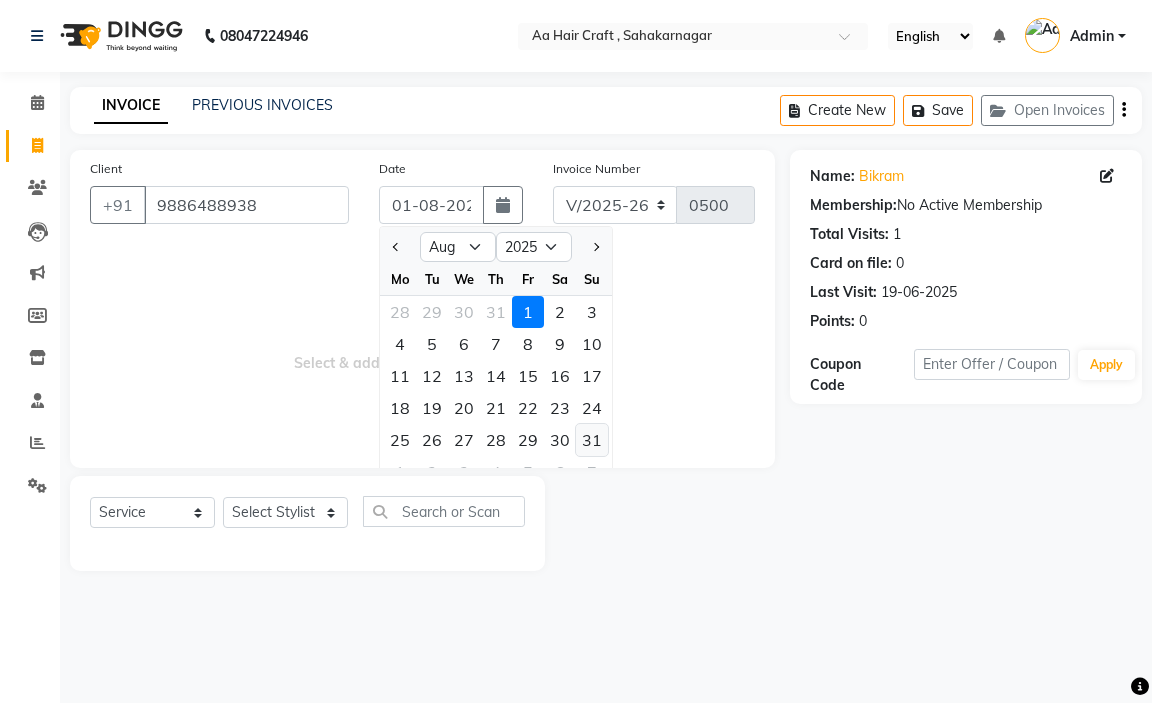 click on "31" 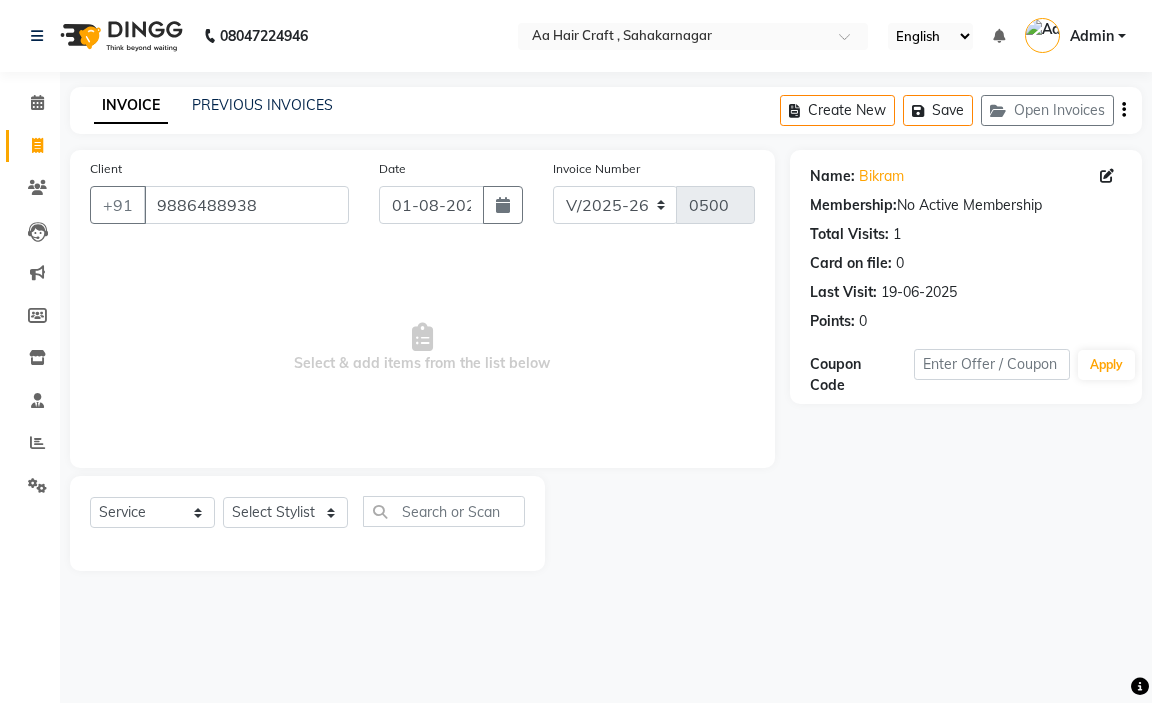 type on "31-08-2025" 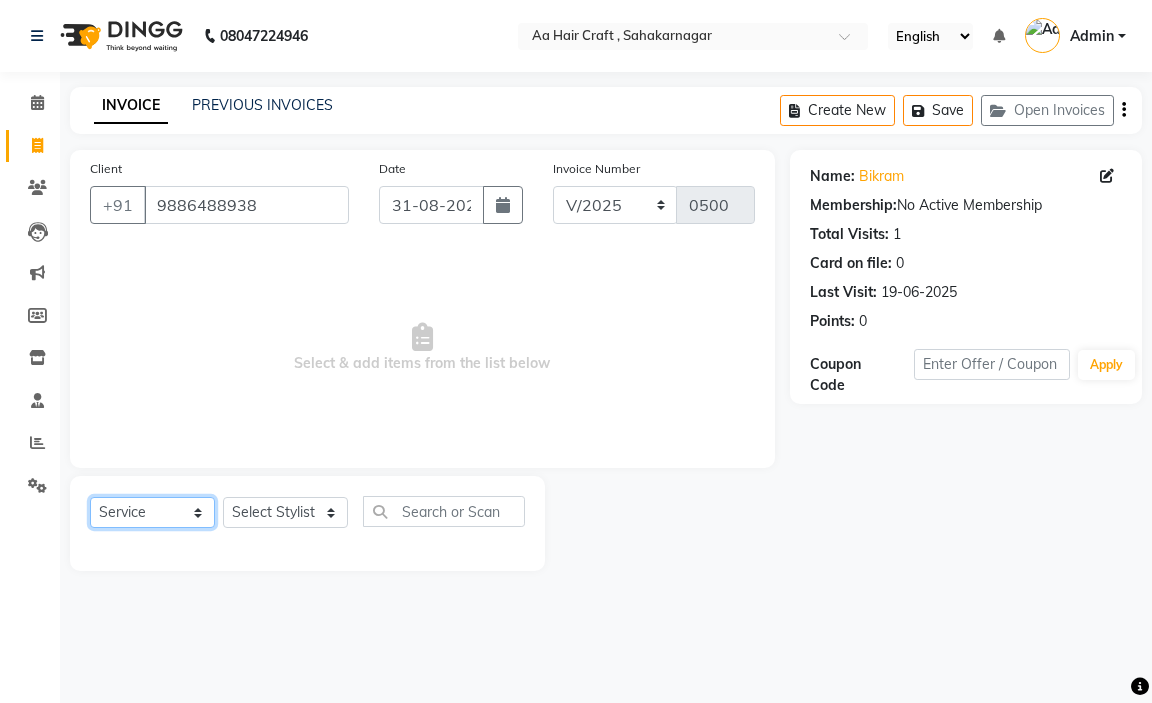 click on "Select  Service  Product  Membership  Package Voucher Prepaid Gift Card" 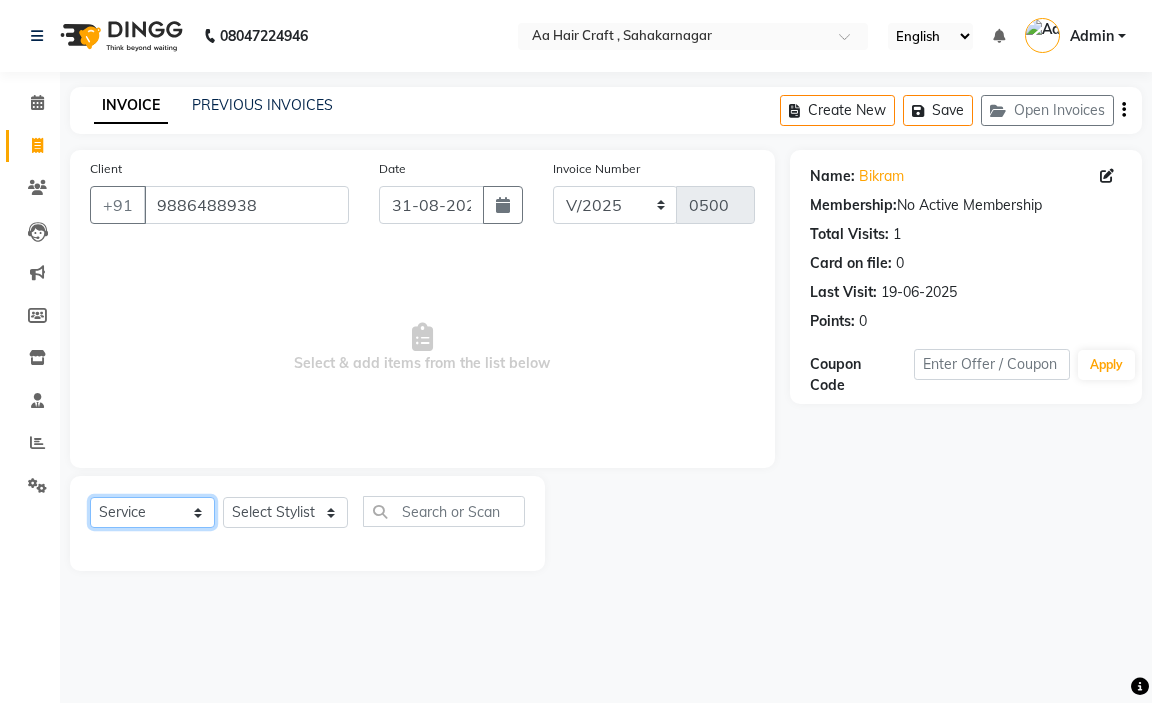 click on "Select  Service  Product  Membership  Package Voucher Prepaid Gift Card" 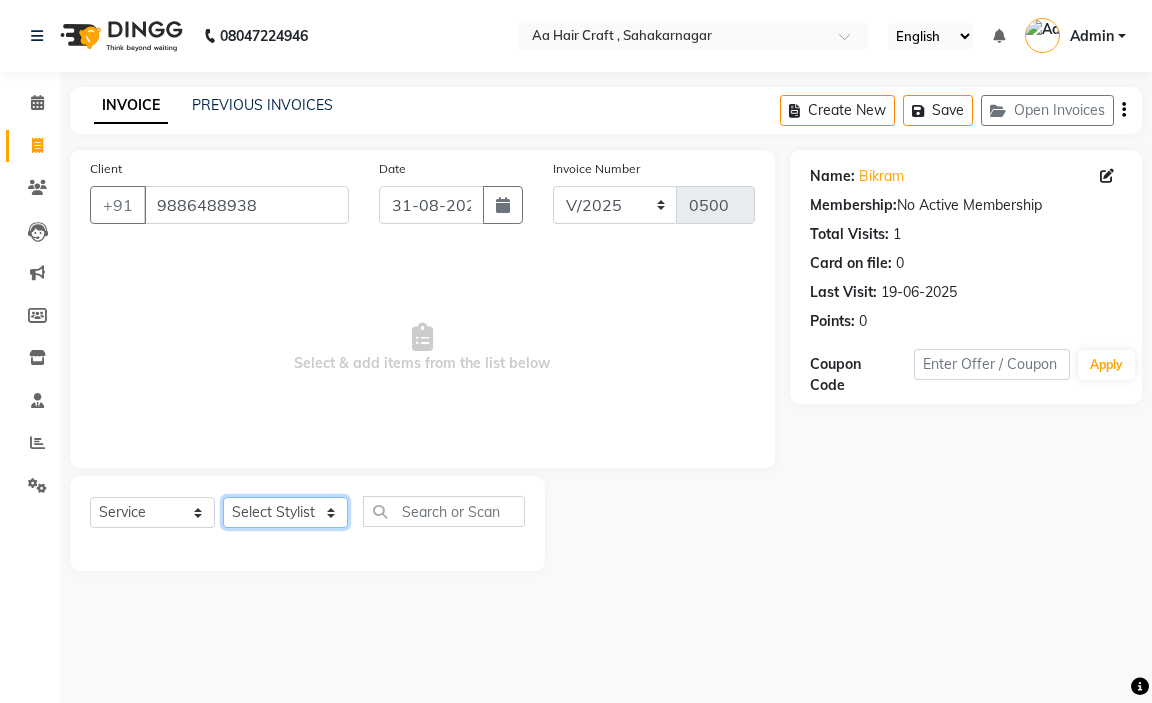 click on "Select Stylist [FIRST] [FIRST] [FIRST] [FIRST] beautycian [FIRST] beautycian [FIRST] [FIRST] [FIRST] beauty and hair" 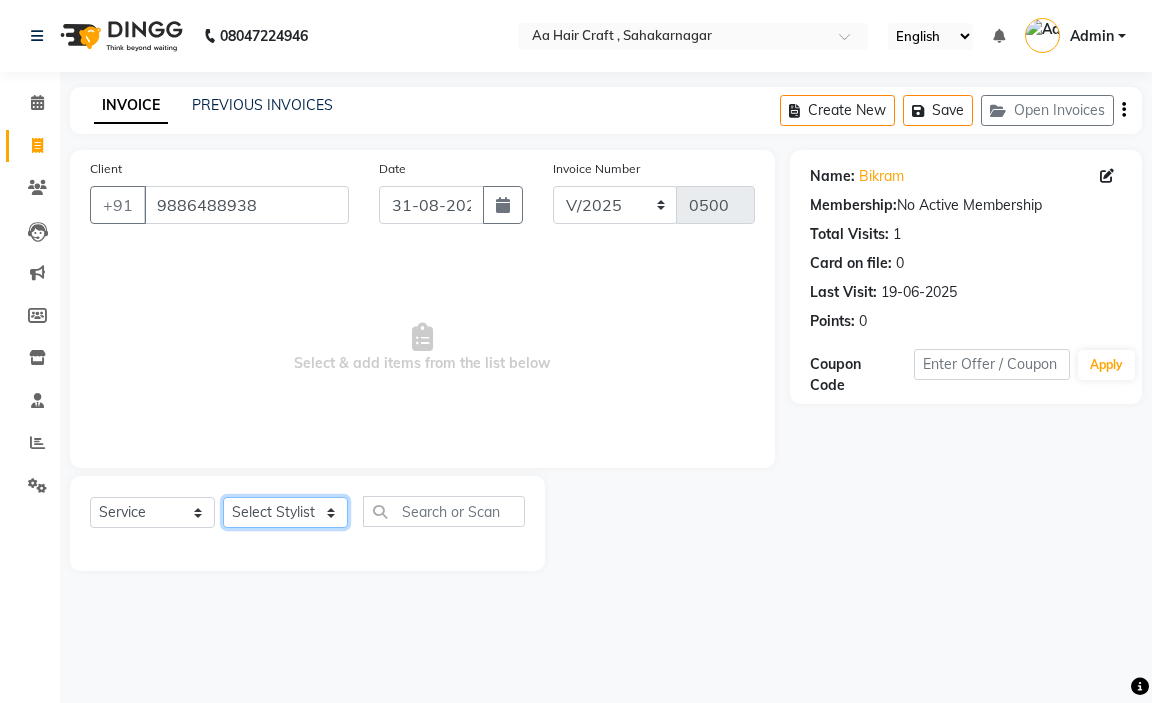 select on "80767" 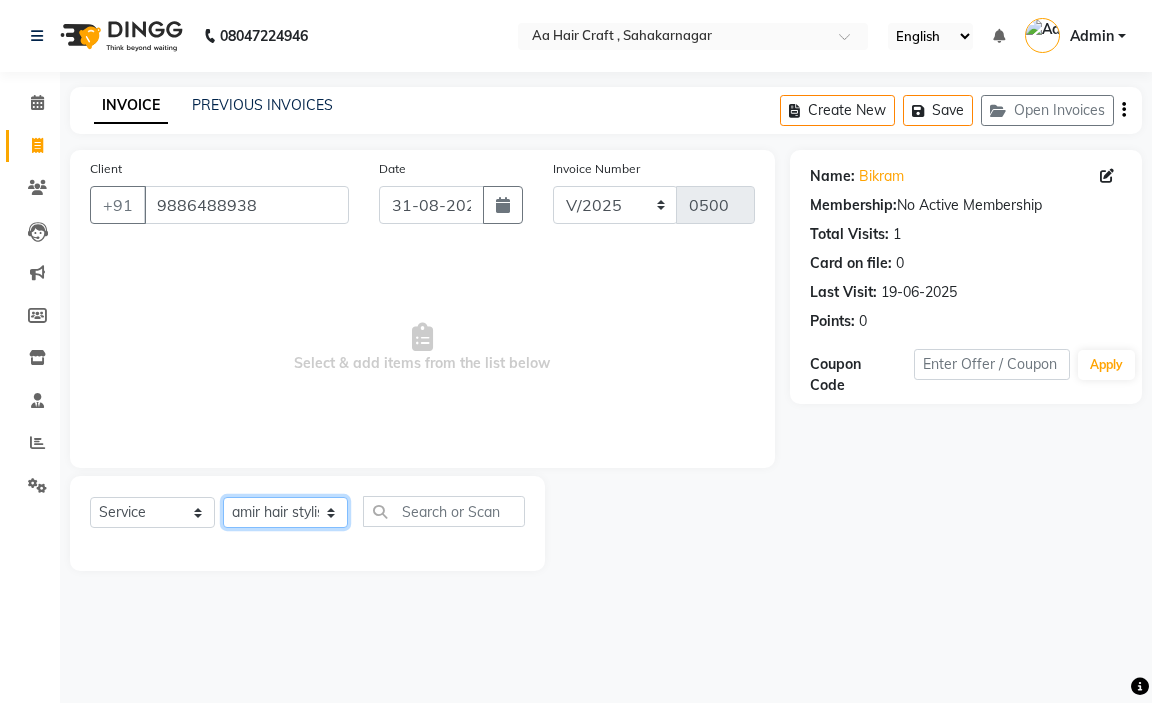 click on "Select Stylist [FIRST] [FIRST] [FIRST] [FIRST] beautycian [FIRST] beautycian [FIRST] [FIRST] [FIRST] beauty and hair" 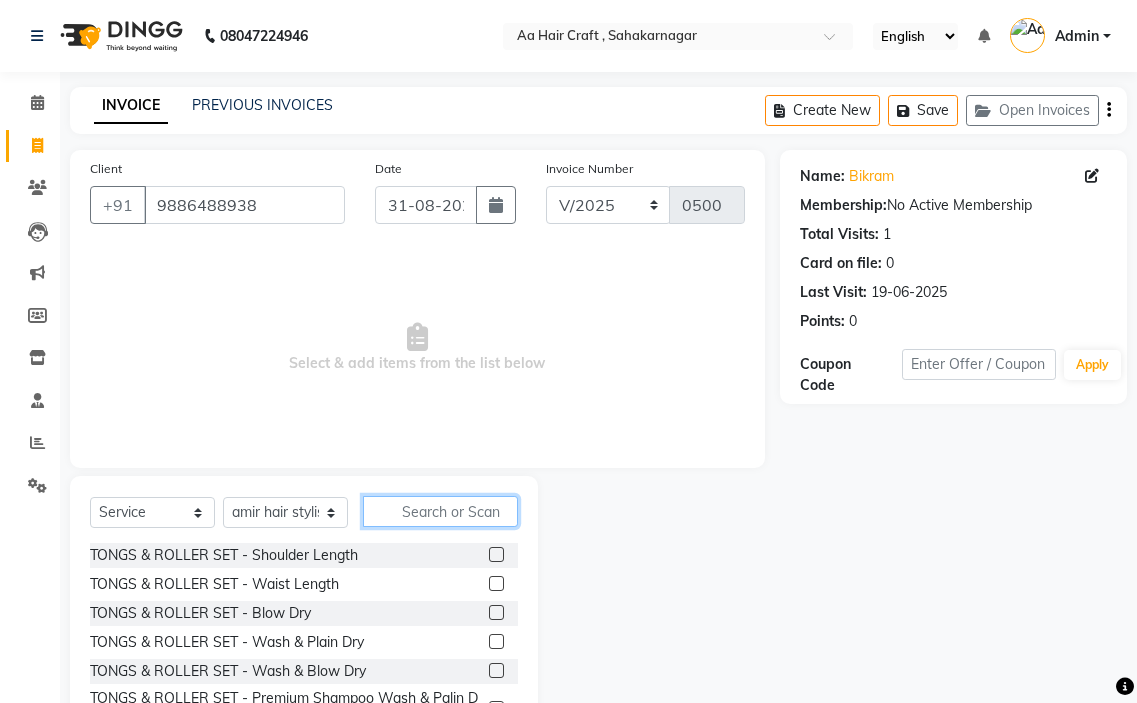click 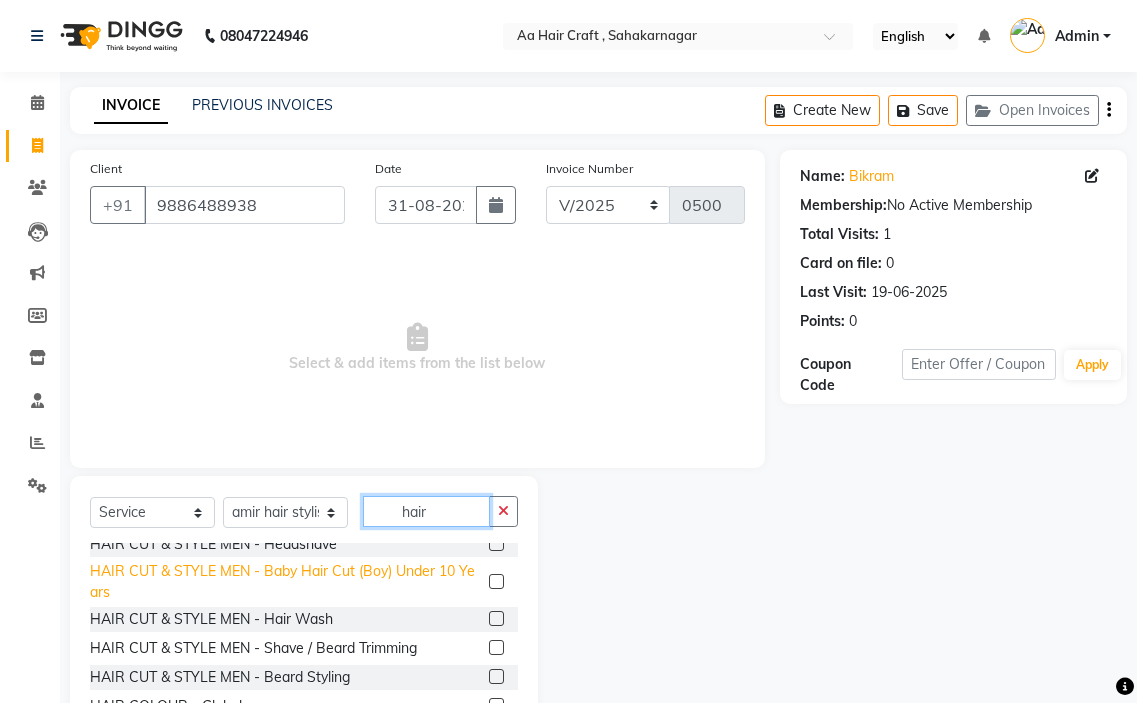 scroll, scrollTop: 426, scrollLeft: 0, axis: vertical 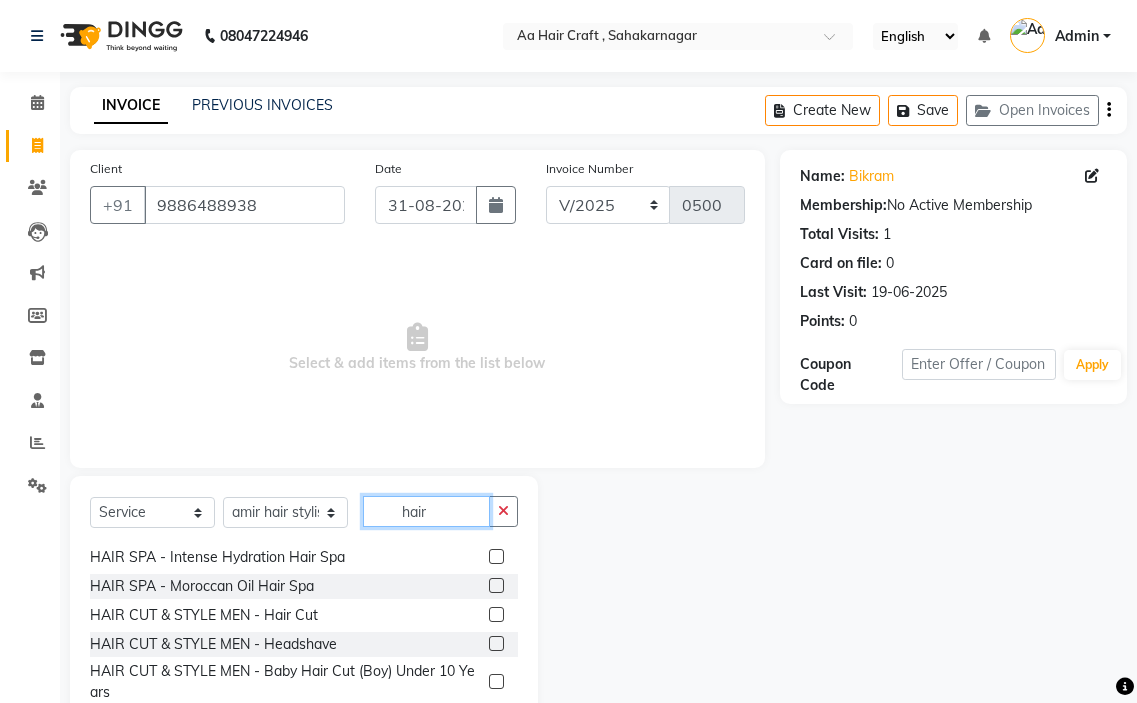 type on "hair" 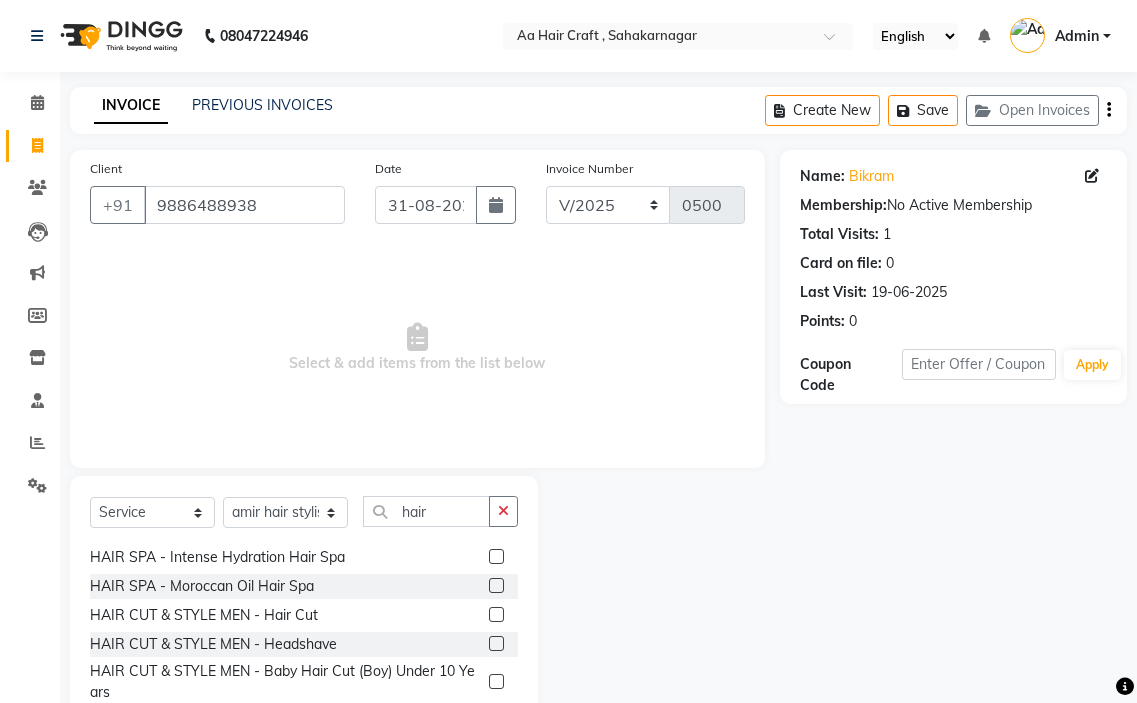 click 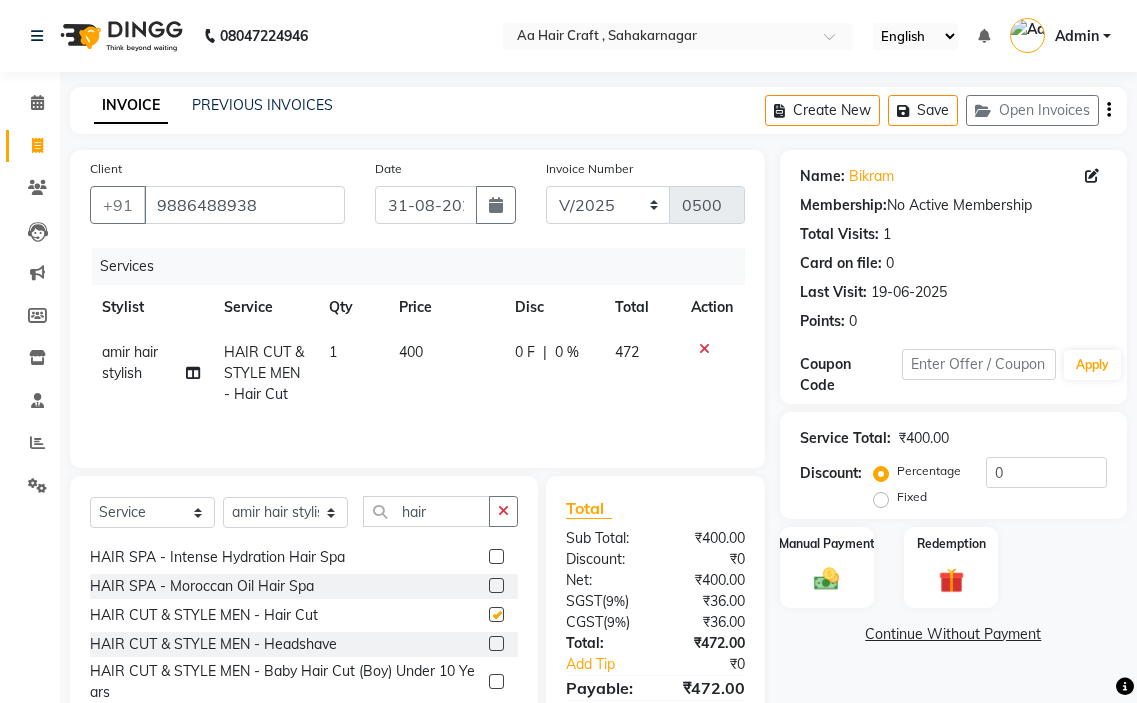 checkbox on "false" 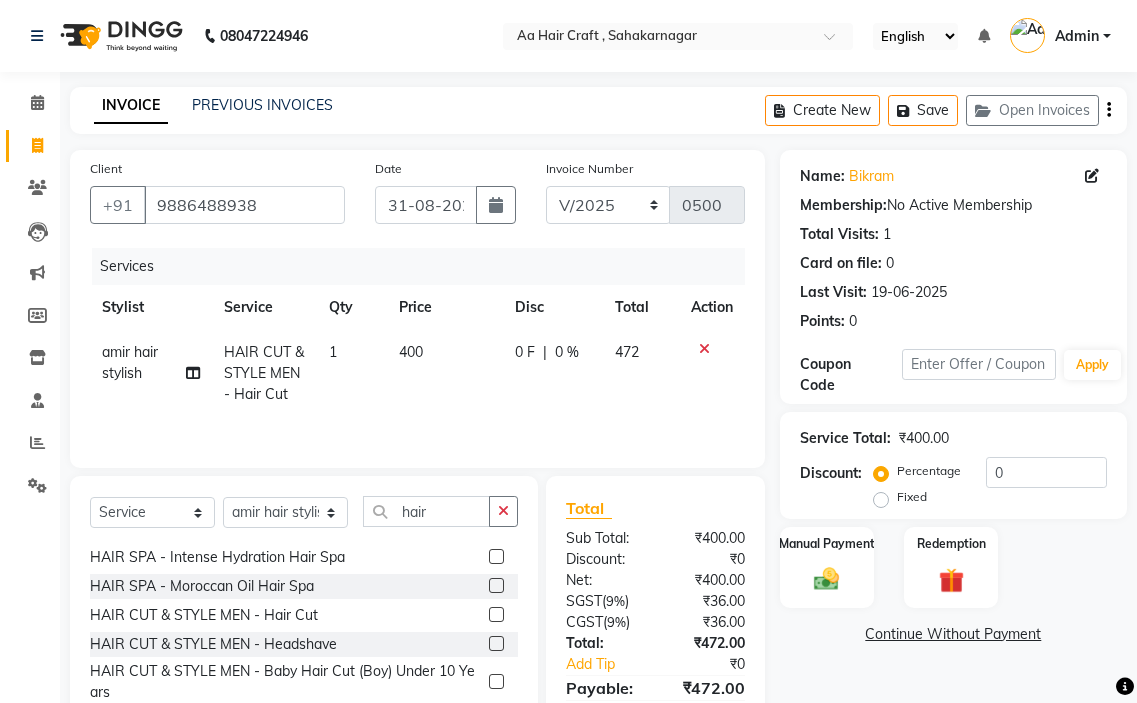 click on "400" 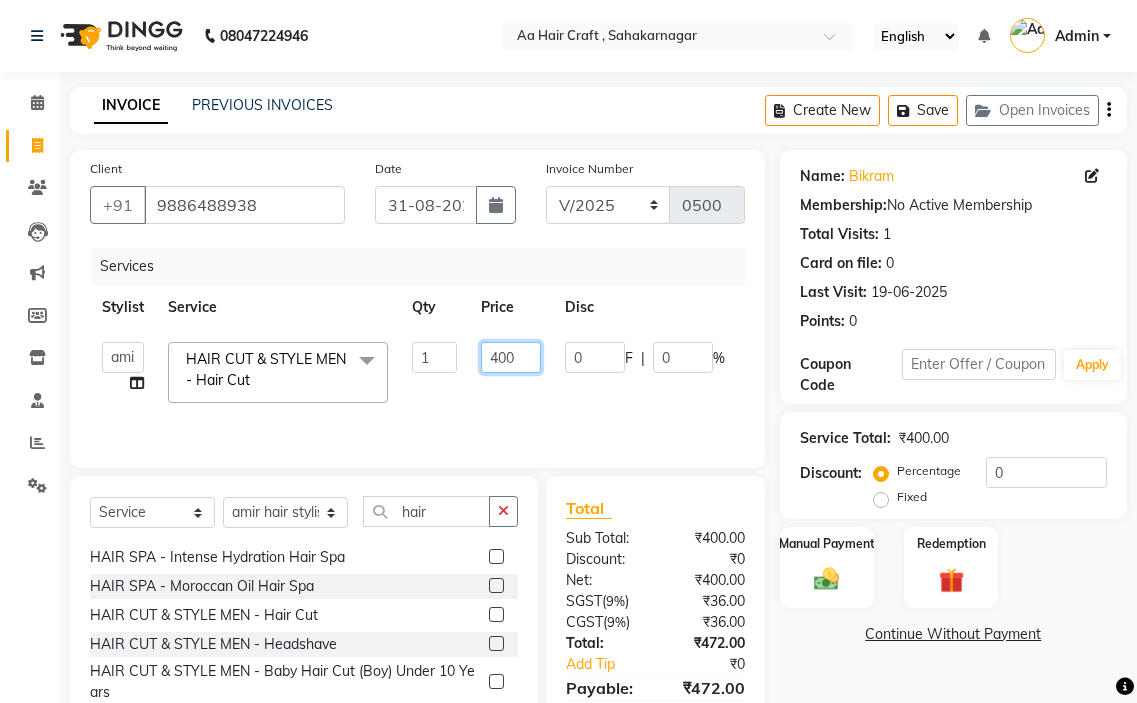 click on "400" 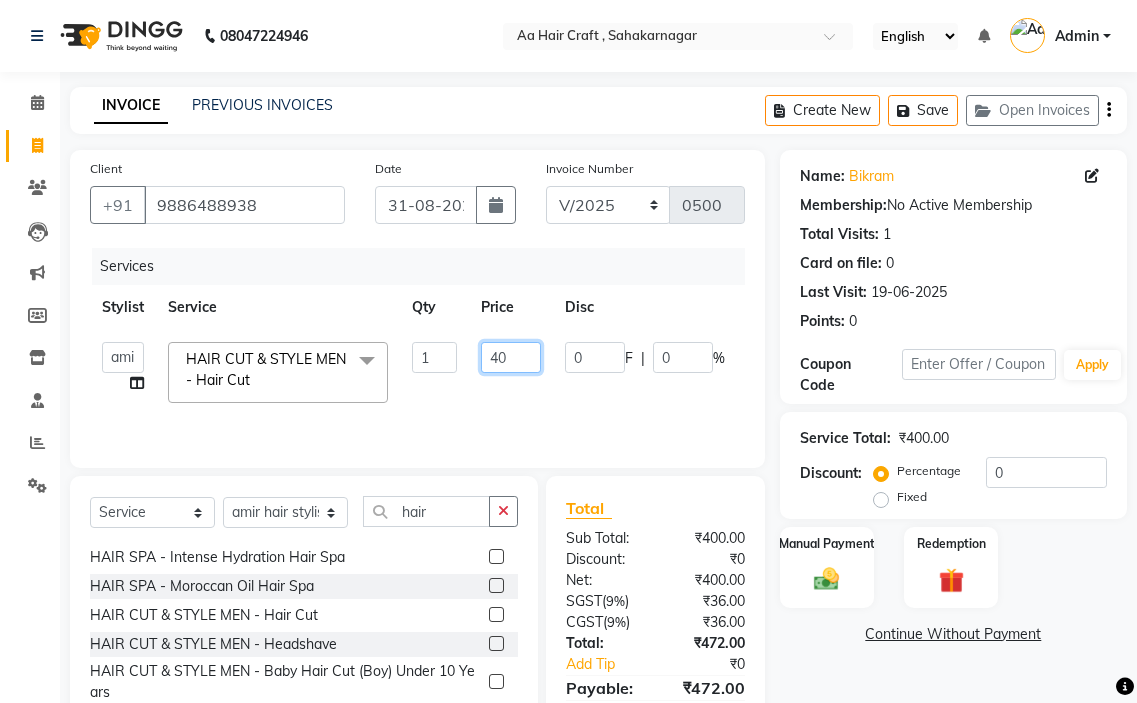 type on "4" 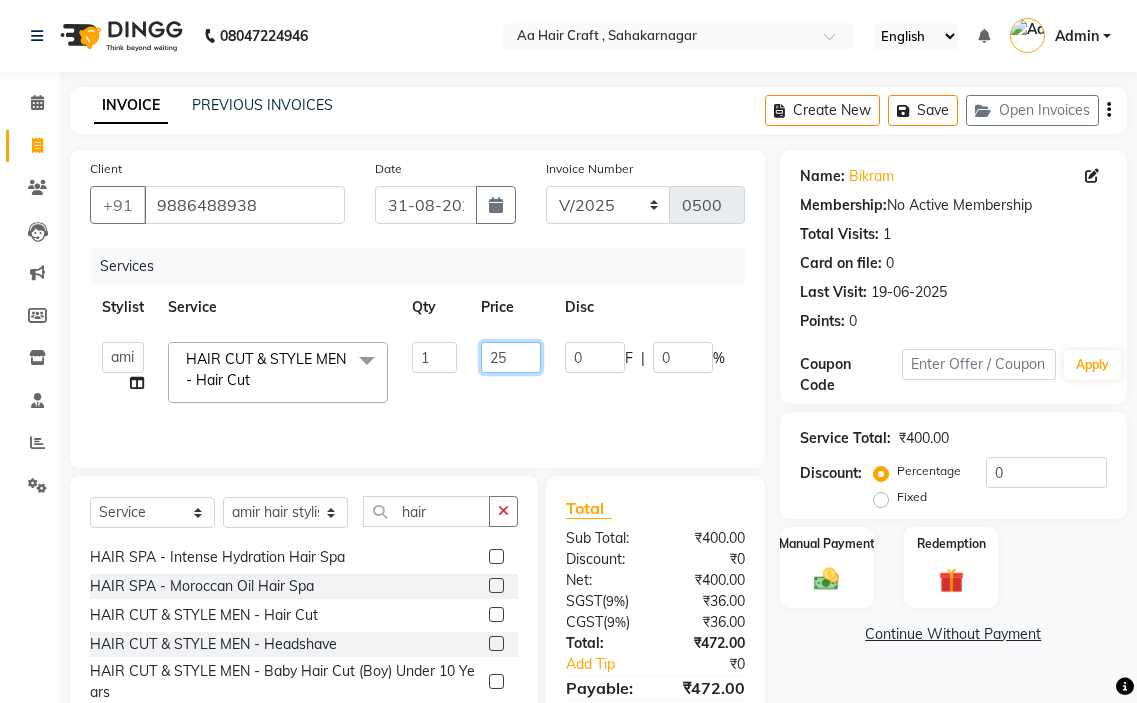 type on "255" 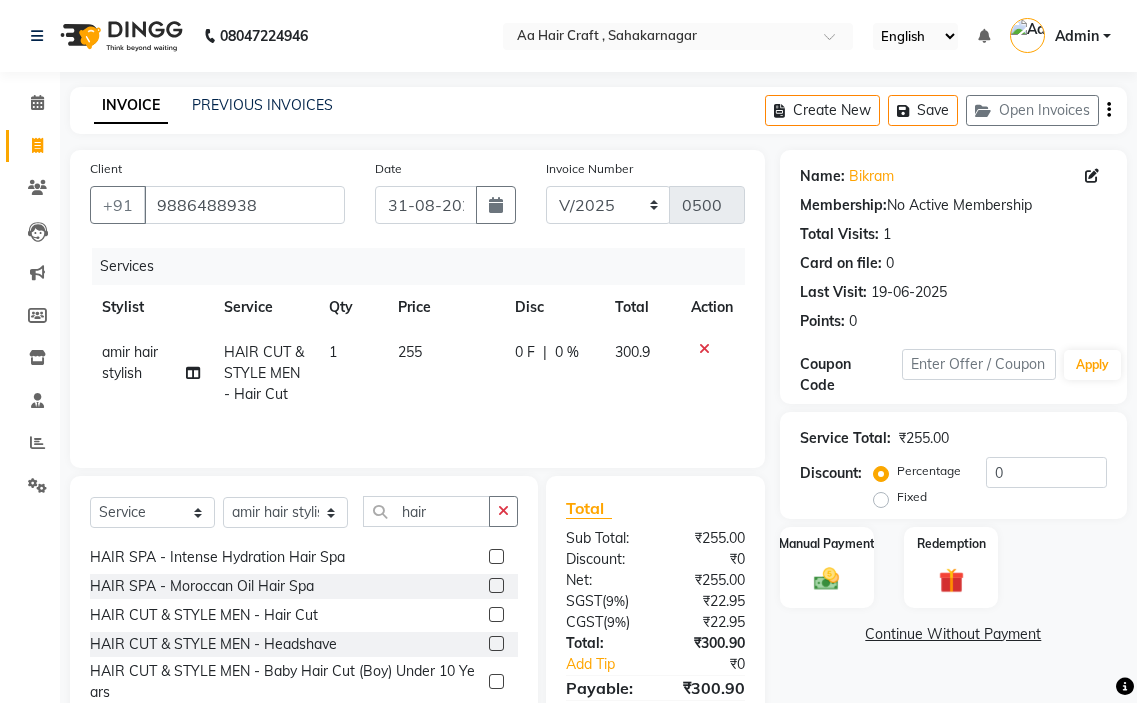 click on "[FIRST] hair stylish HAIR CUT  & STYLE MEN - Hair Cut 1 255 0 F | 0 % 300.9" 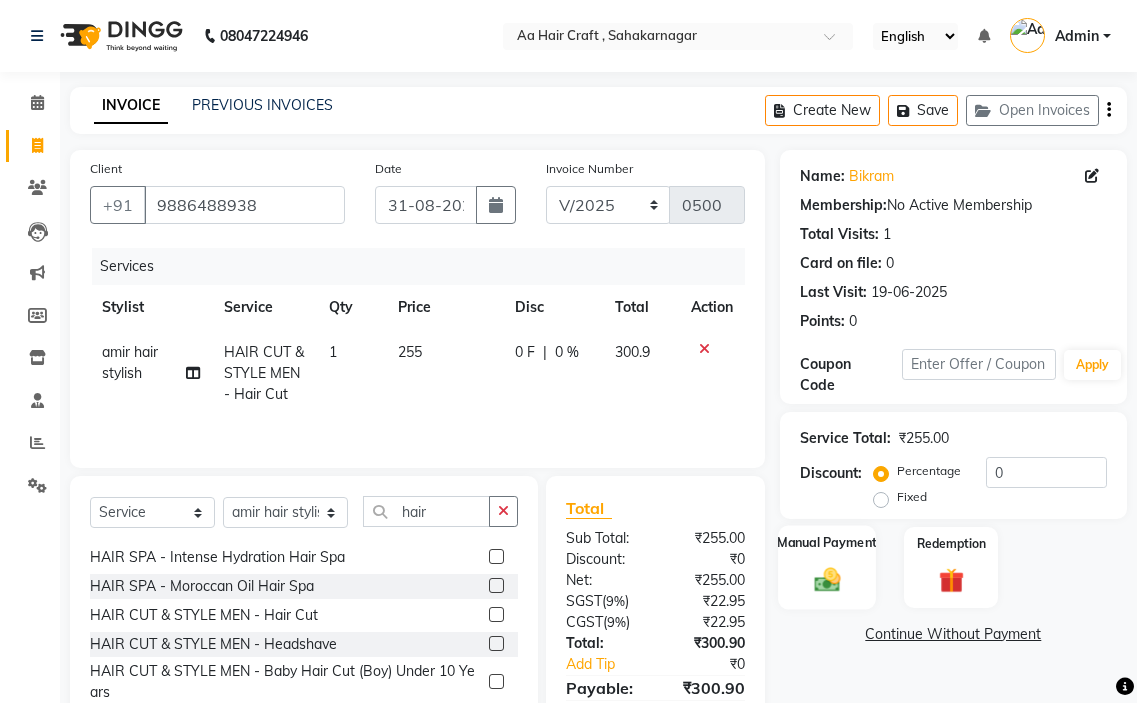 scroll, scrollTop: 98, scrollLeft: 0, axis: vertical 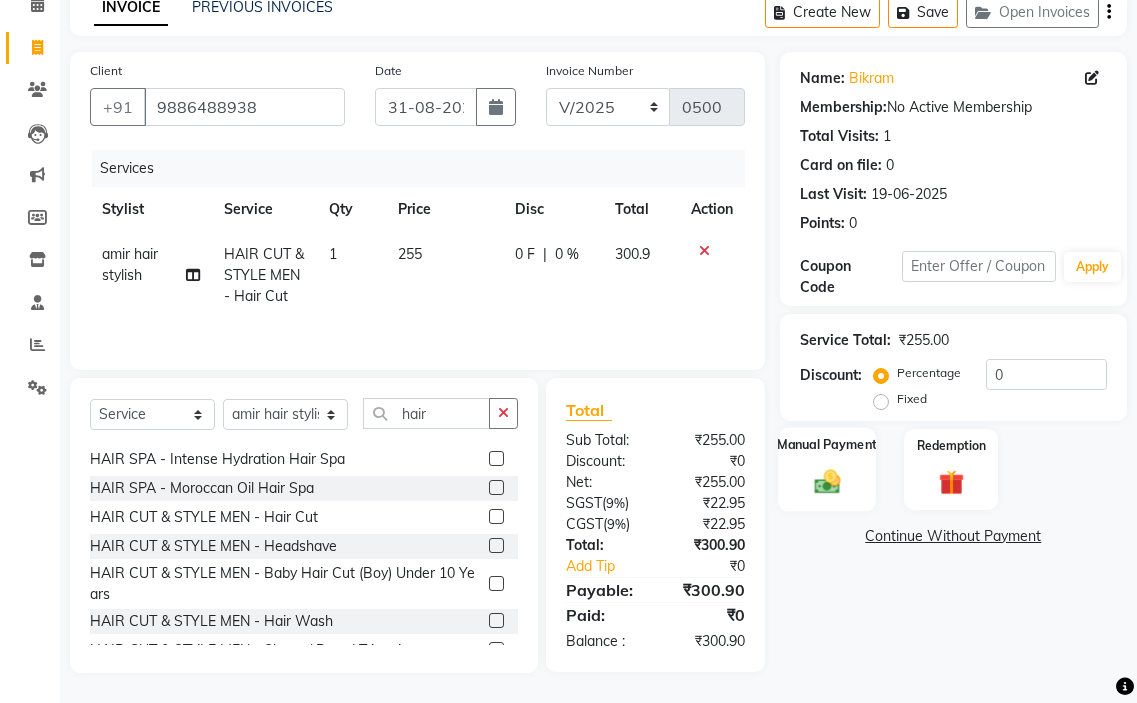 click 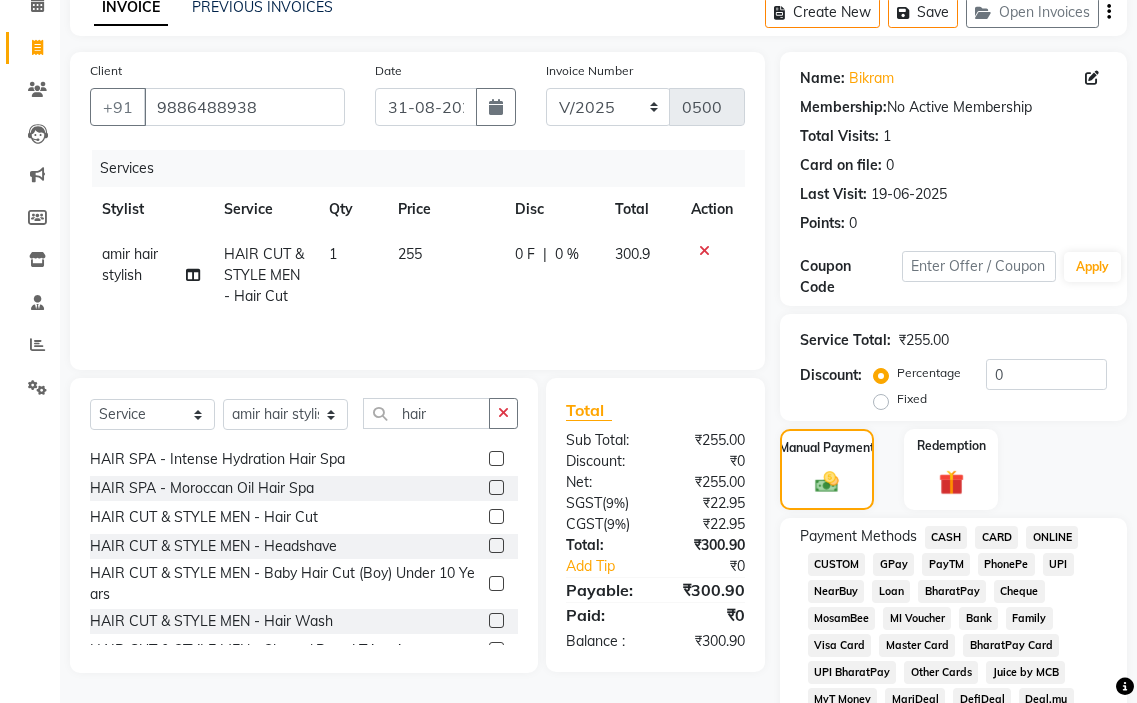 click on "GPay" 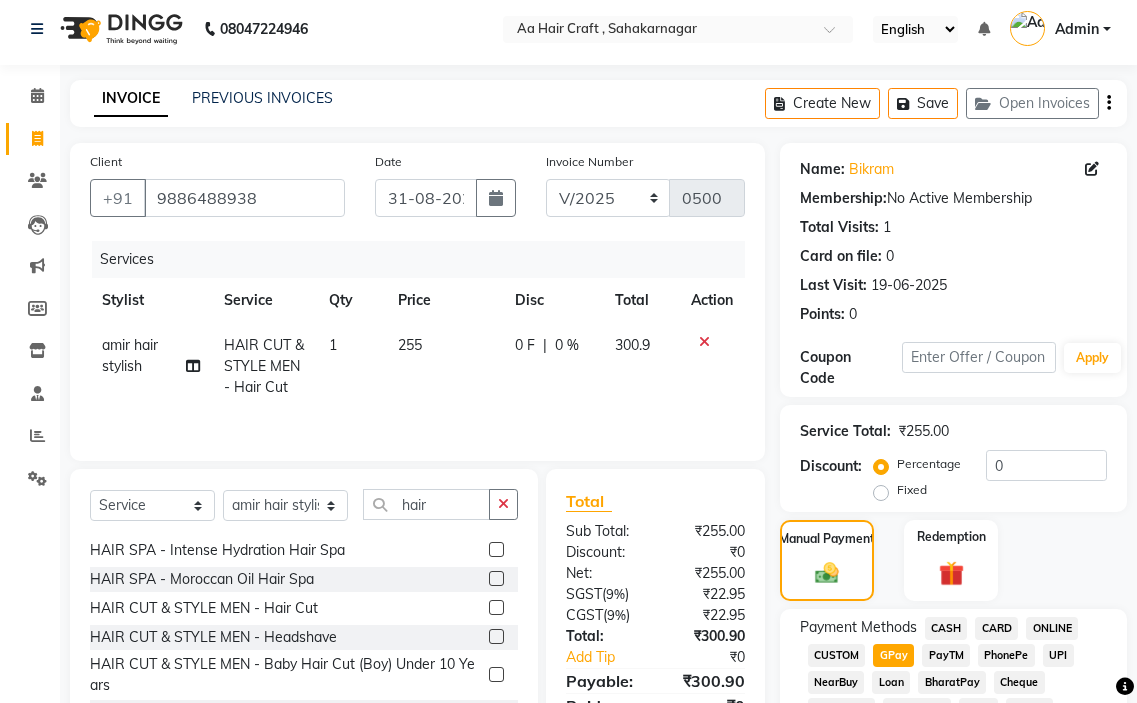 scroll, scrollTop: 0, scrollLeft: 0, axis: both 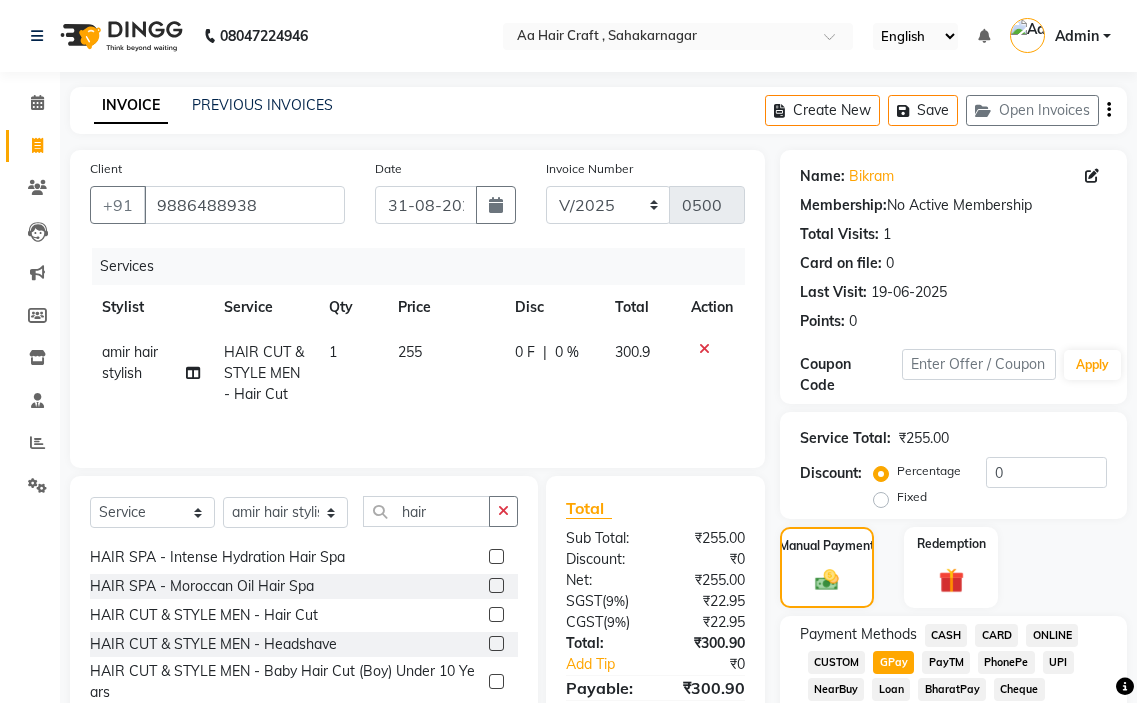 click on "CASH" 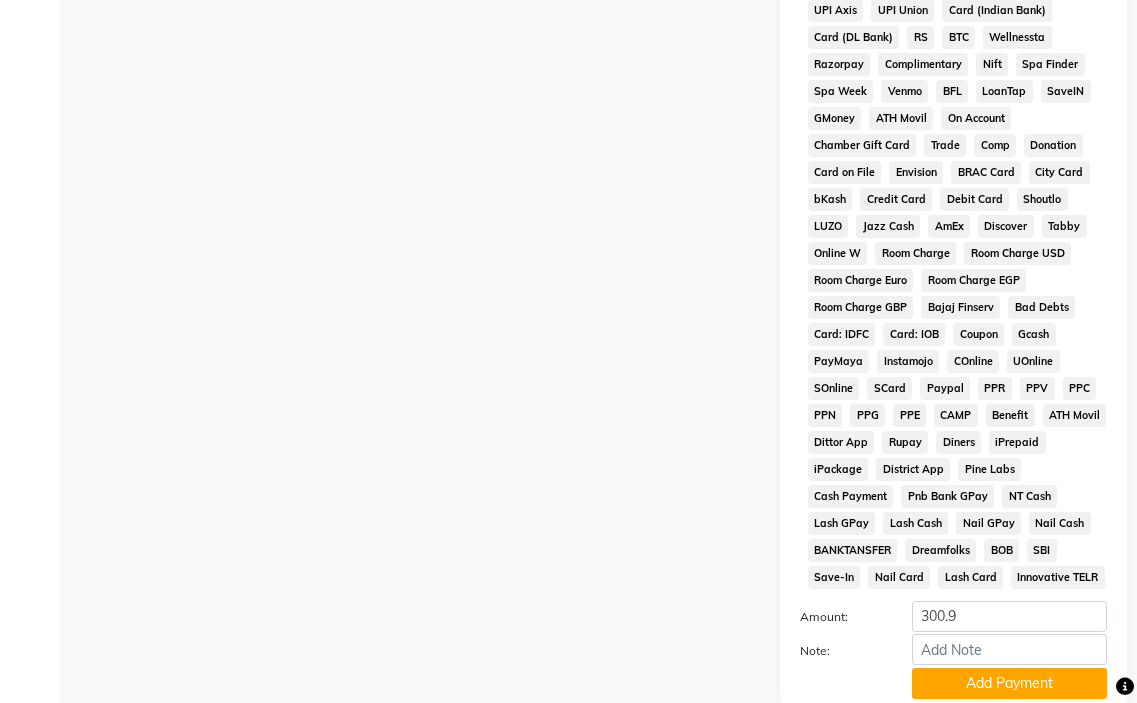 scroll, scrollTop: 1010, scrollLeft: 0, axis: vertical 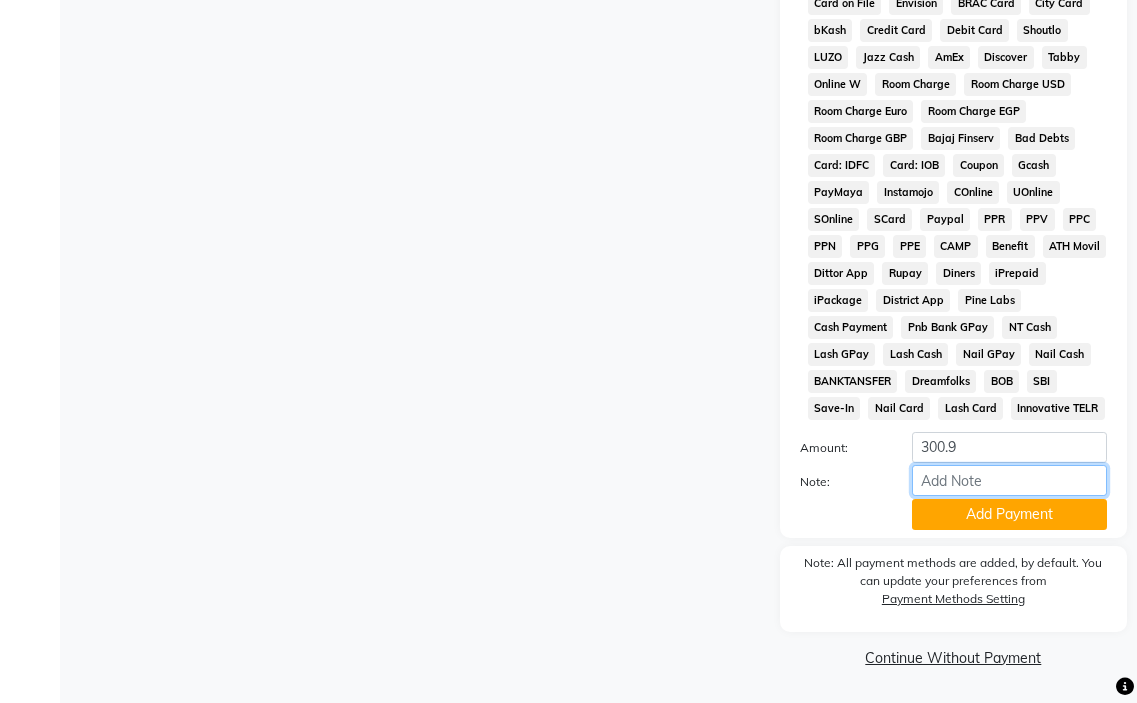 click on "Note:" at bounding box center (1009, 480) 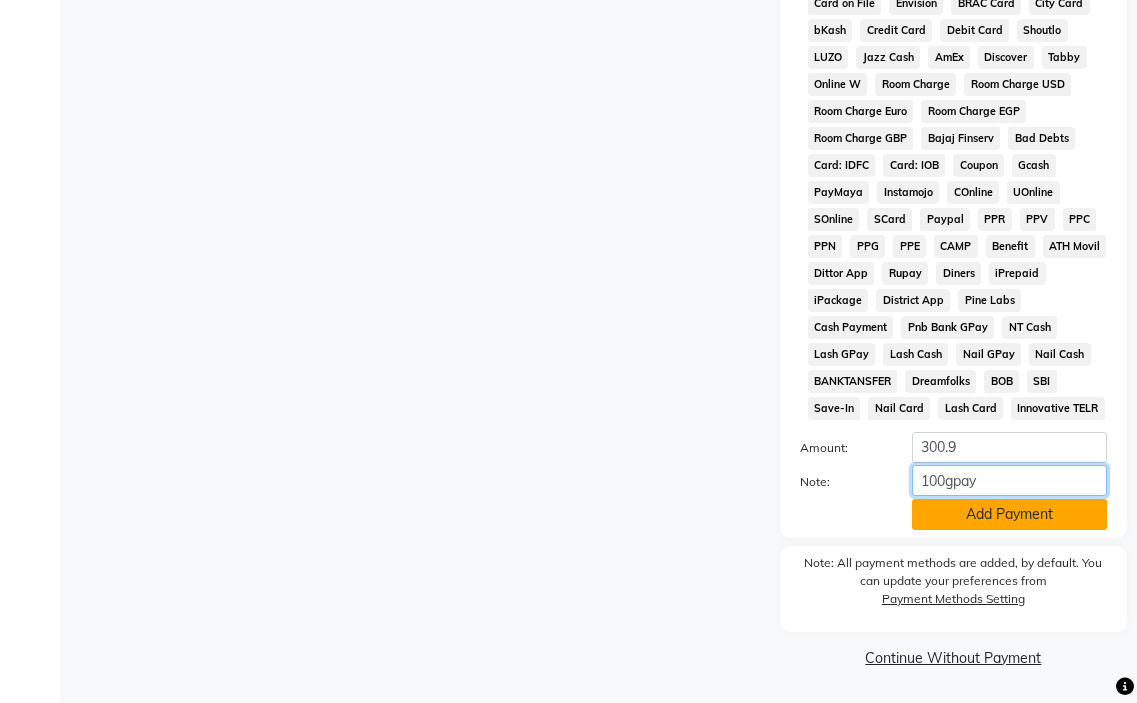 type on "100gpay" 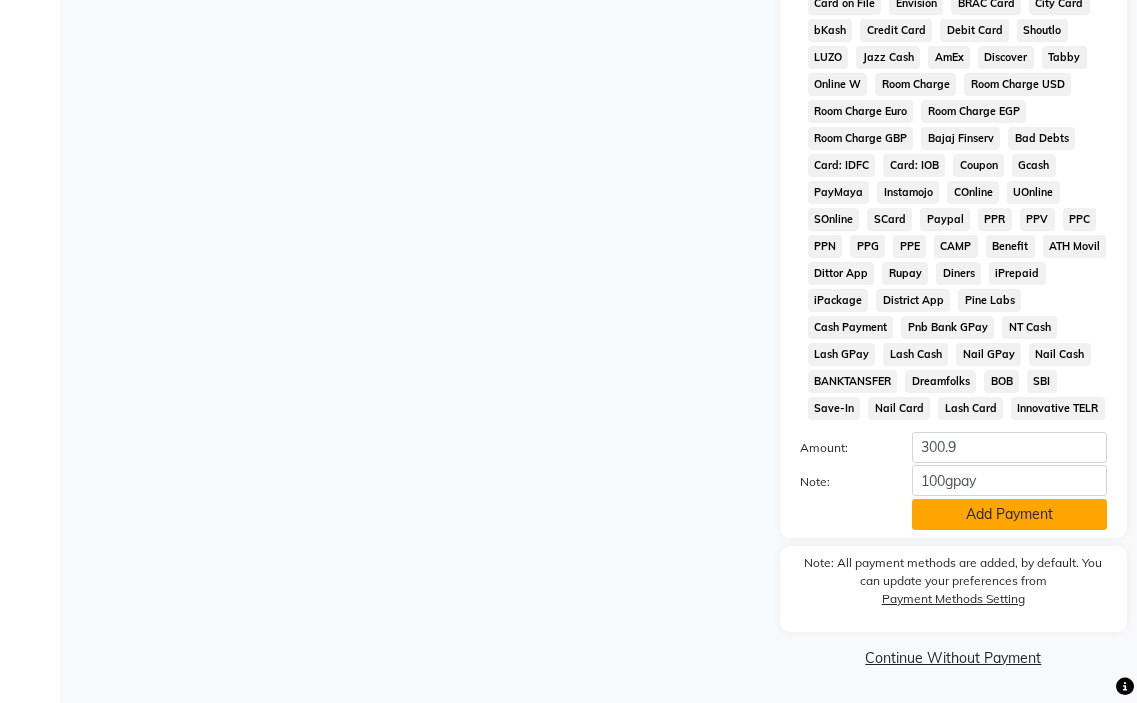 click on "Add Payment" 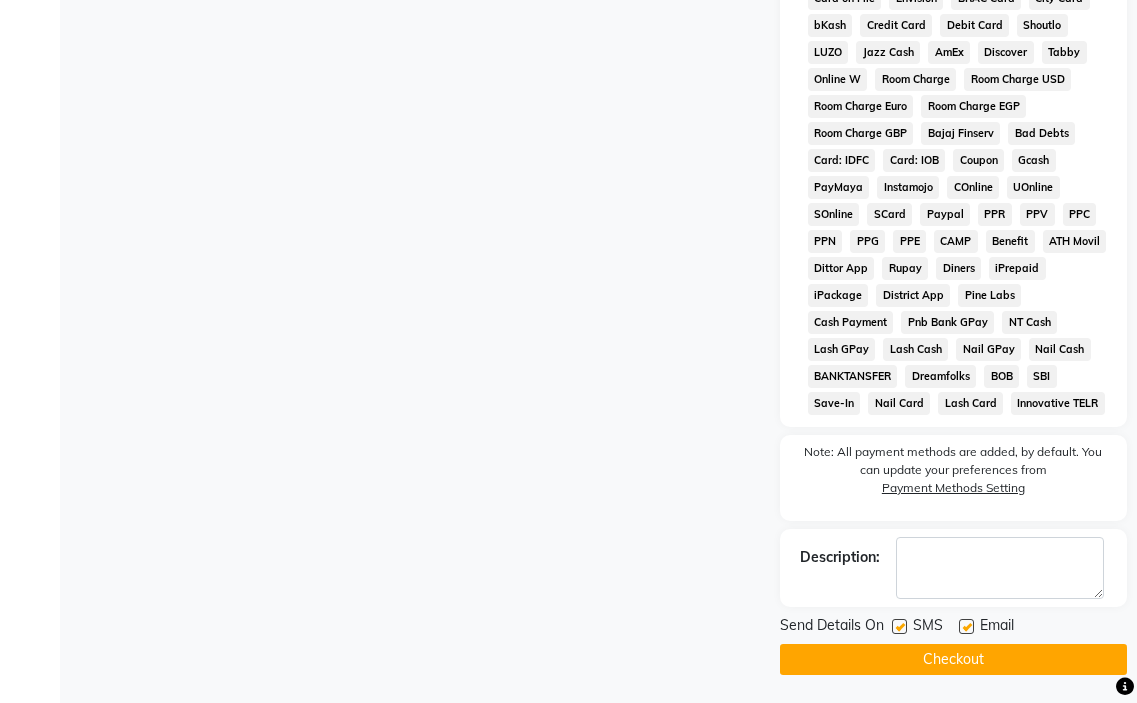 scroll, scrollTop: 1017, scrollLeft: 0, axis: vertical 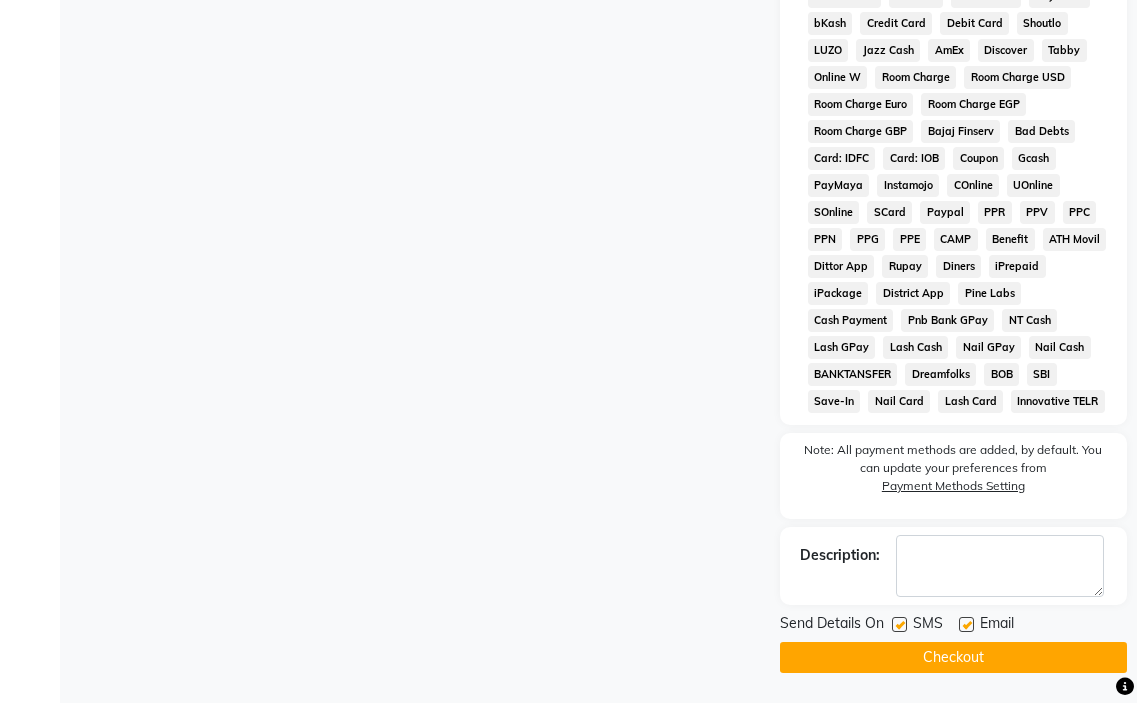 click 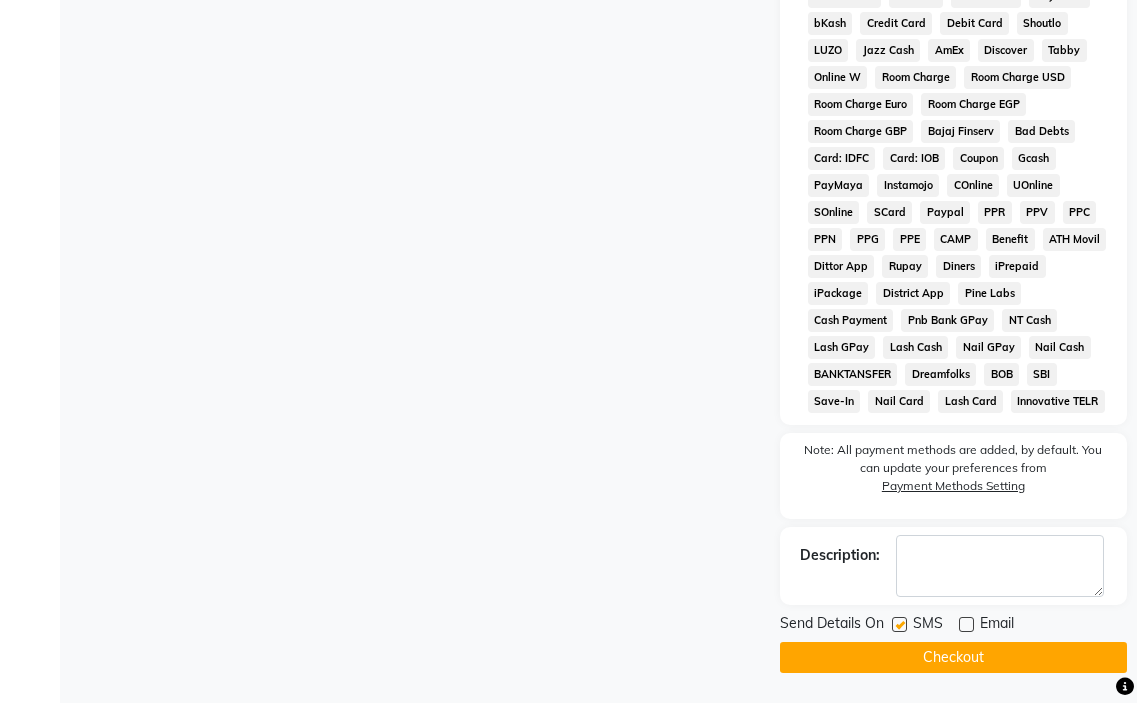 click on "Checkout" 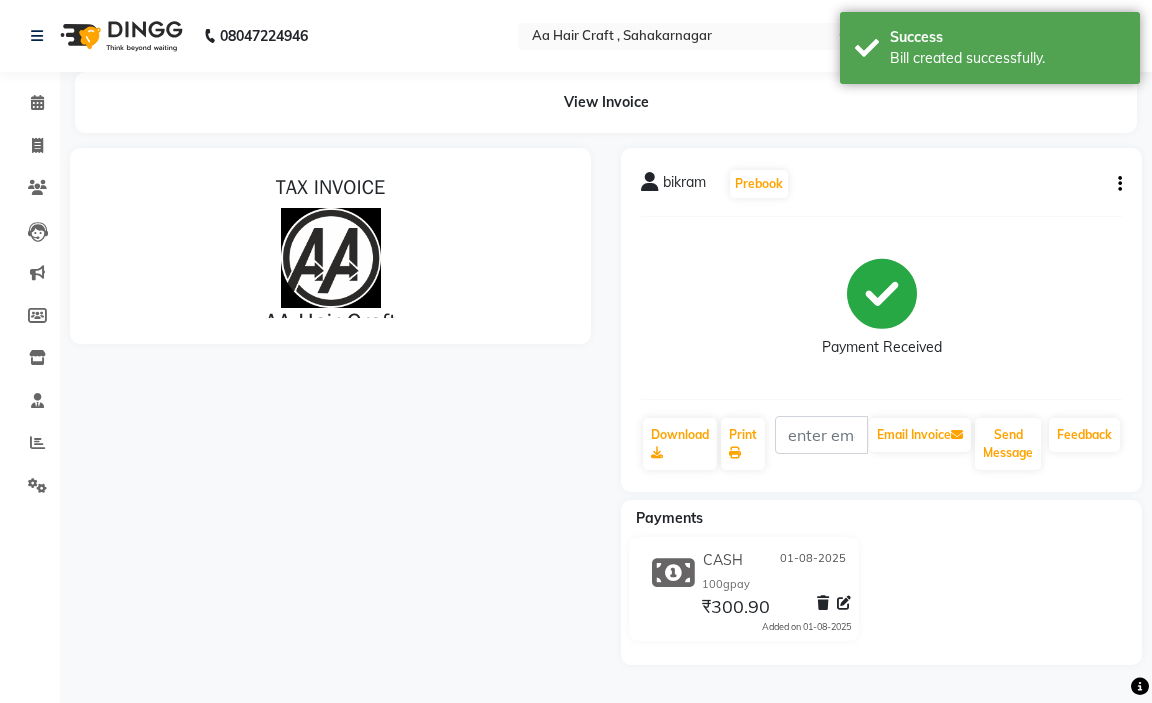 scroll, scrollTop: 0, scrollLeft: 0, axis: both 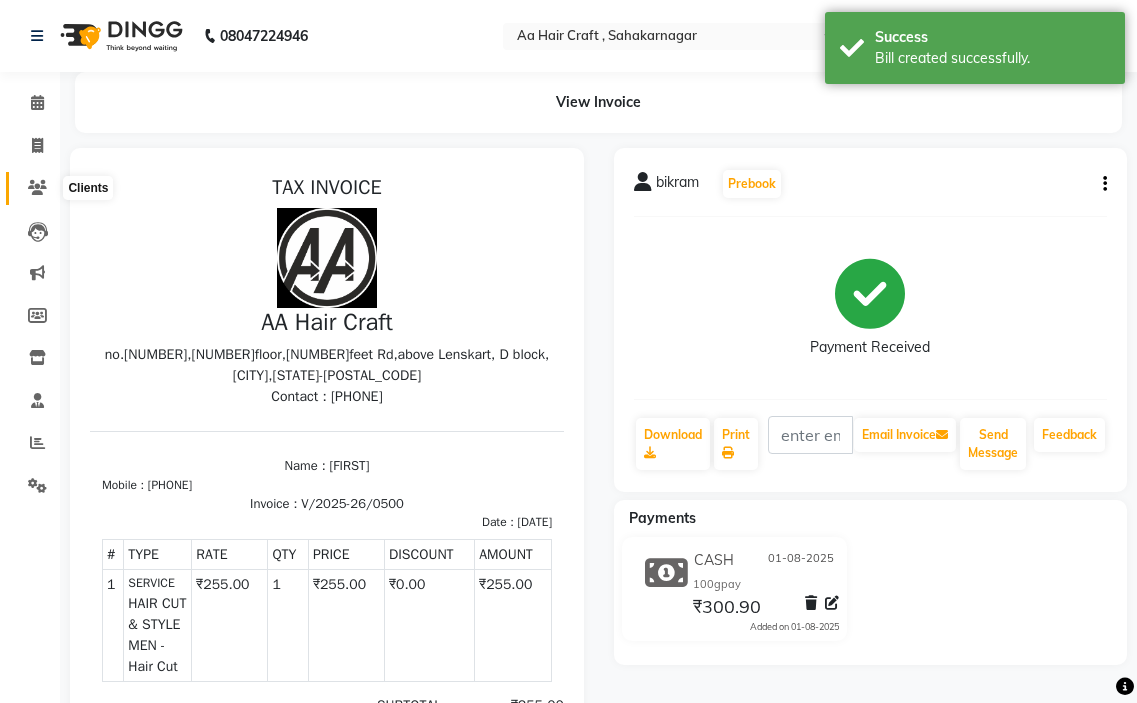 click 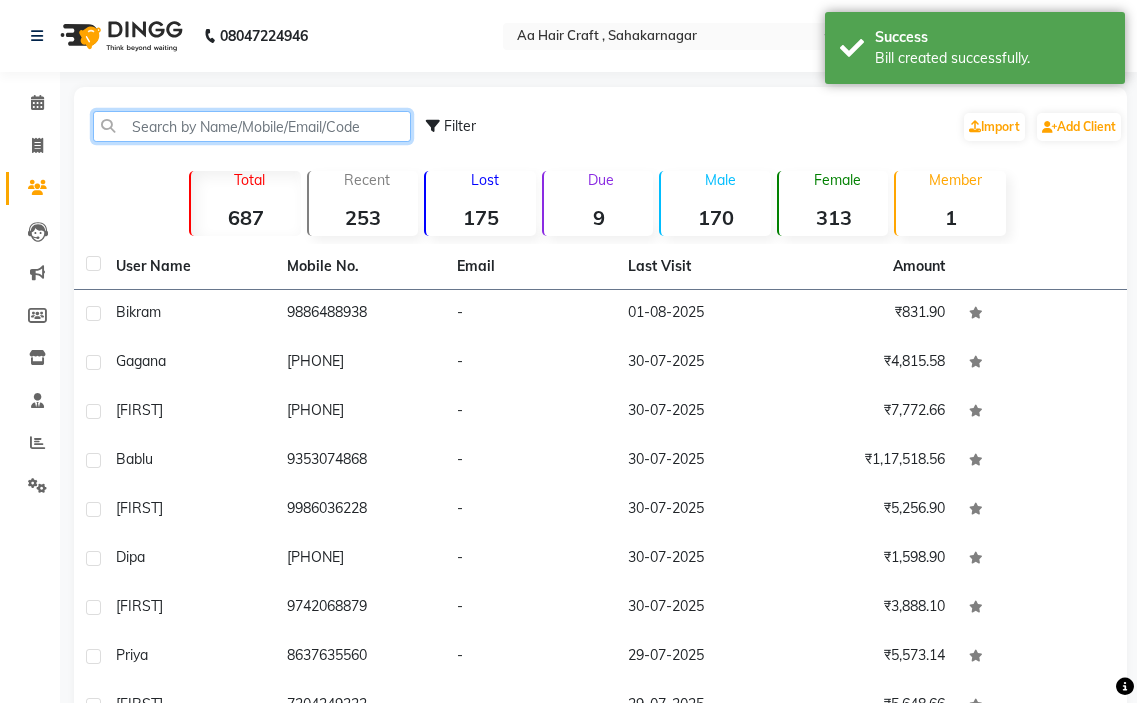 click 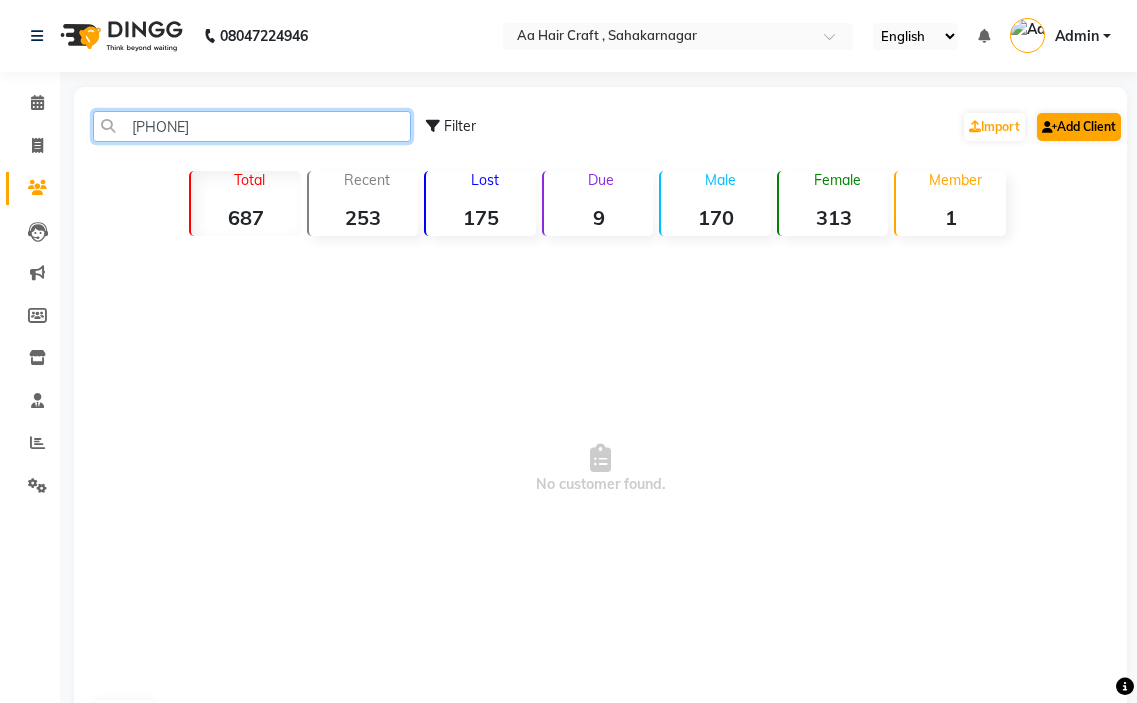 type on "[PHONE]" 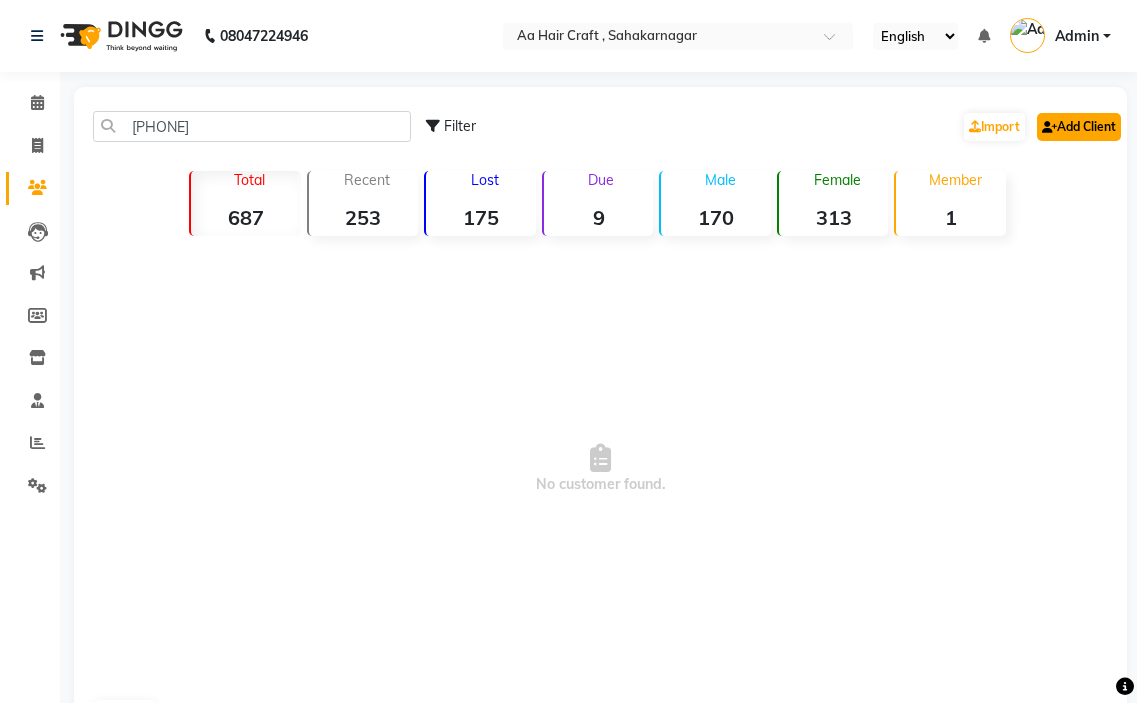 click on "Add Client" 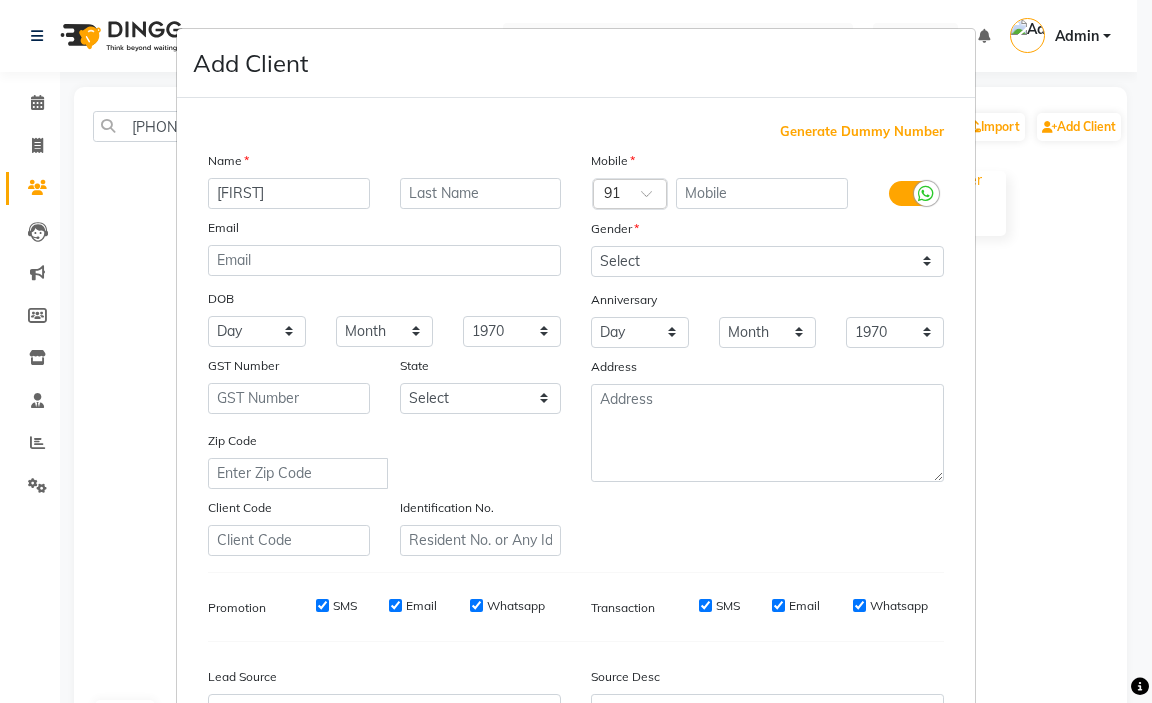 type on "[FIRST]" 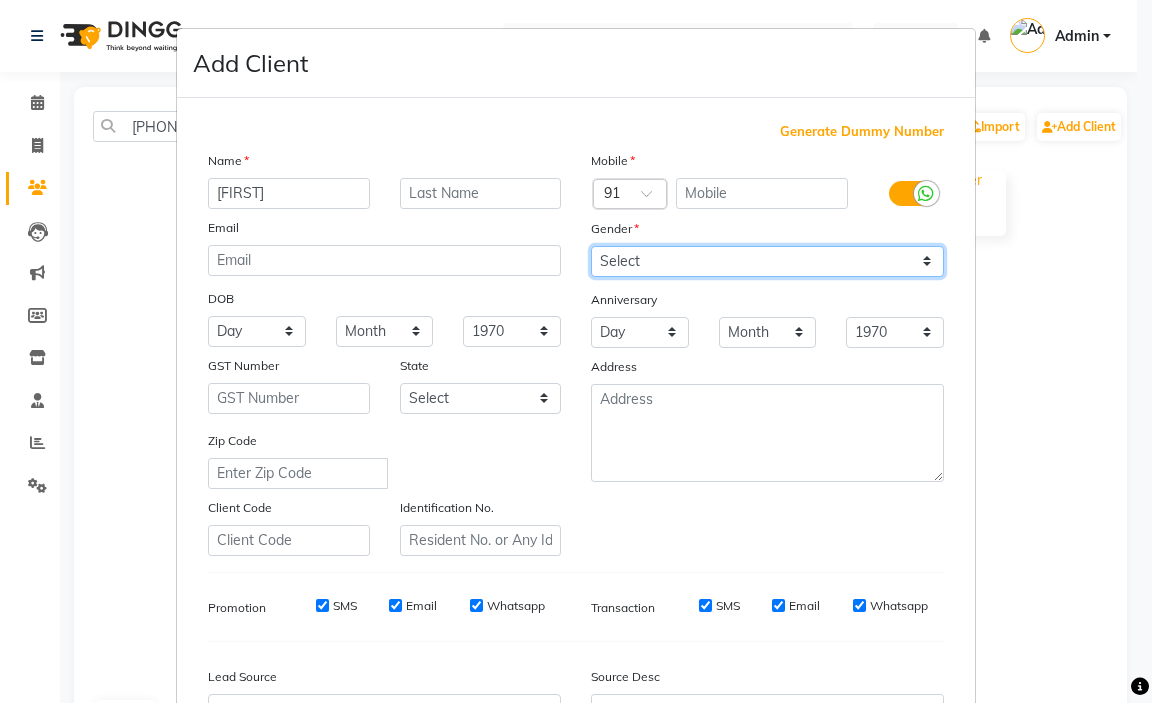 click on "Select Male Female Other Prefer Not To Say" 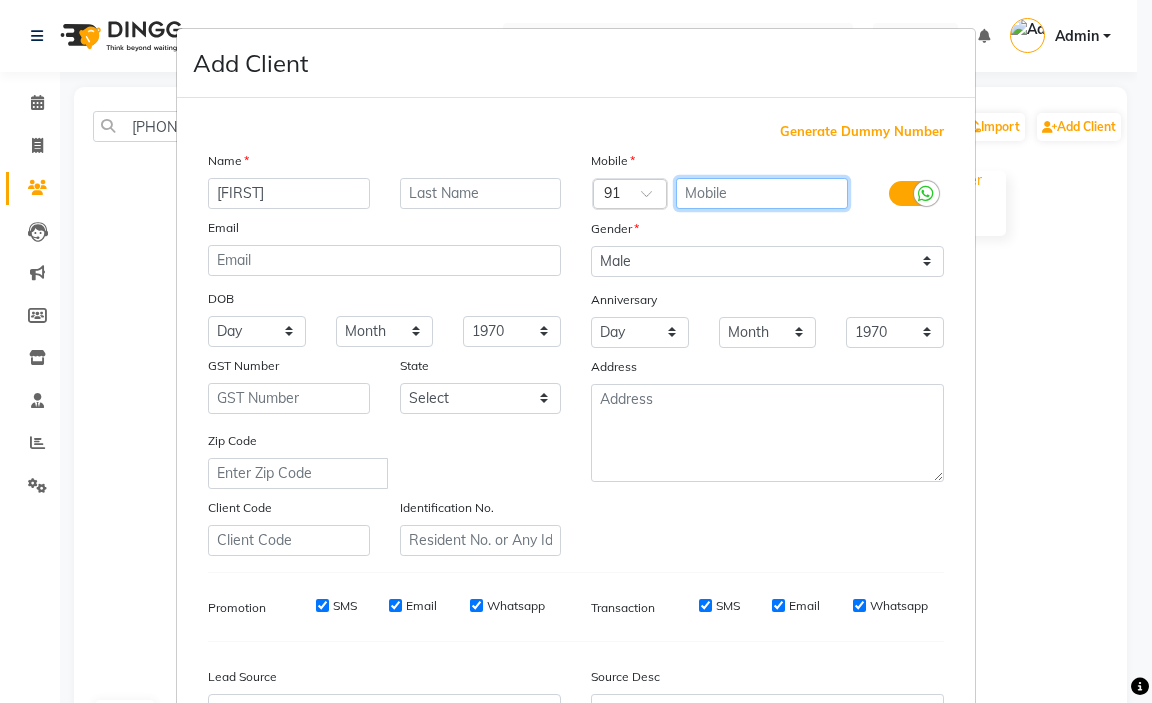click at bounding box center (762, 193) 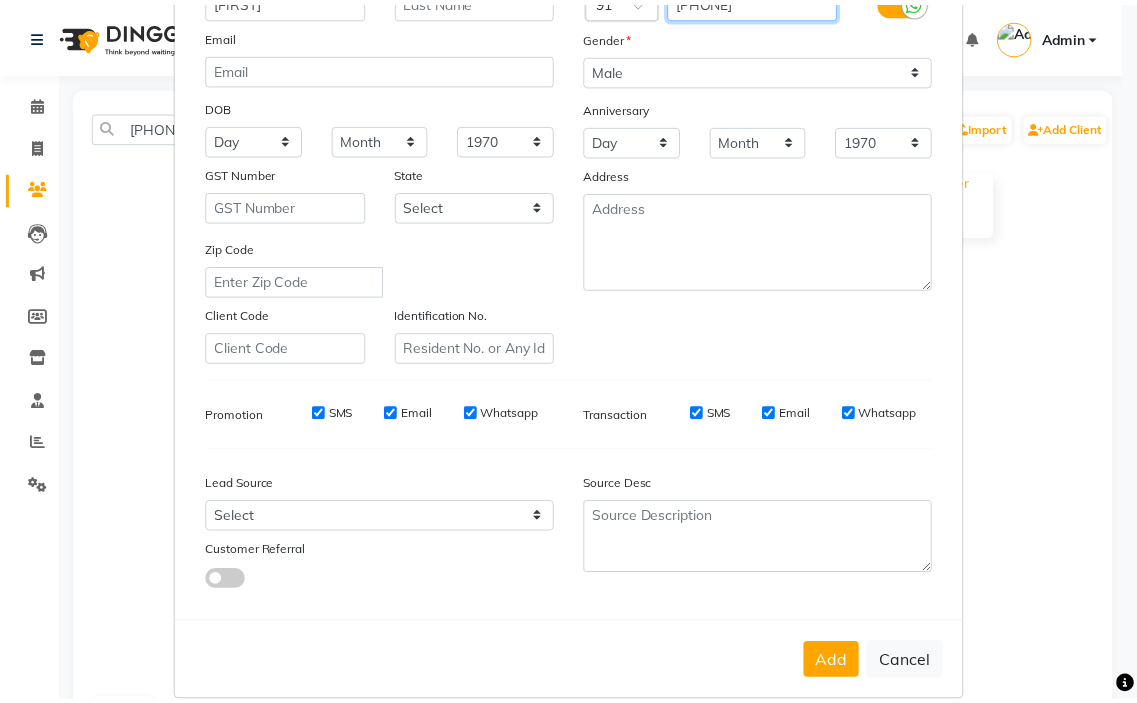 scroll, scrollTop: 220, scrollLeft: 0, axis: vertical 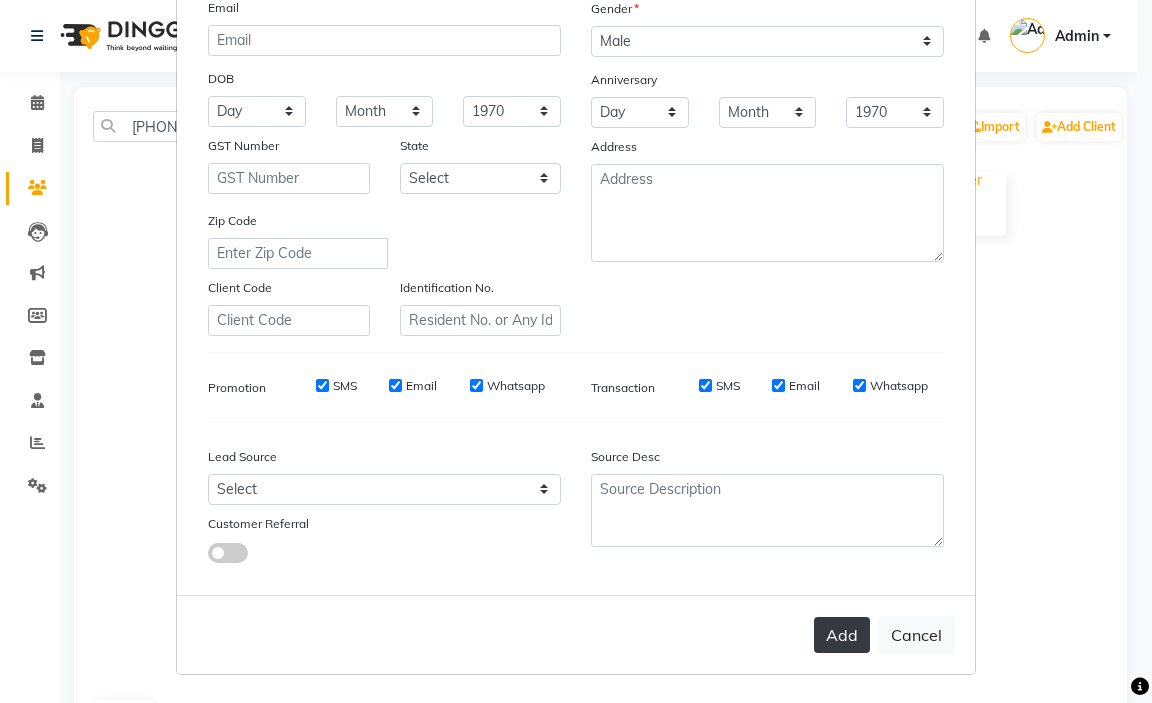 type on "[PHONE]" 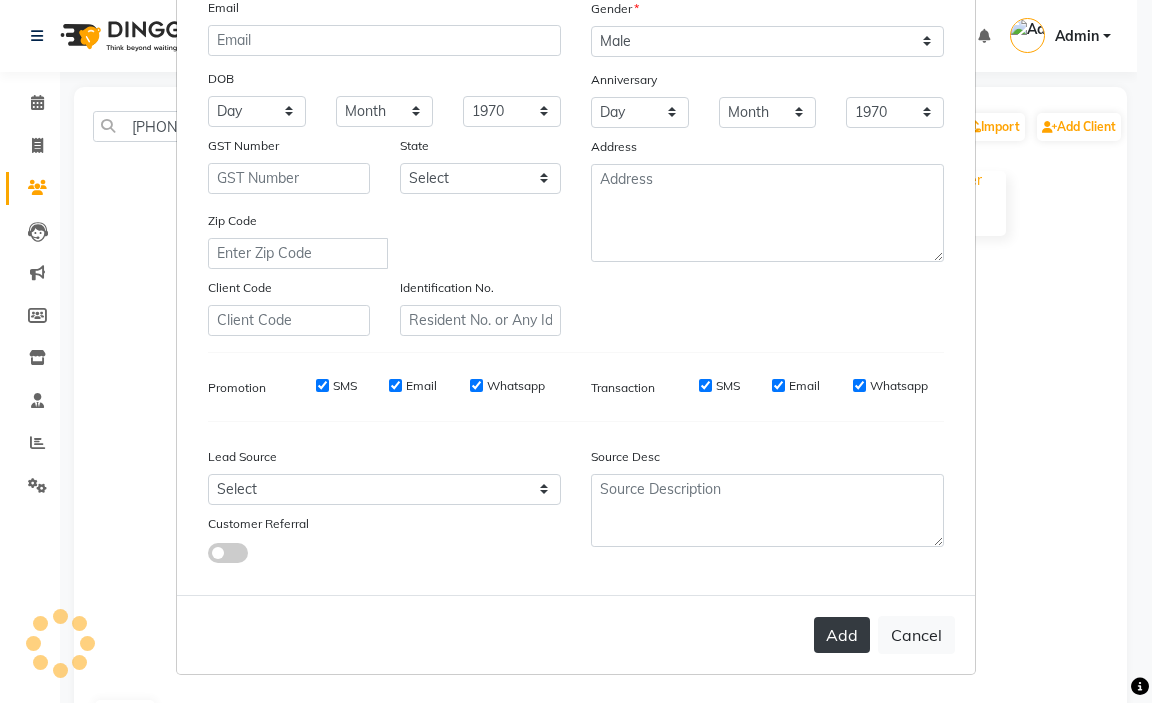 click on "Add" at bounding box center [842, 635] 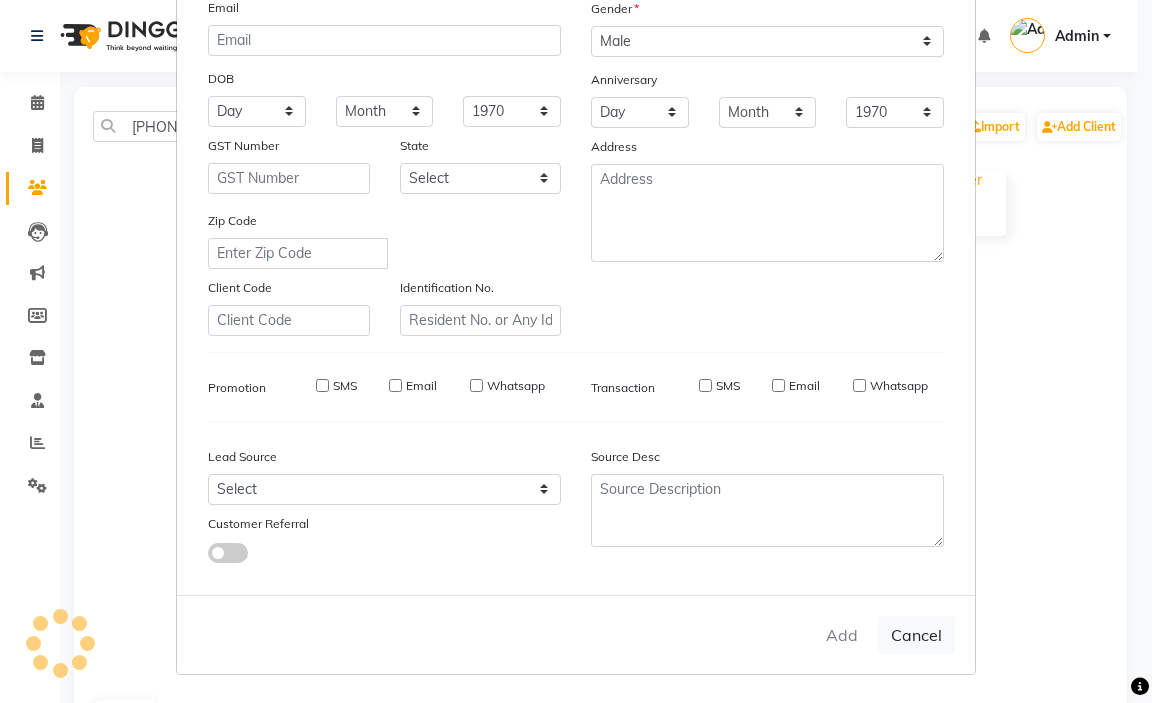 type 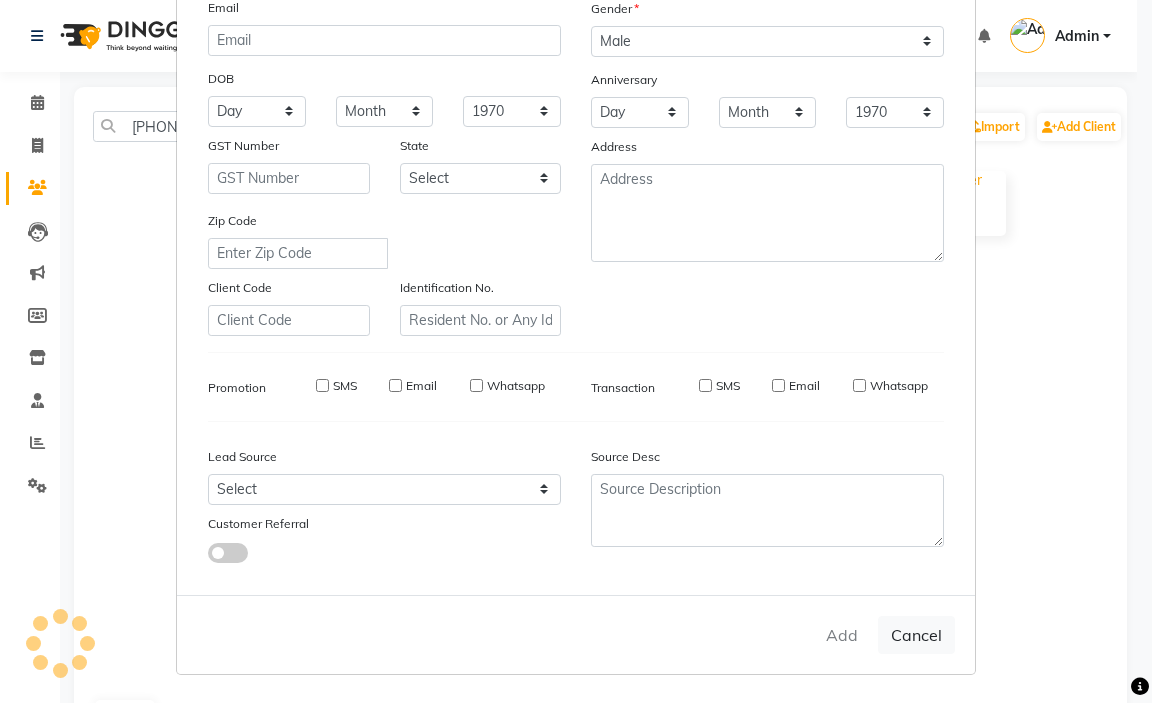 select 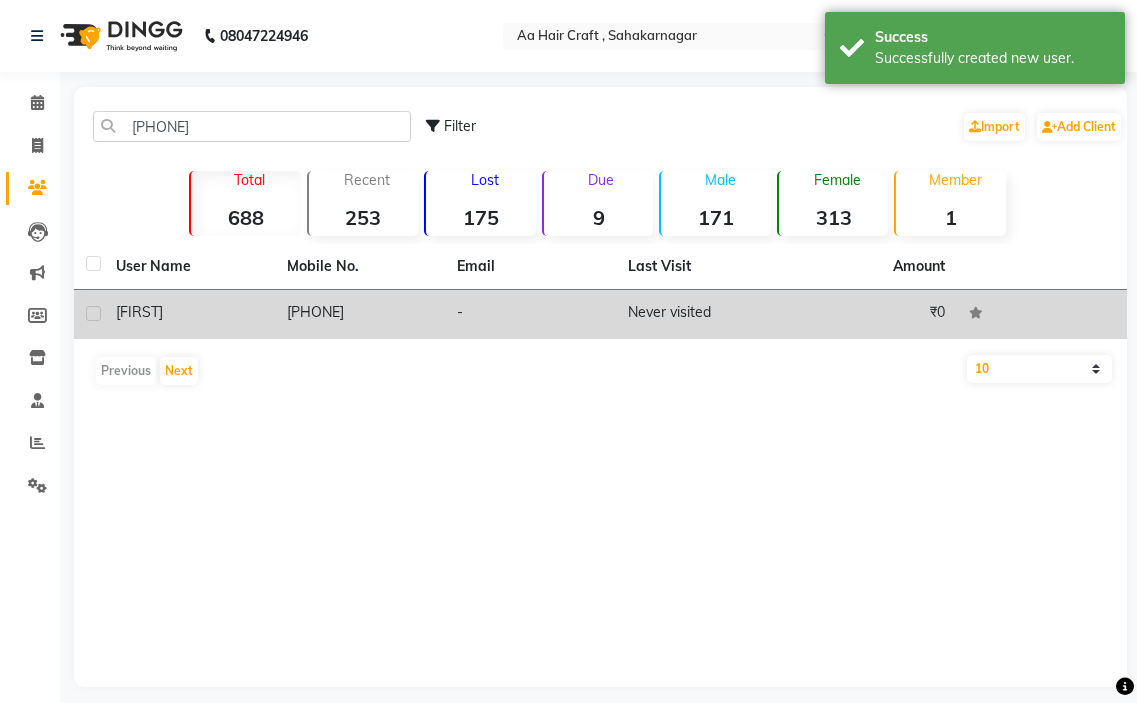 click on "-" 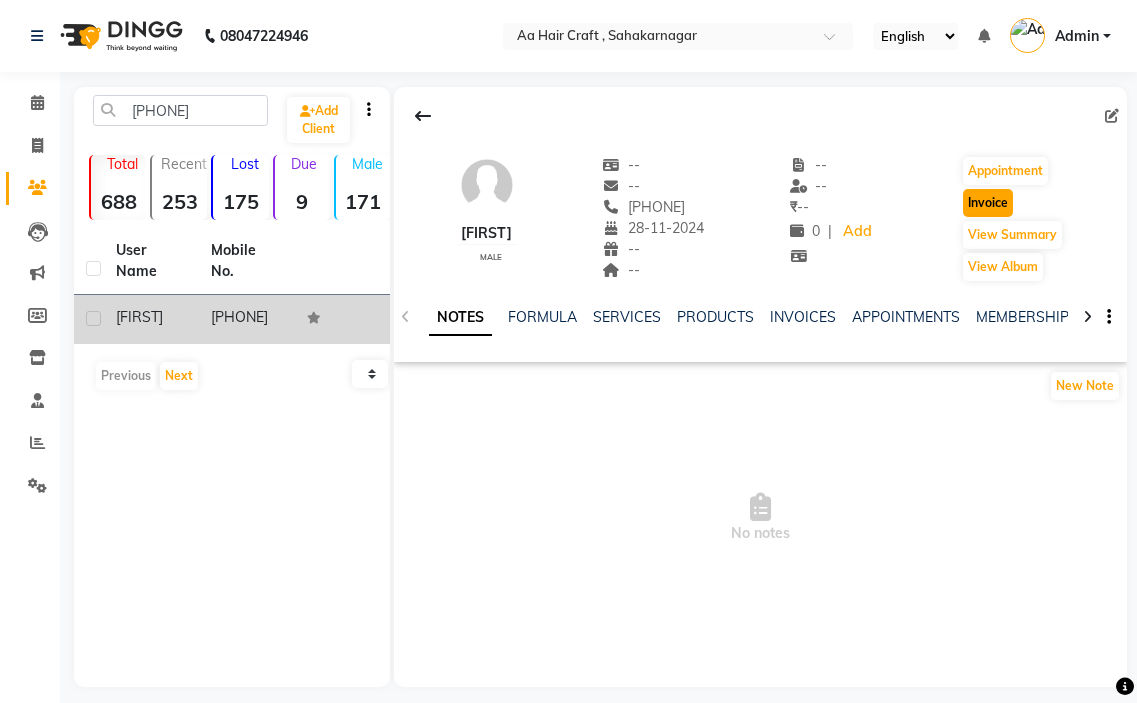 click on "Invoice" 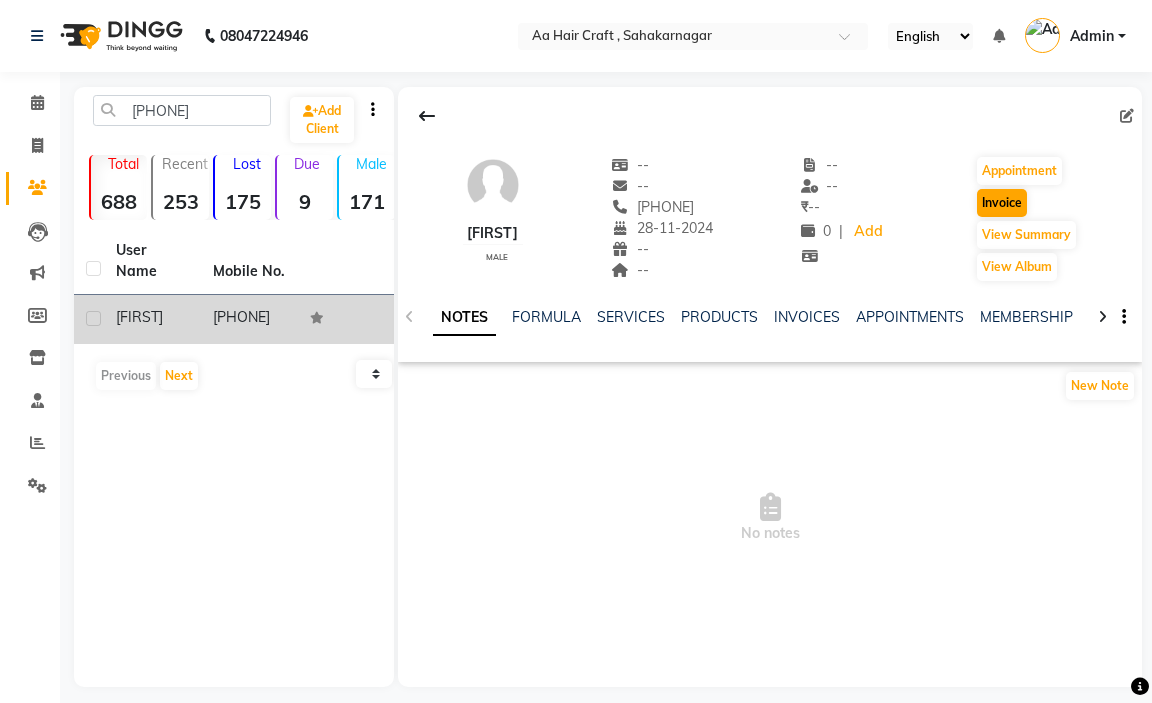 select on "service" 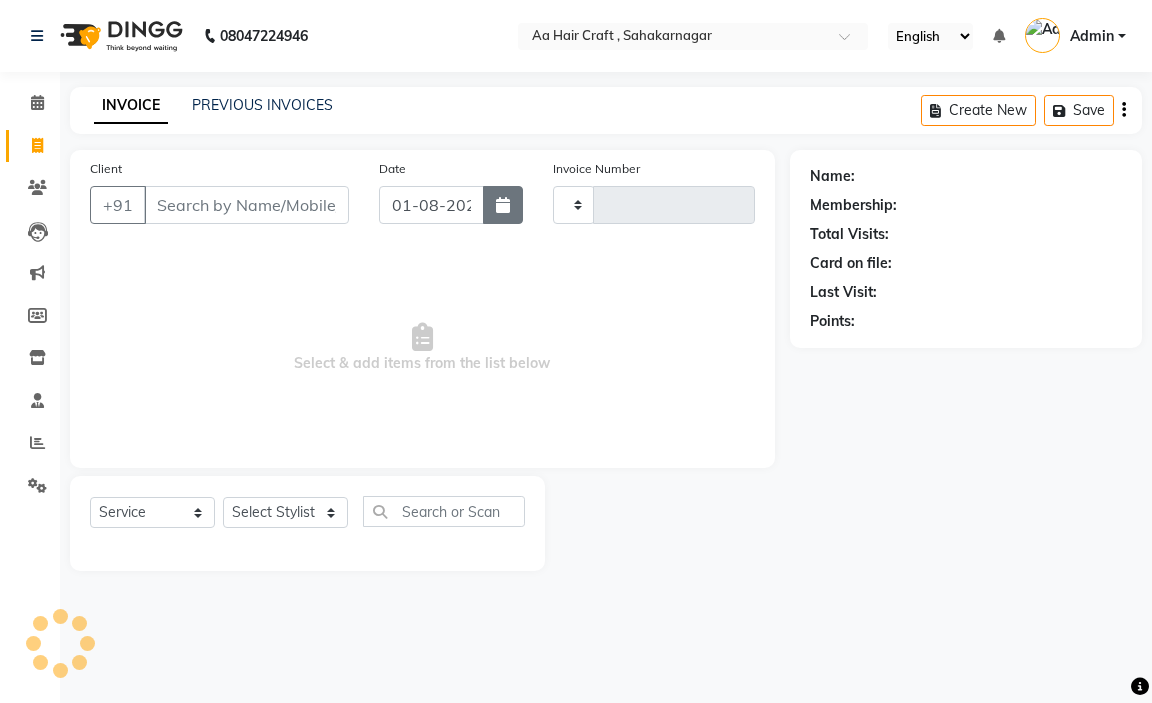type on "0501" 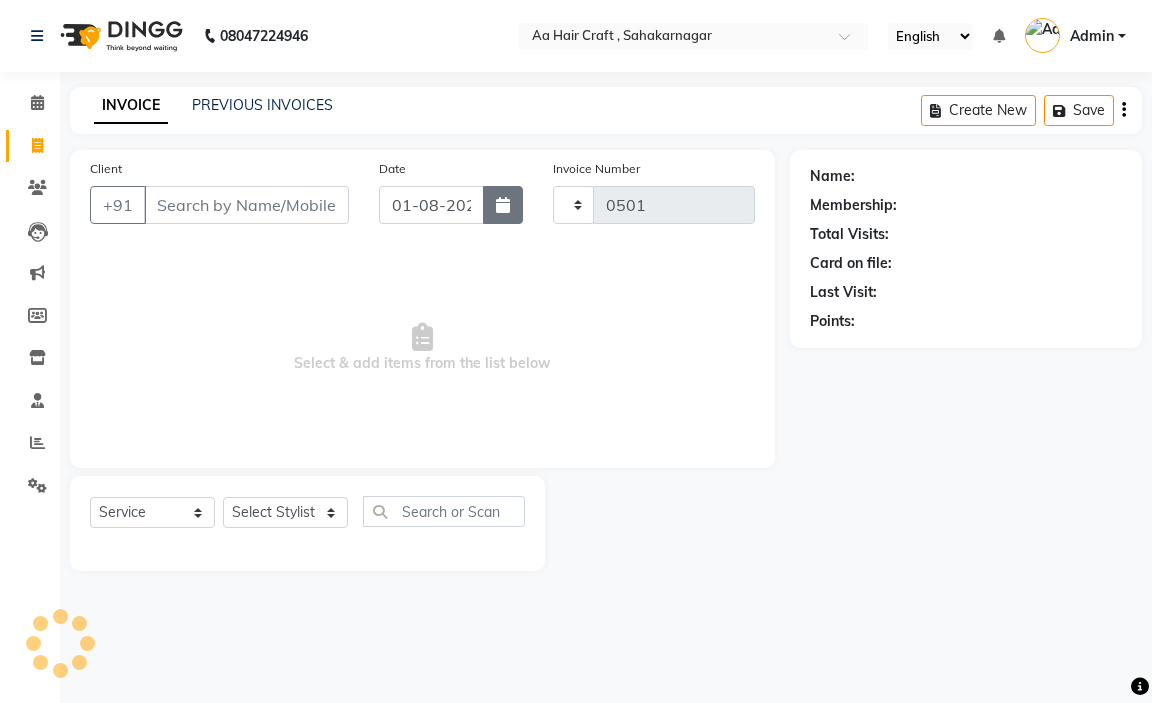 select on "6074" 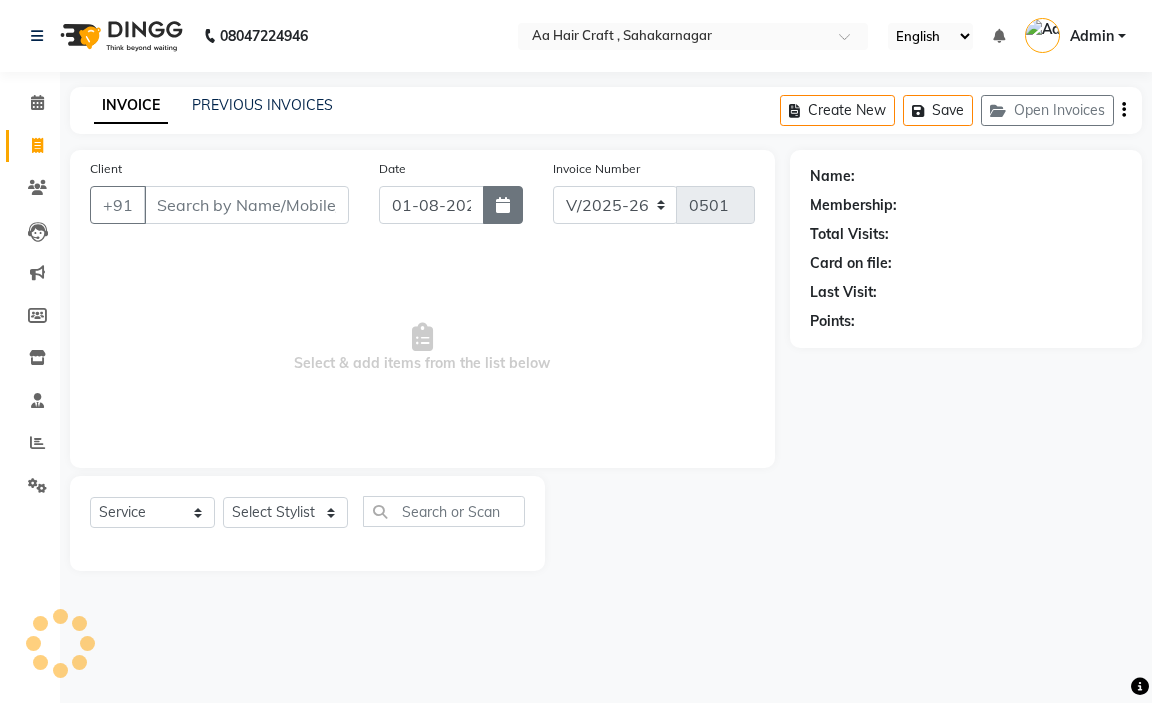 click 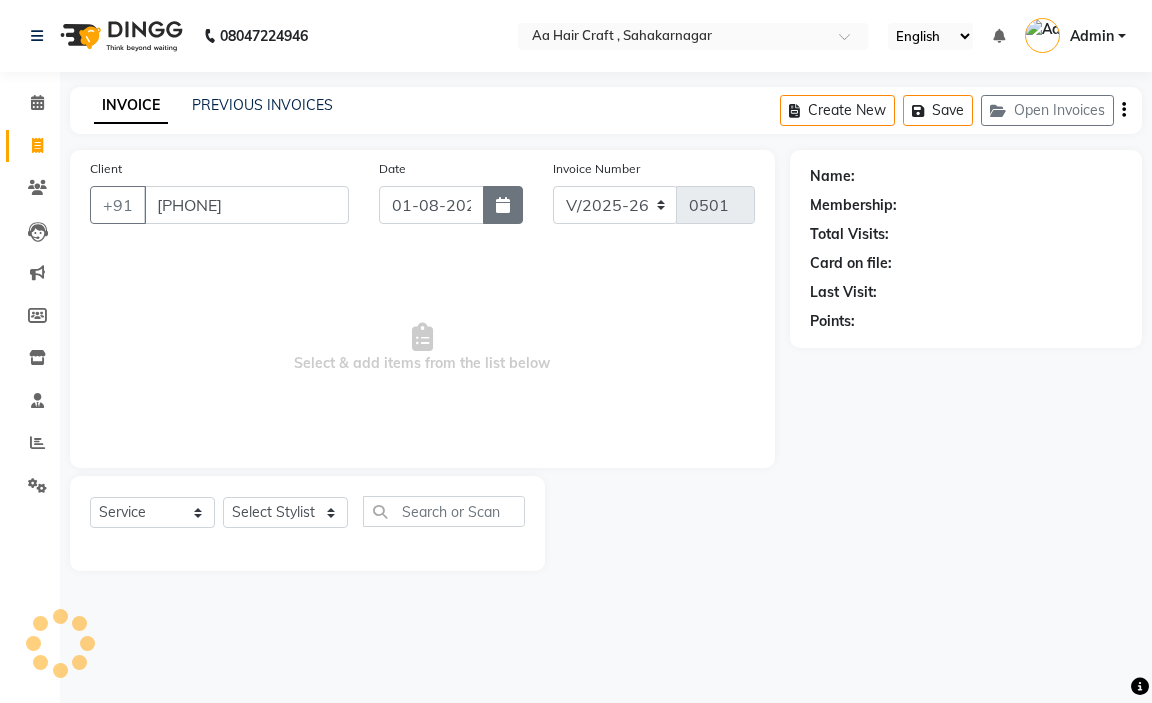 select on "8" 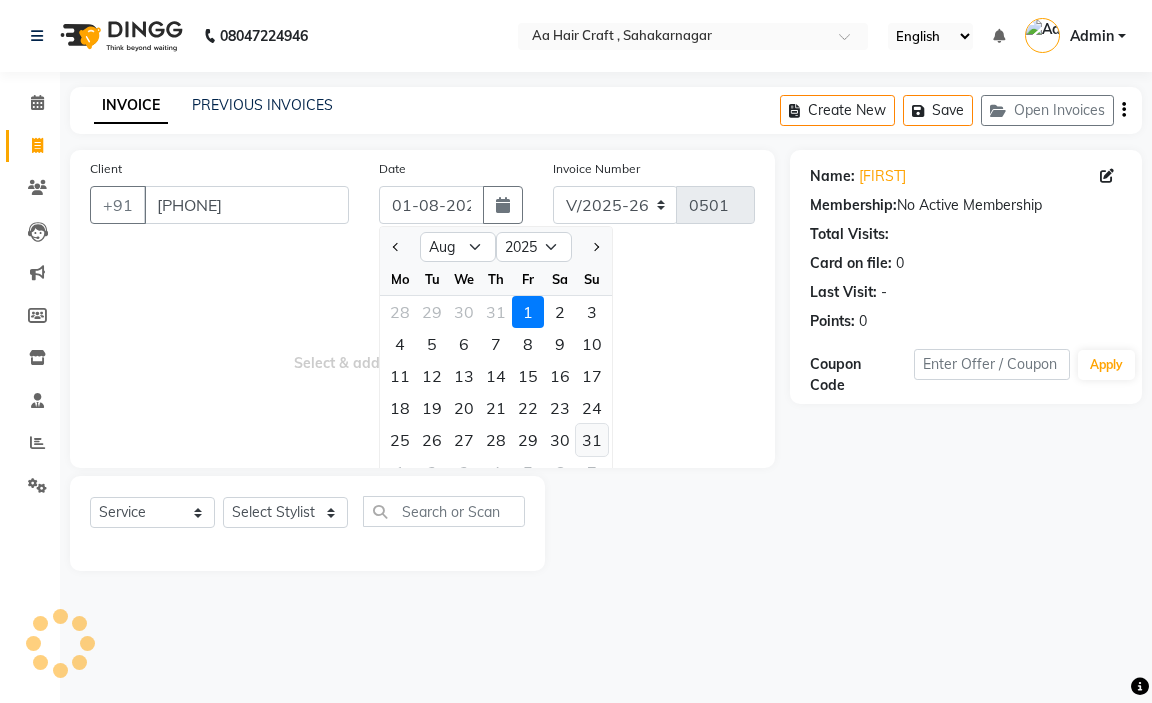 click on "31" 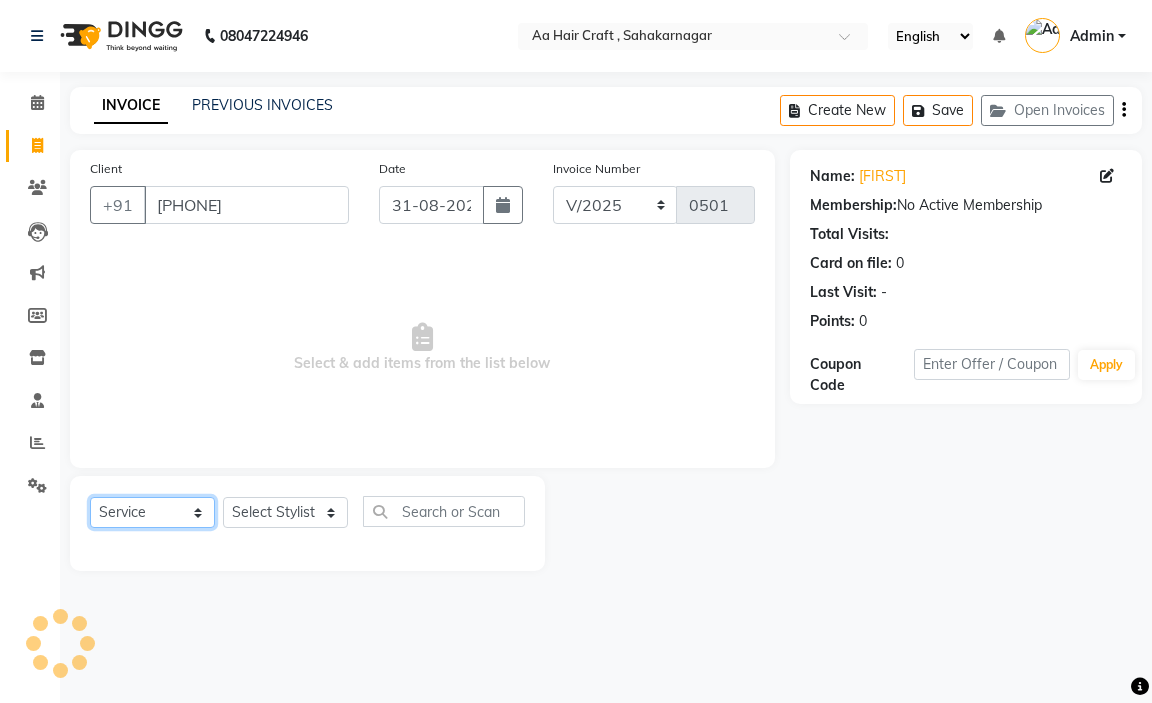 click on "Select  Service  Product  Membership  Package Voucher Prepaid Gift Card" 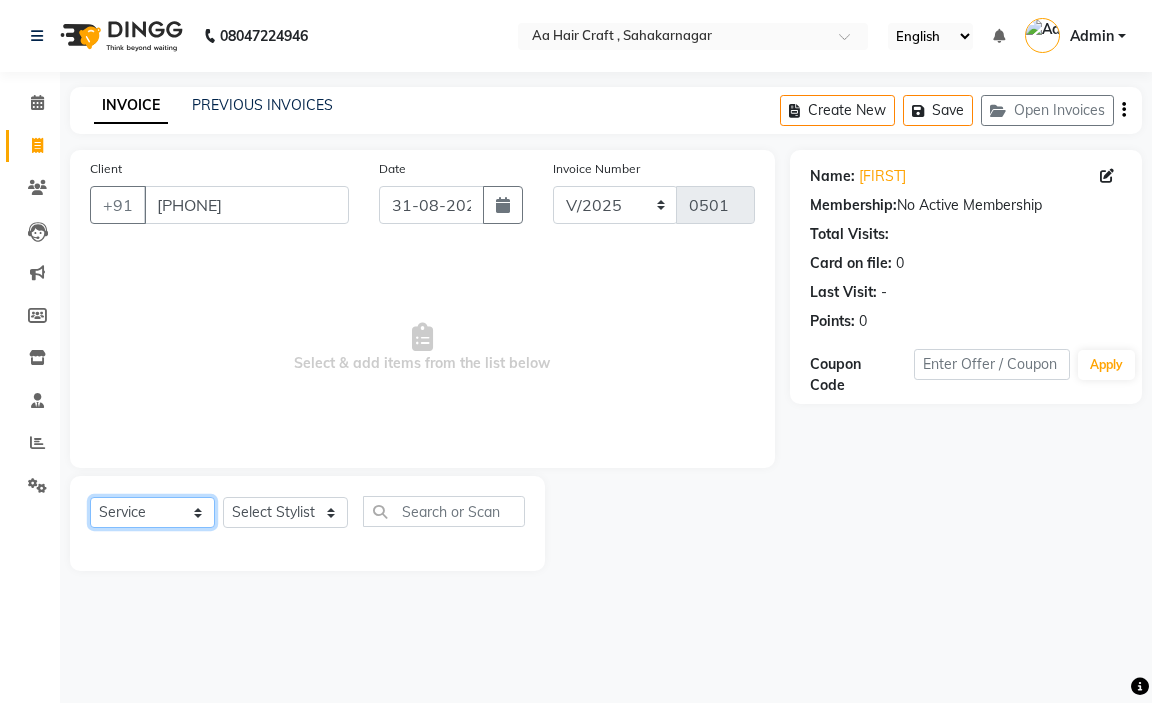 click on "Select  Service  Product  Membership  Package Voucher Prepaid Gift Card" 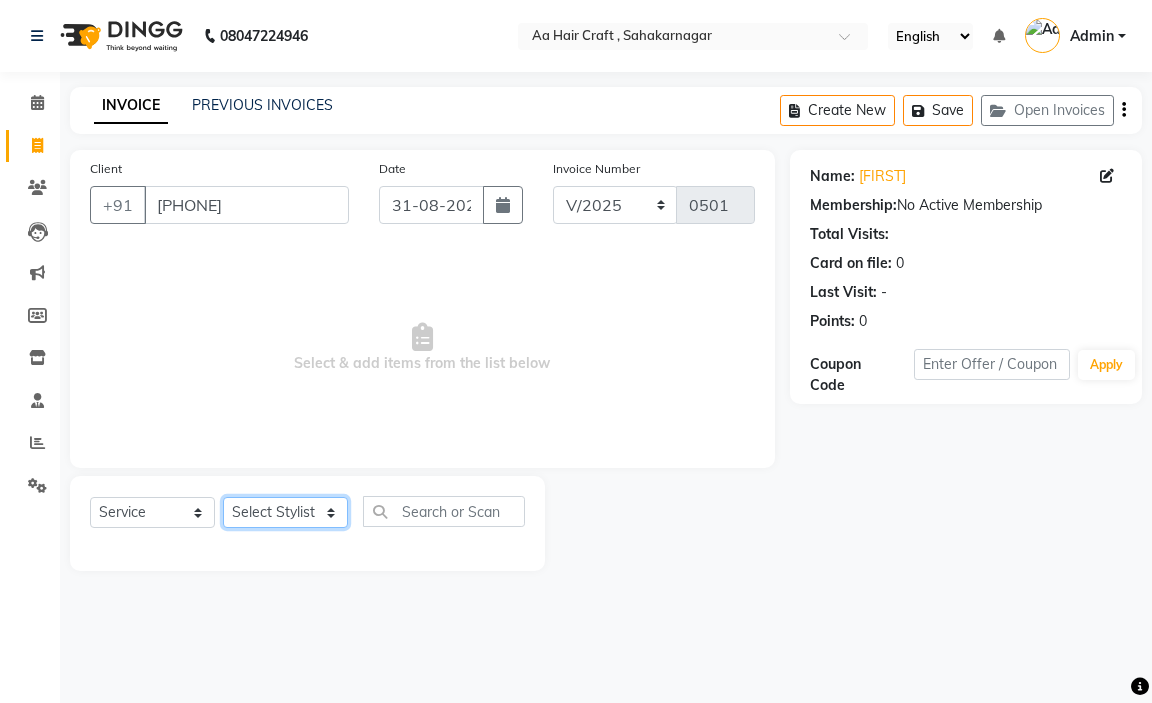 click on "Select Stylist [FIRST] [FIRST] [FIRST] [FIRST] beautycian [FIRST] beautycian [FIRST] [FIRST] [FIRST] beauty and hair" 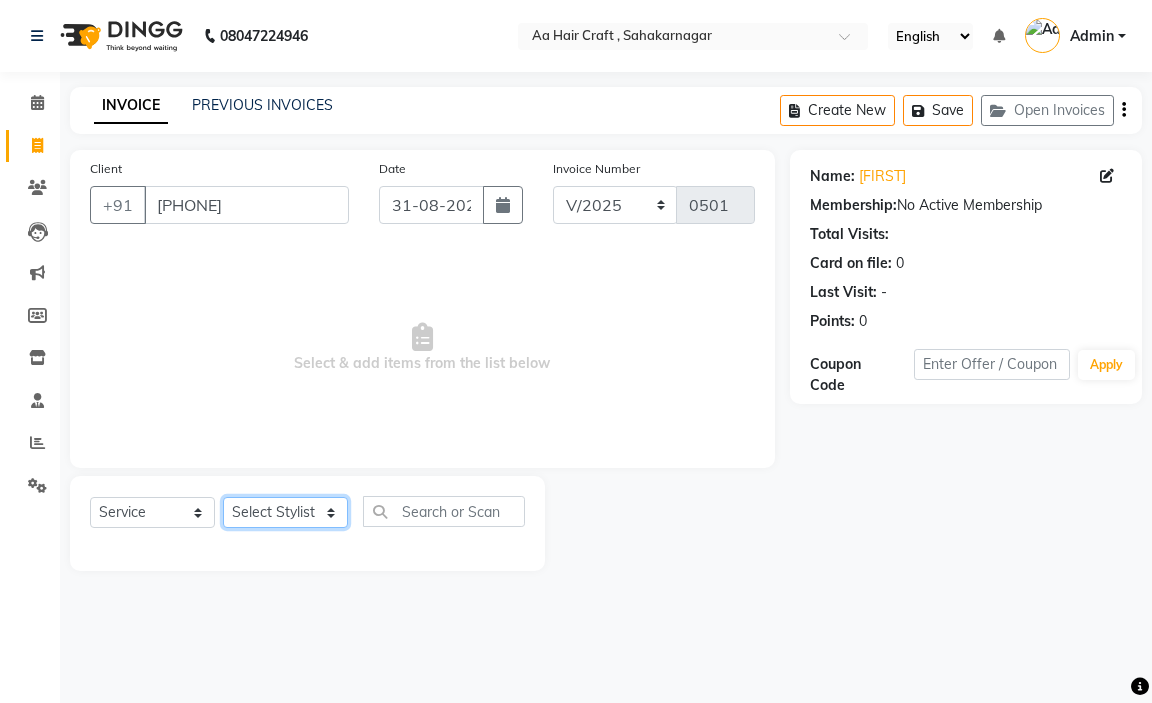 select on "80767" 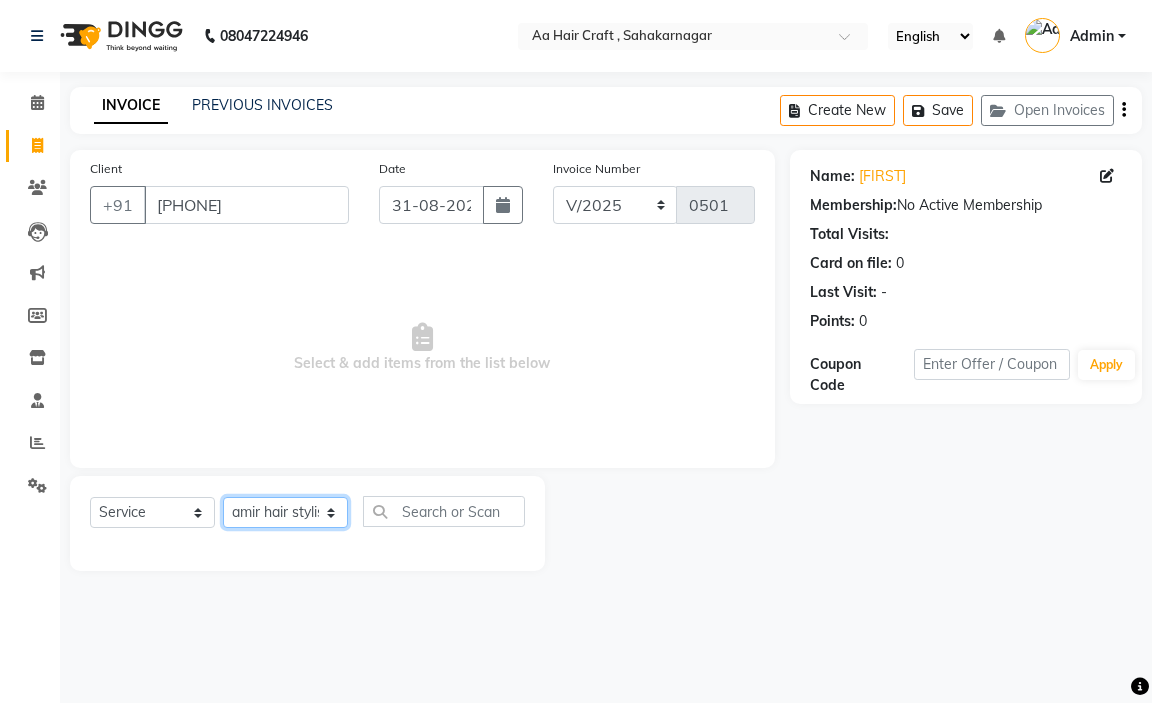 click on "Select Stylist [FIRST] [FIRST] [FIRST] [FIRST] beautycian [FIRST] beautycian [FIRST] [FIRST] [FIRST] beauty and hair" 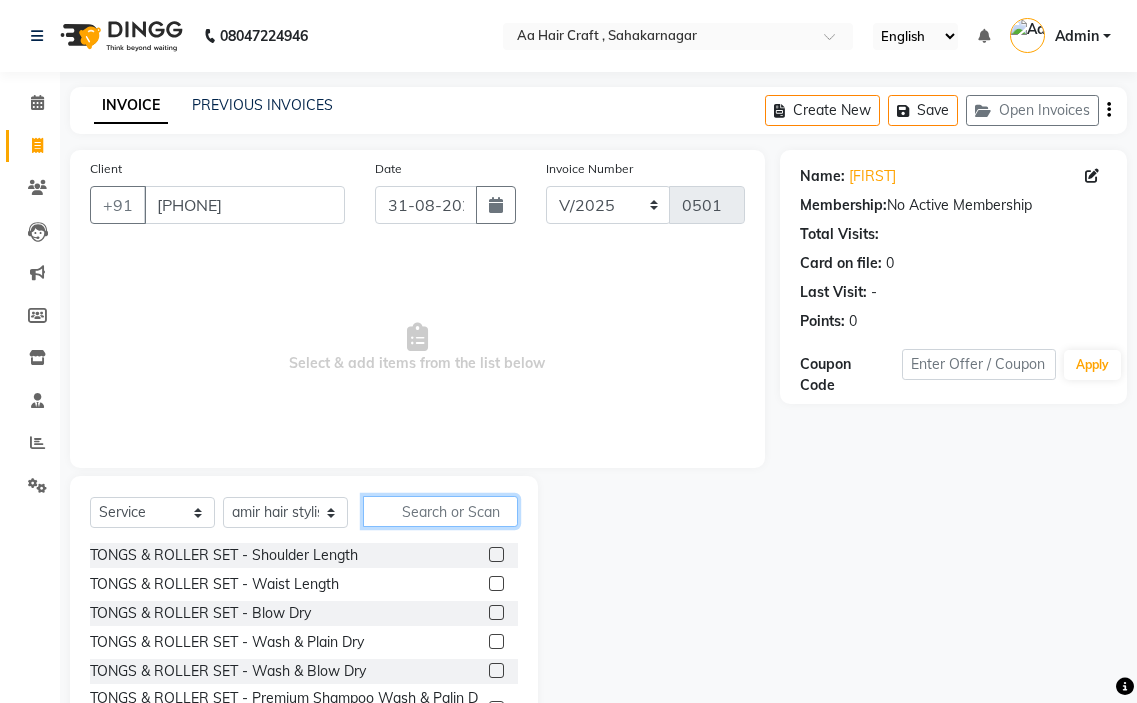 click 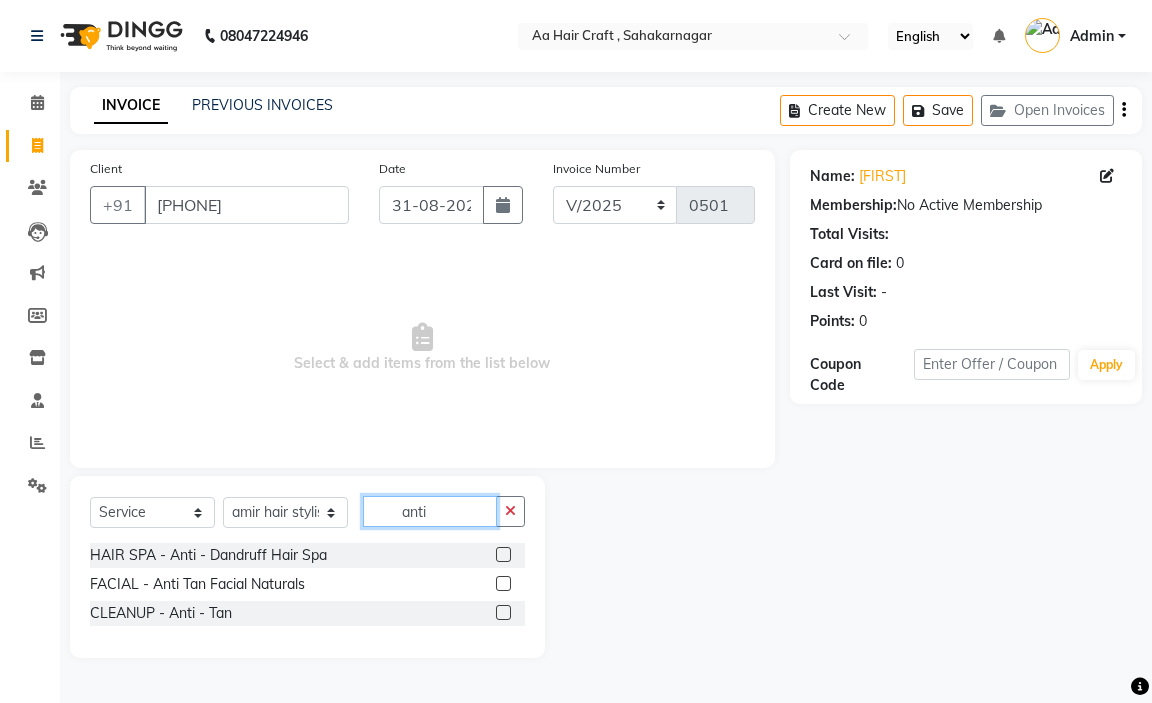 type on "anti" 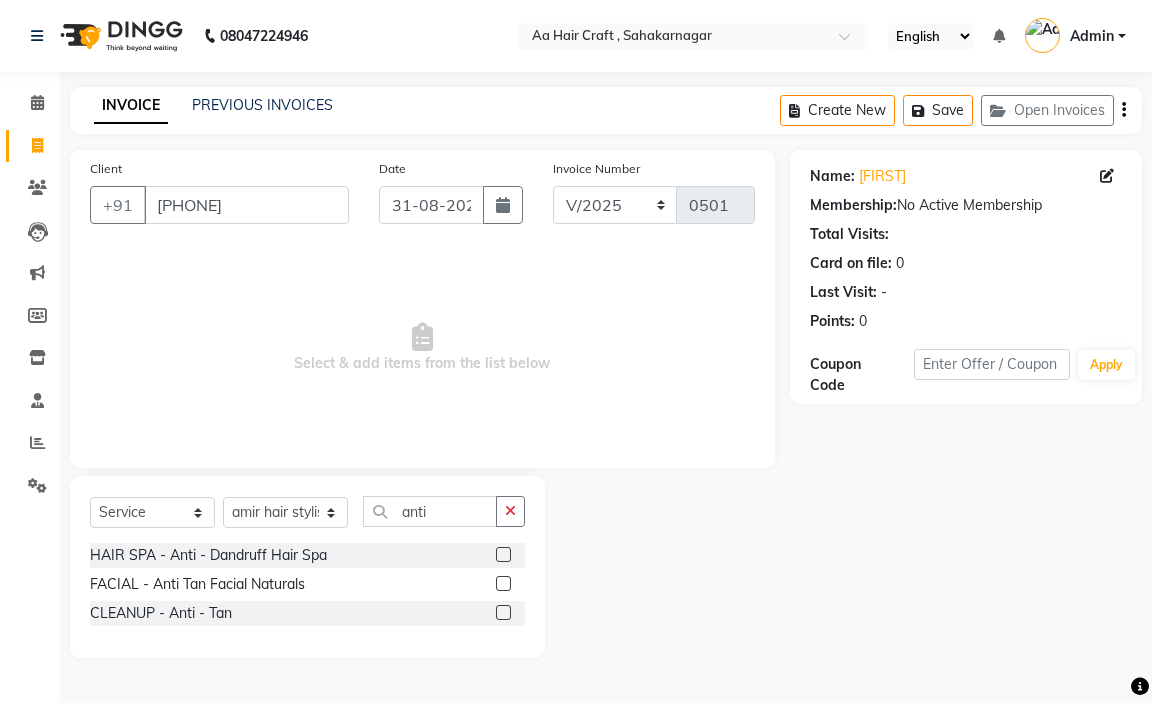 click 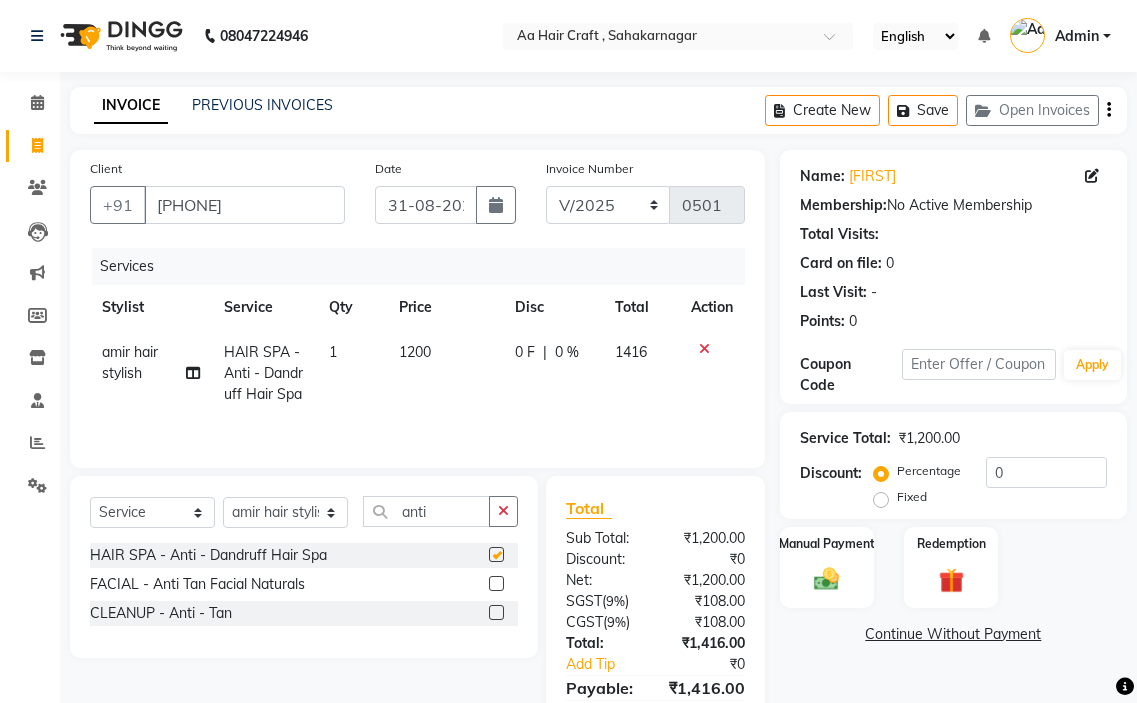 checkbox on "false" 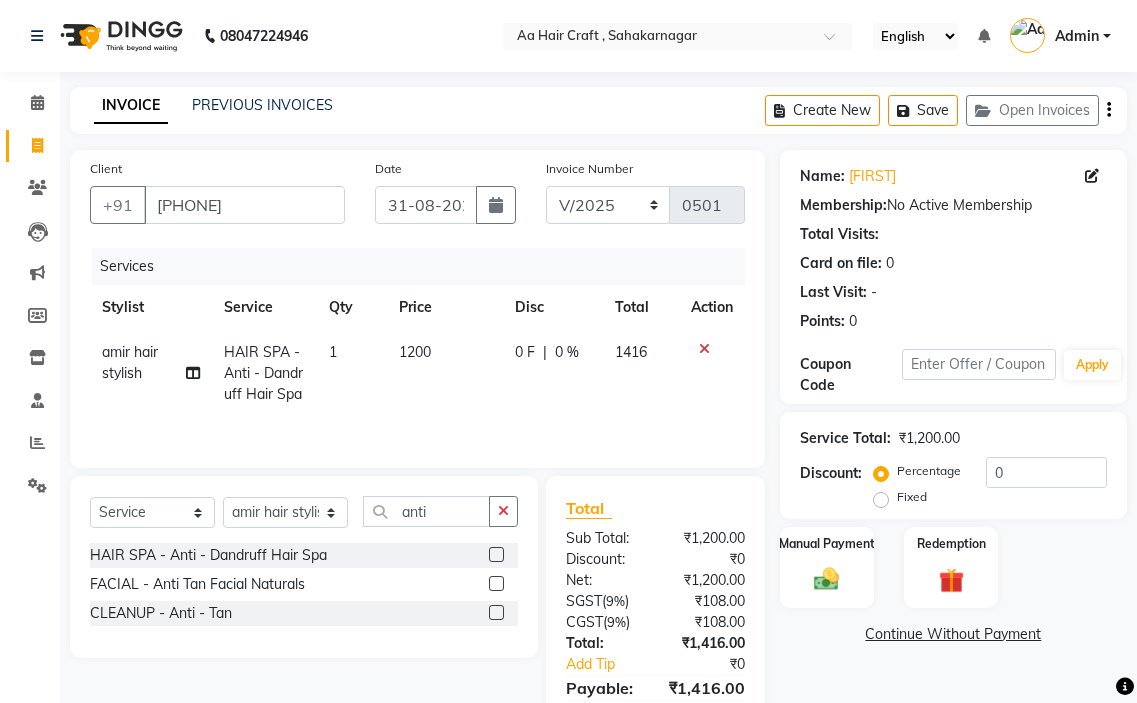 click on "1200" 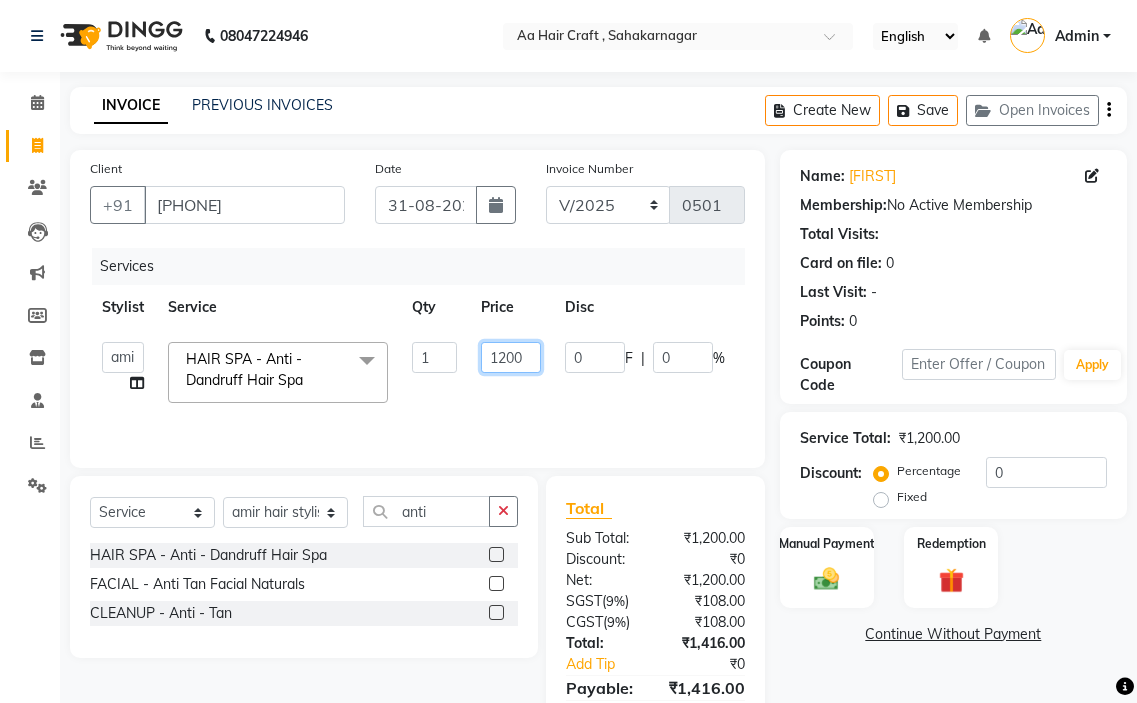 click on "1200" 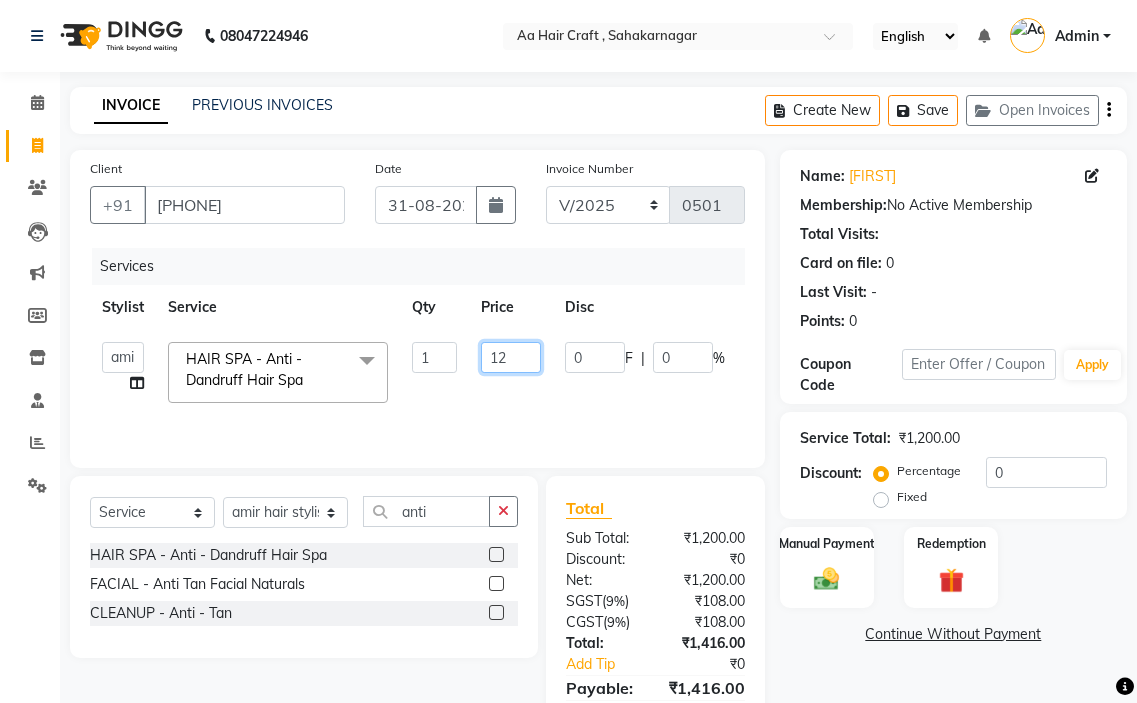type on "1" 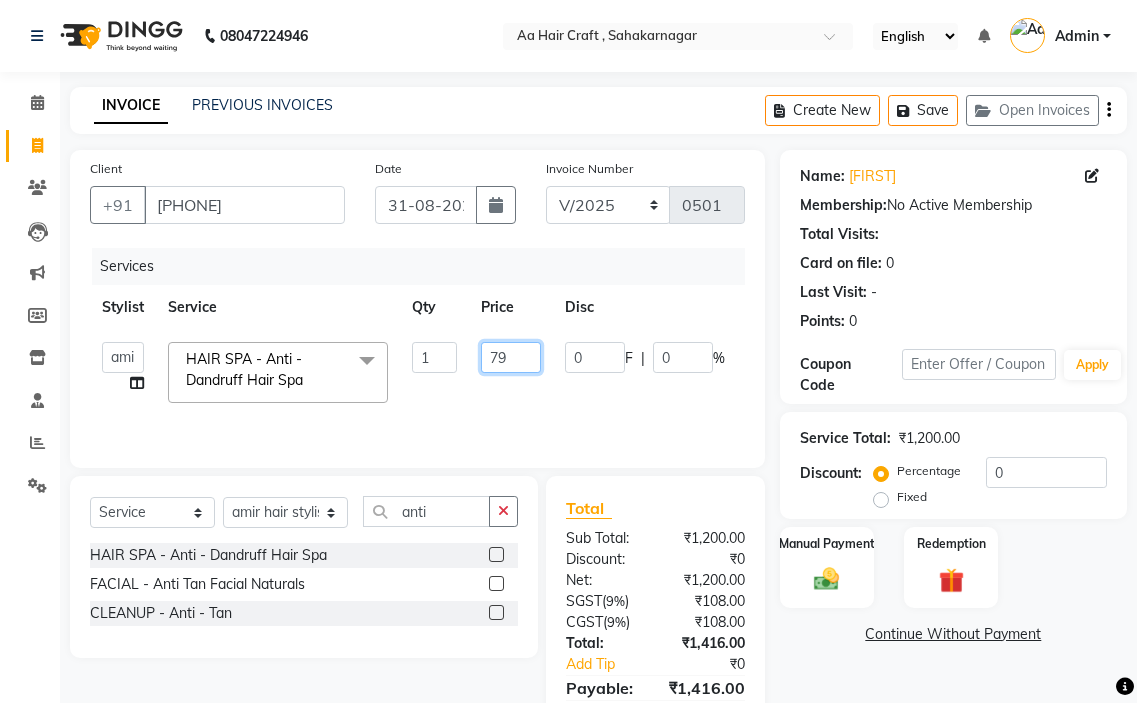 type on "799" 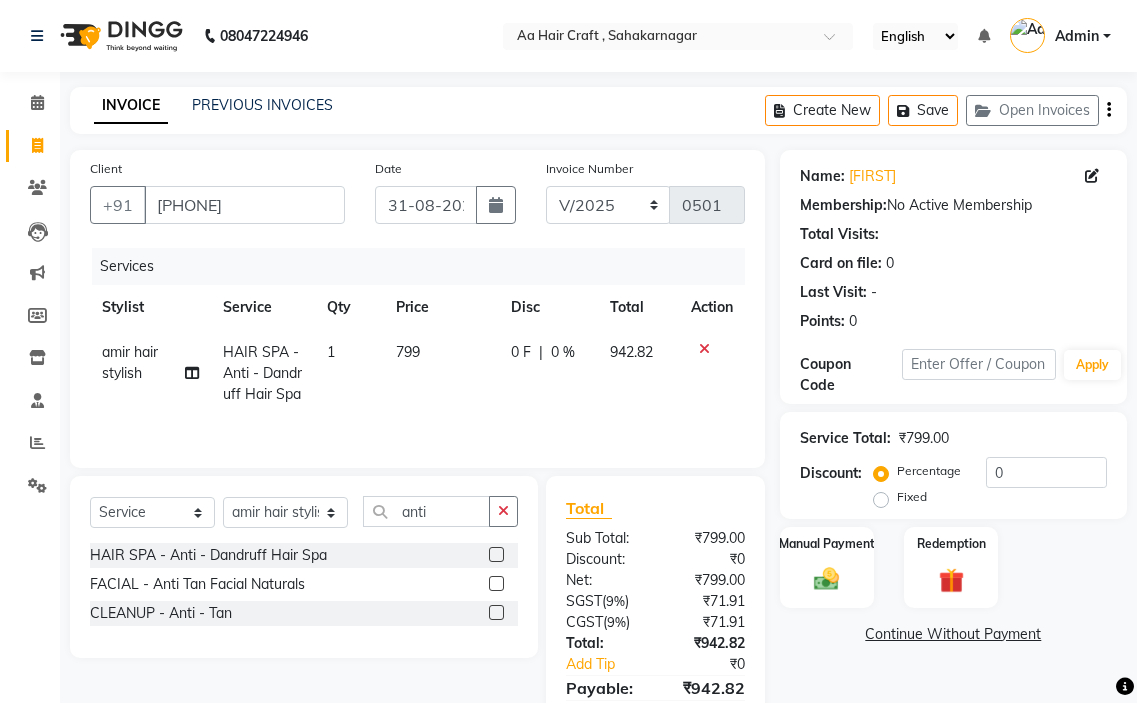 click on "0 F | 0 %" 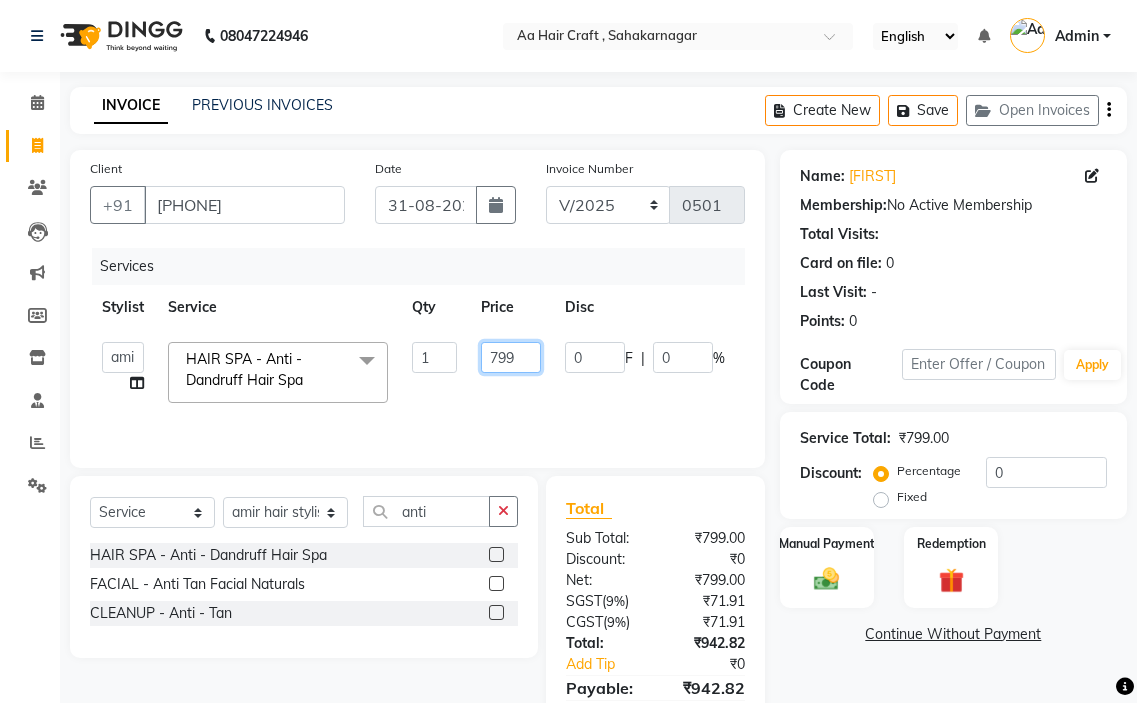 click on "799" 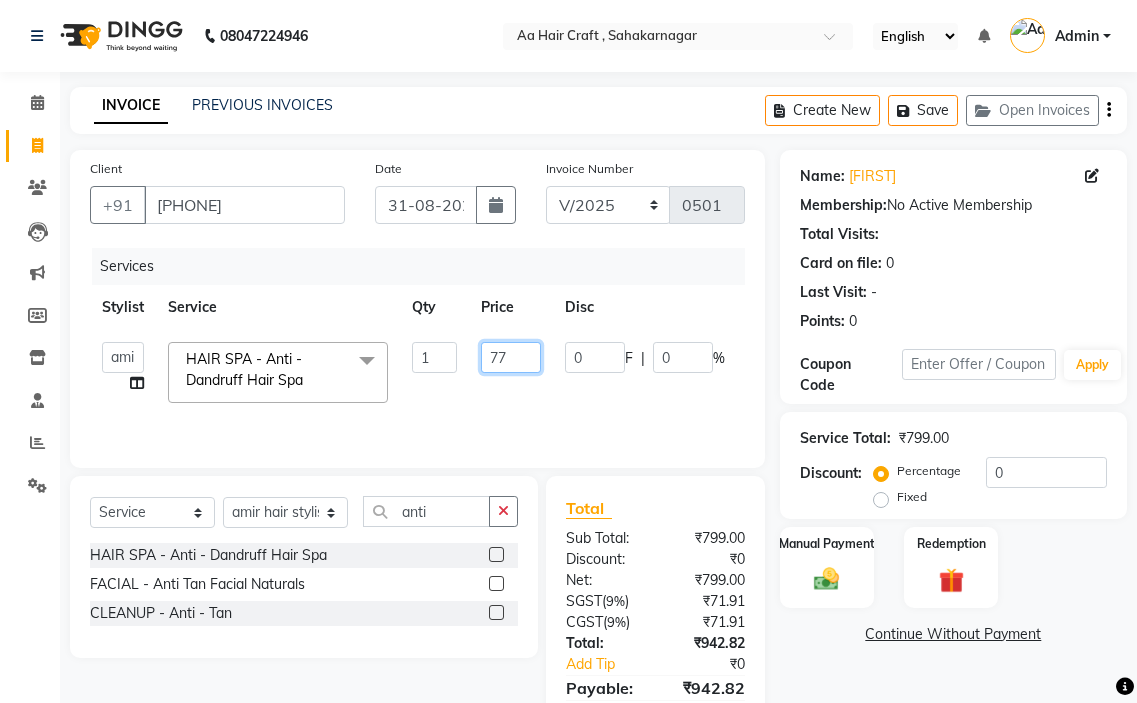 type on "775" 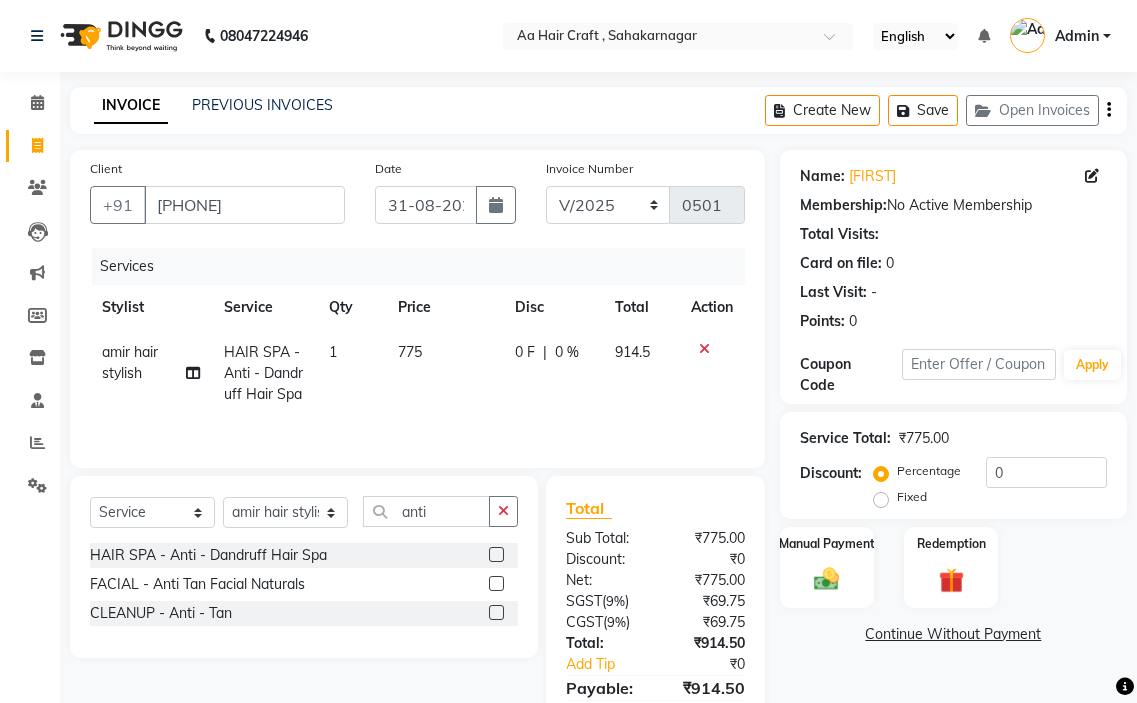 click on "0 F | 0 %" 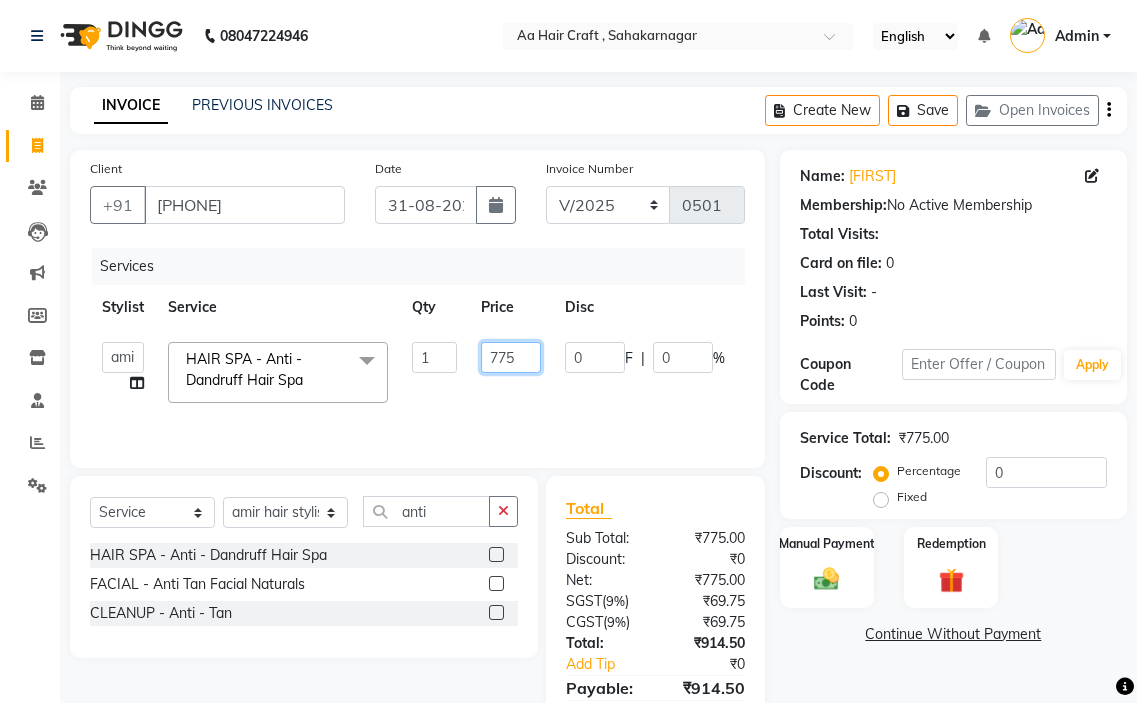 click on "775" 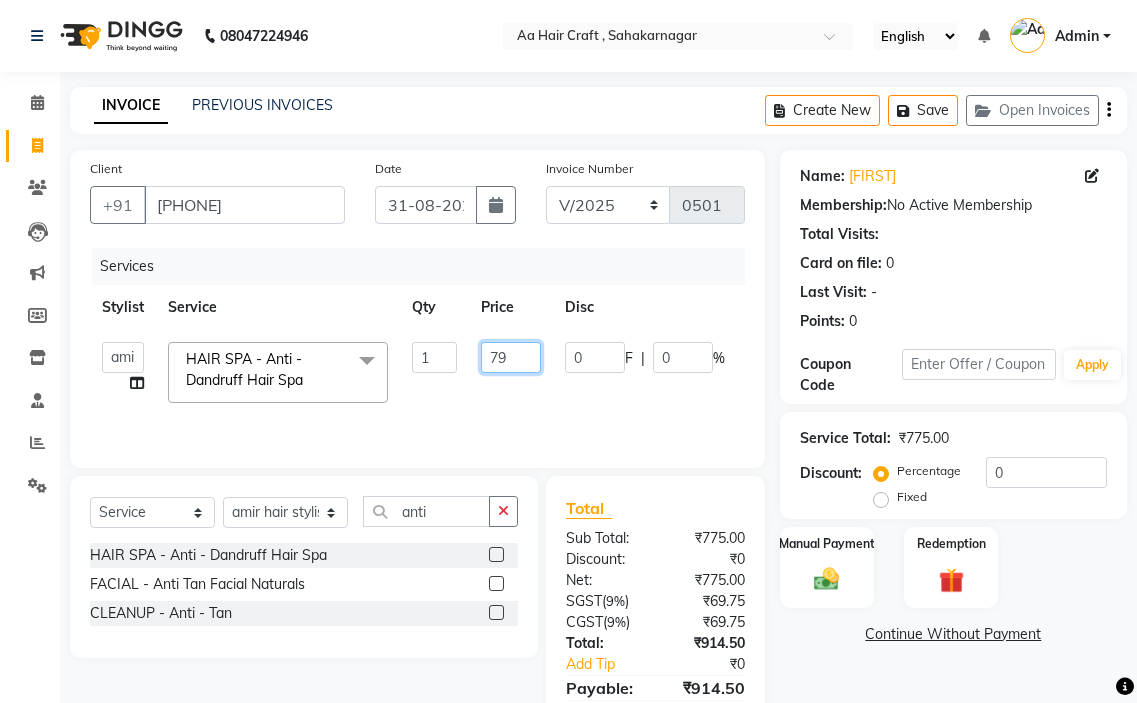 type on "799" 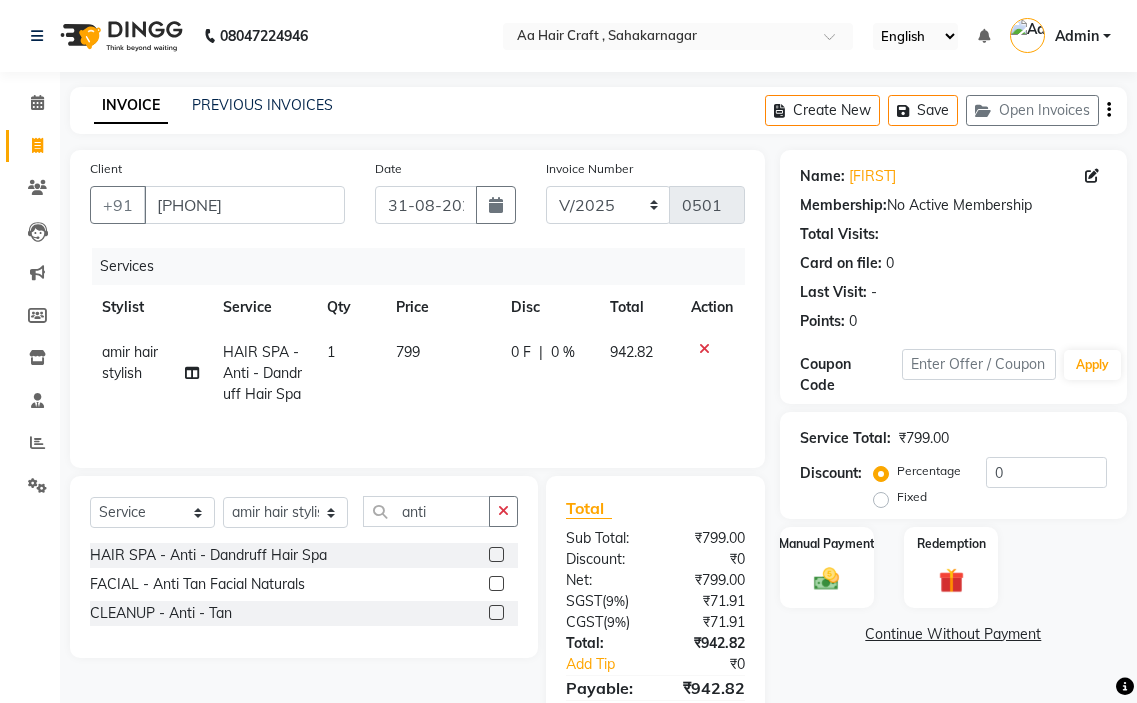 click on "[FIRST] hair stylish HAIR SPA - Anti - Dandruff Hair Spa 1 799 0 F | 0 % 942.82" 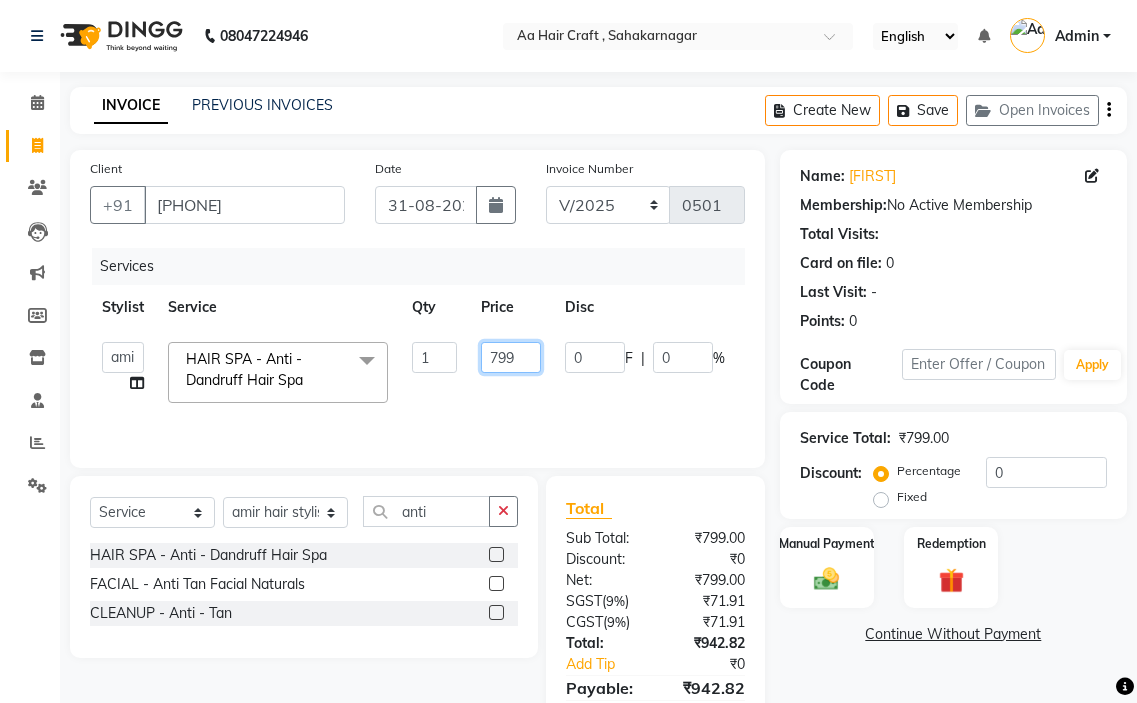 click on "799" 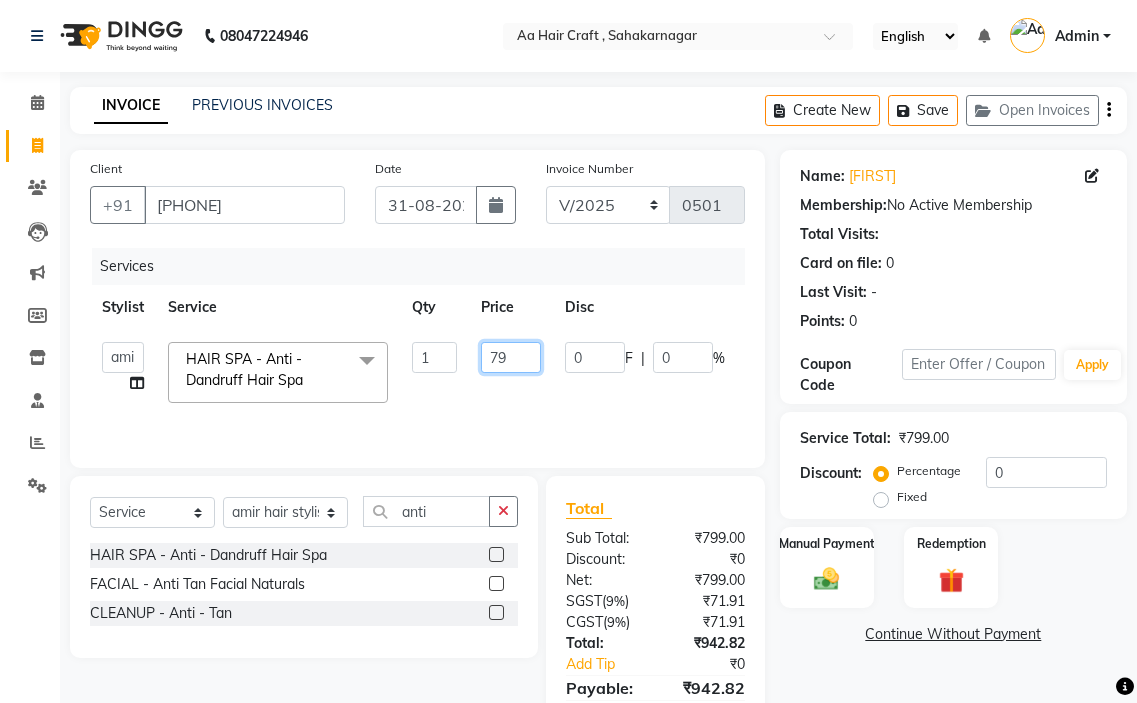 type on "7" 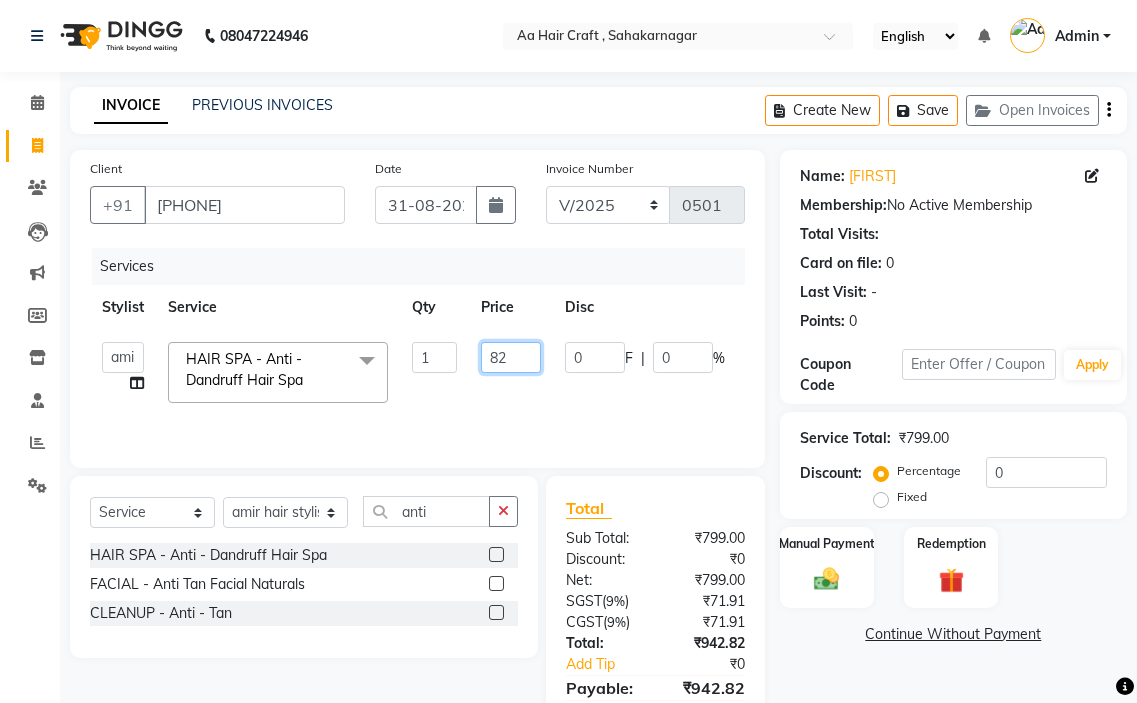 type on "825" 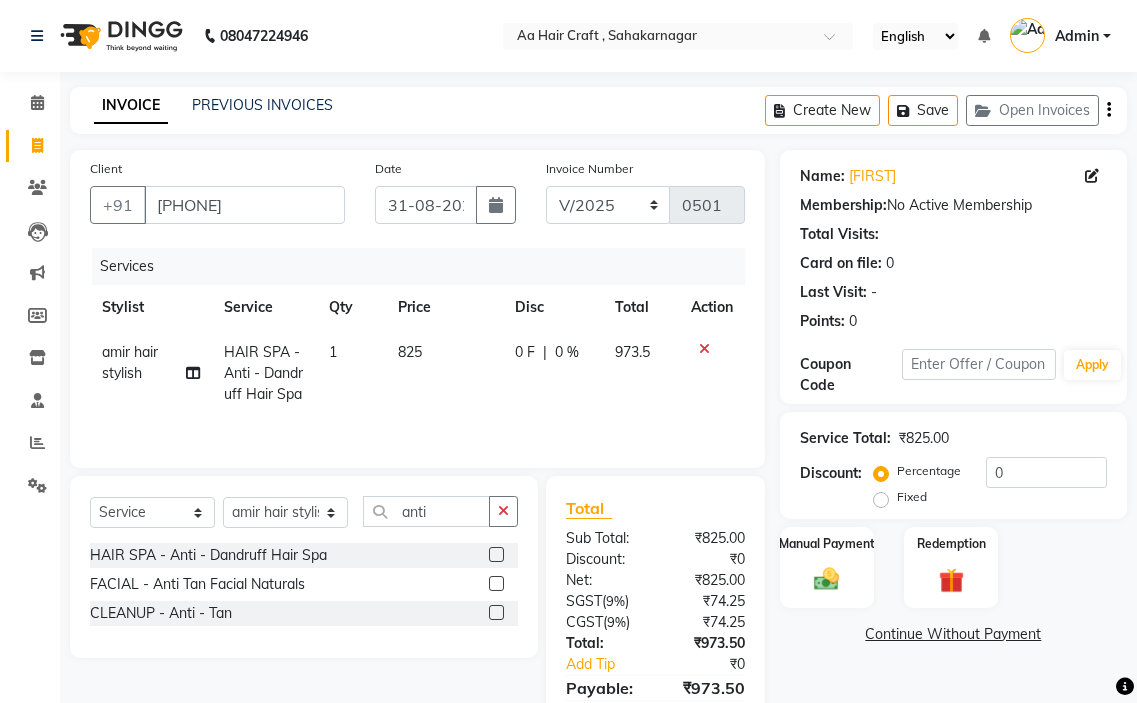 click on "0 F | 0 %" 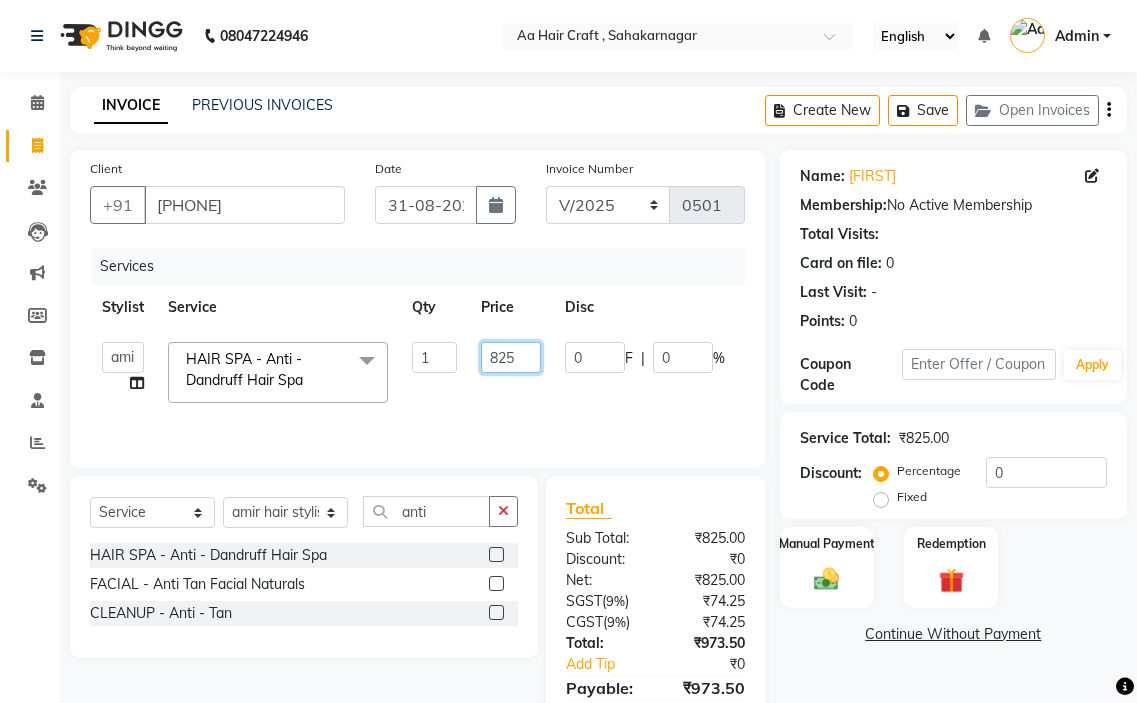 click on "825" 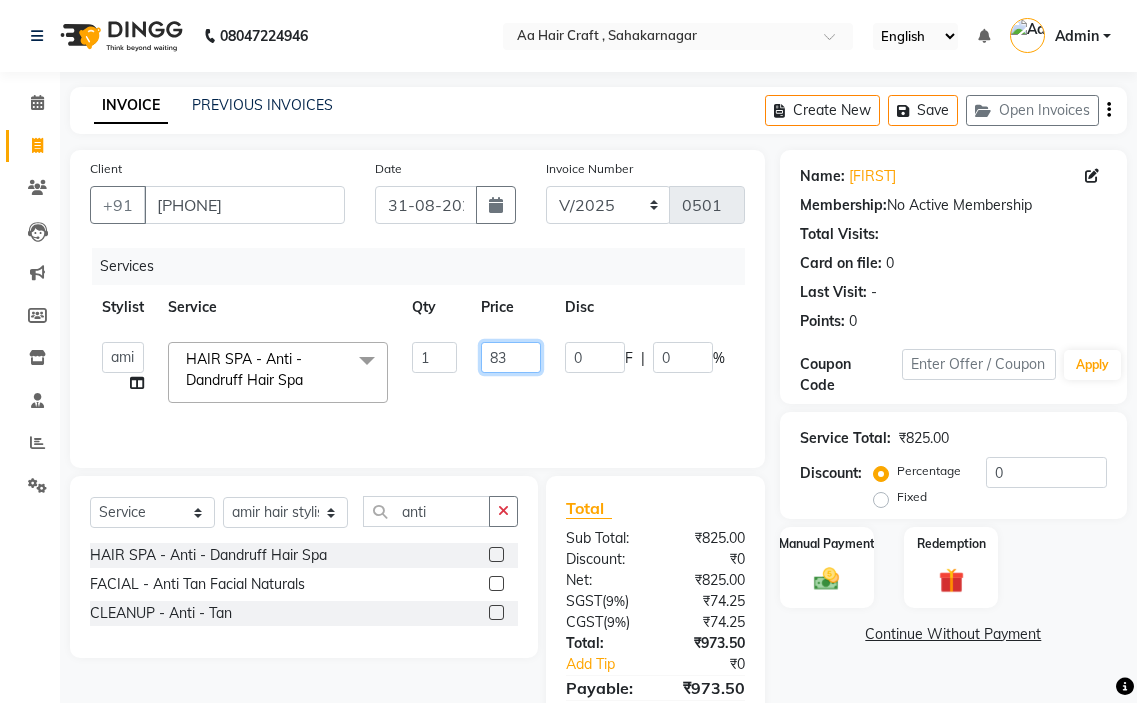 type on "835" 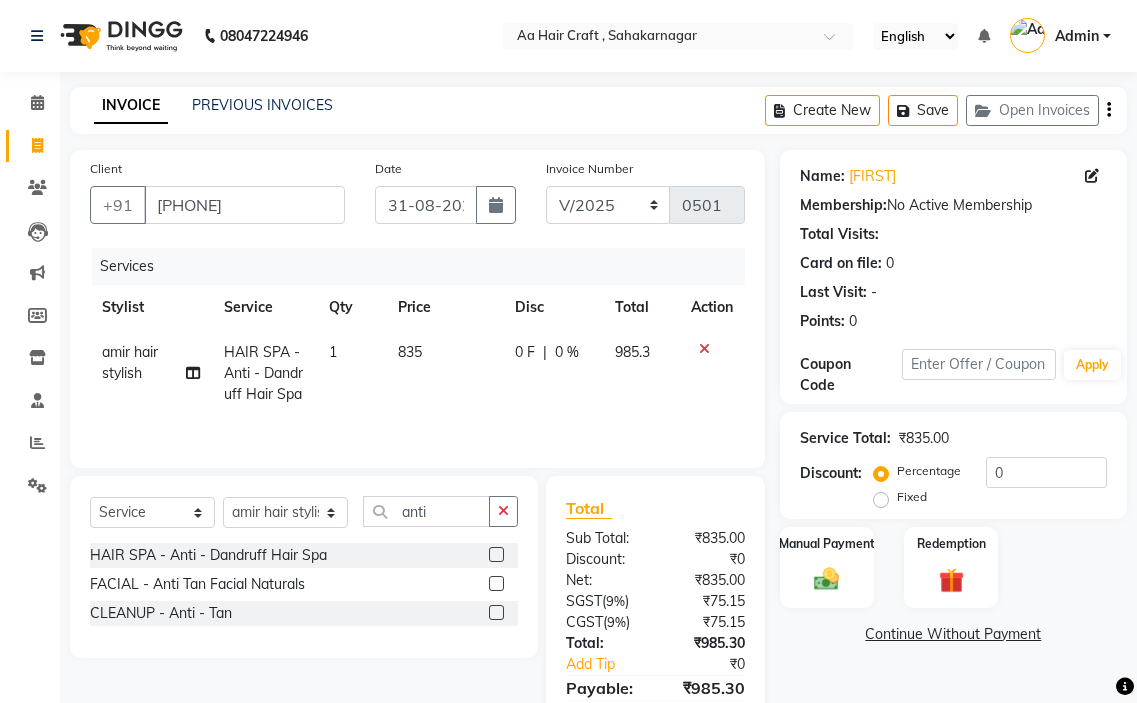 click on "[FIRST] hair stylish HAIR SPA - Anti - Dandruff Hair Spa 1 835 0 F | 0 % 985.3" 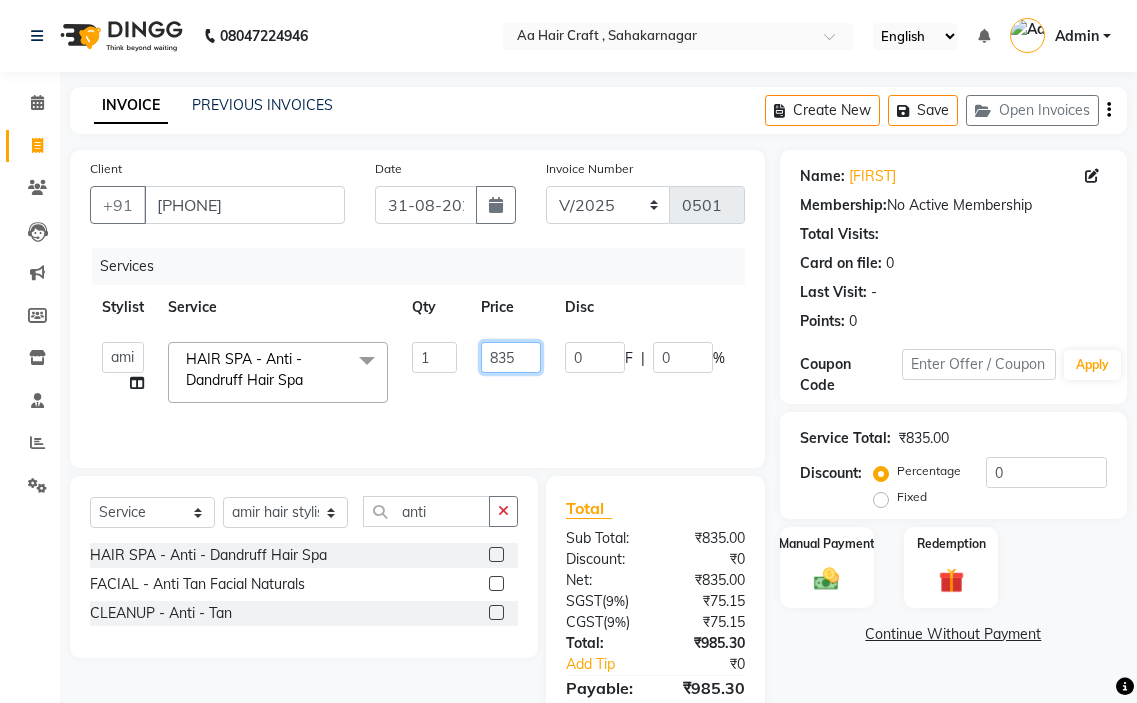click on "835" 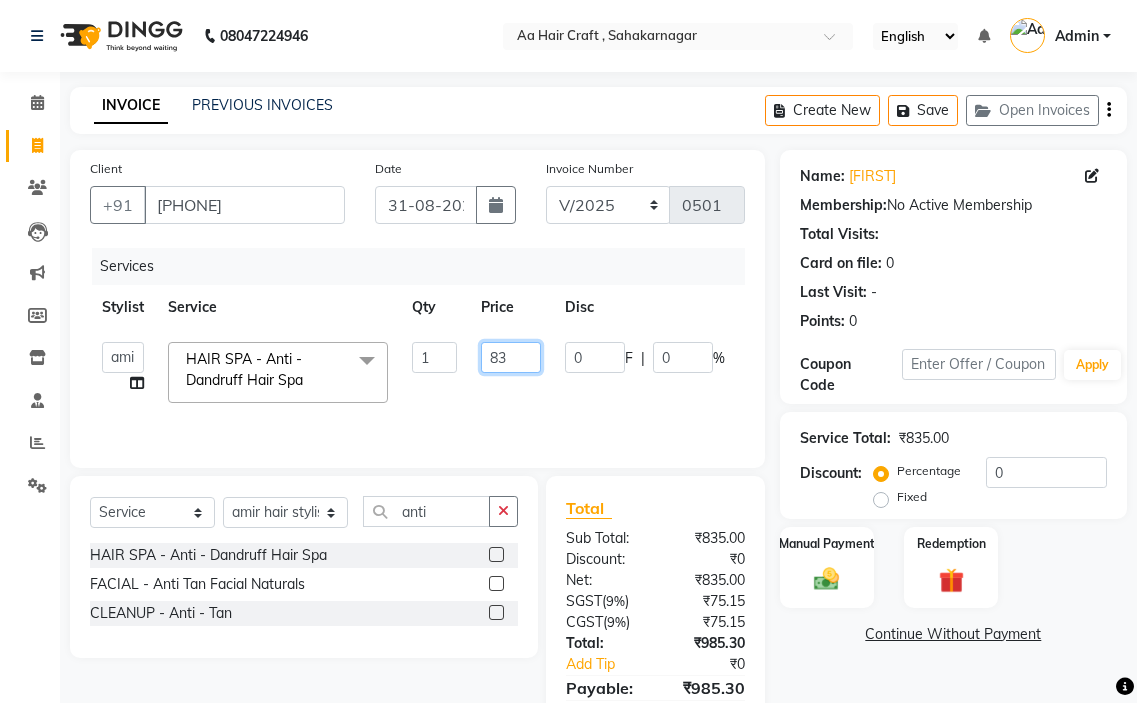 type on "8" 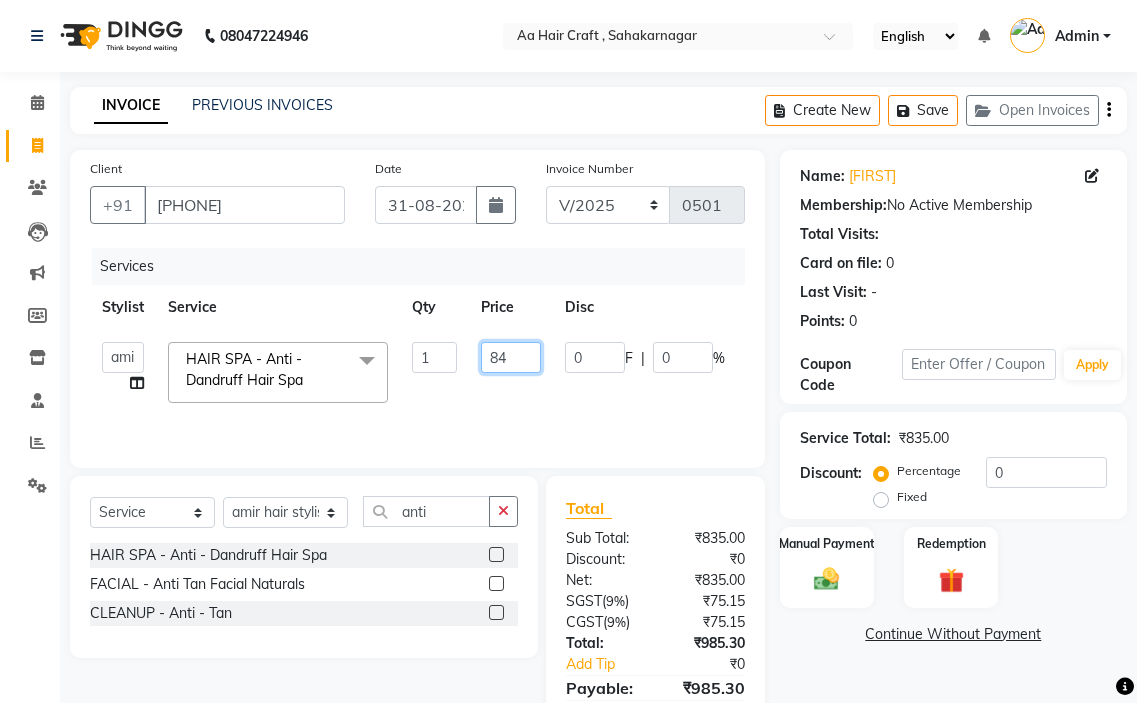 type on "845" 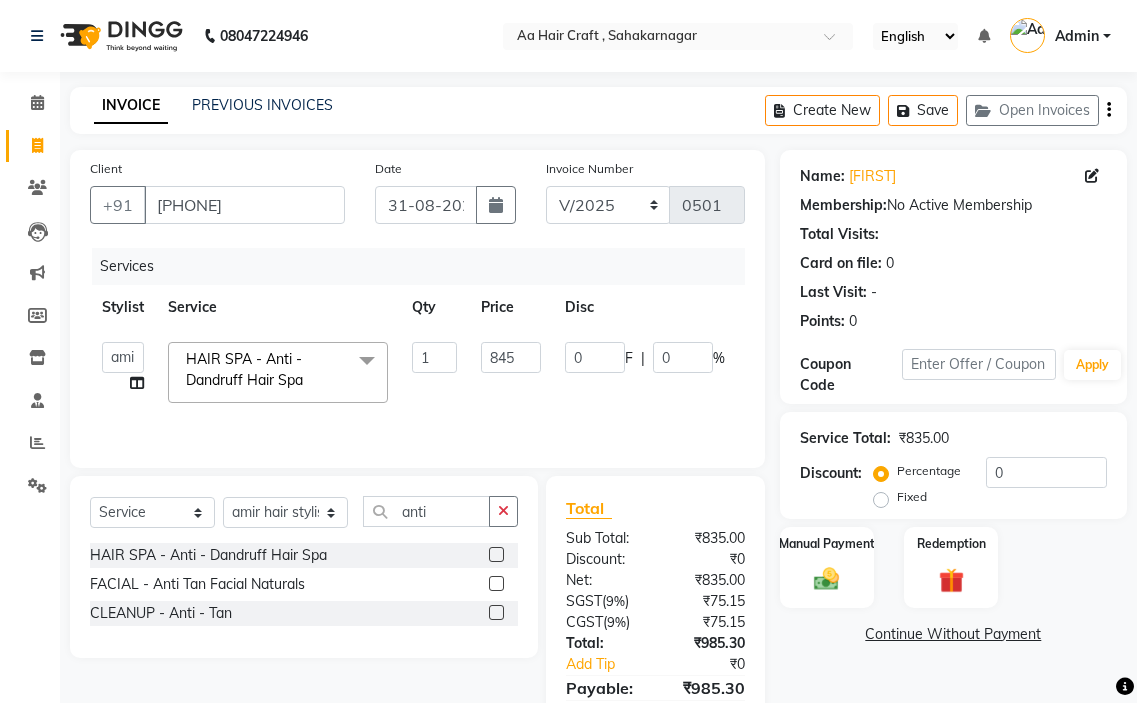 click on "[FIRST] hair stylish   [FIRST]   [FIRST]   [FIRST] beautycian   [FIRST] beautycian   [FIRST]   [FIRST]   [FIRST] beauty and hair  HAIR SPA - Anti - Dandruff Hair Spa  x TONGS  & ROLLER SET - Shoulder Length TONGS  & ROLLER SET - Waist Length TONGS  & ROLLER SET - Blow Dry TONGS  & ROLLER SET - Wash  & Plain Dry TONGS  & ROLLER SET - Wash  & Blow Dry TONGS  & ROLLER SET - Premium Shampoo Wash  & Palin Dry TONGS  & ROLLER SET - Premium Shampoo Wash  & Blow Dry nanoplasty treatment GLOBAL HAIR COLOUR ( WITH AMMONIA ) - Upto Neck GLOBAL HAIR COLOUR ( WITH AMMONIA ) - Upto Sholder GLOBAL HAIR COLOUR ( WITH AMMONIA ) - Upto Mid-back GLOBAL HAIR COLOUR ( WITH AMMONIA ) - Waist  & Below GLOBAL HAIR COLOUR ( WITH AMMONIA ) - Root touch up (upto 2 inch) GLOBAL HIGHLIGHTS - Upto Neck GLOBAL HIGHLIGHTS - Upto Sholder GLOBAL HIGHLIGHTS - Upto Mid-back GLOBAL HIGHLIGHTS - Waist  & Below GLOBAL HIGHLIGHTS - Crown Highlights GLOBAL HIGHLIGHTS - Highlight Perstreaks  & Prelightninh SMOOTHENING / REBONDING - Upto Neck KERATIN - Upto Neck DE TAN - Feet" 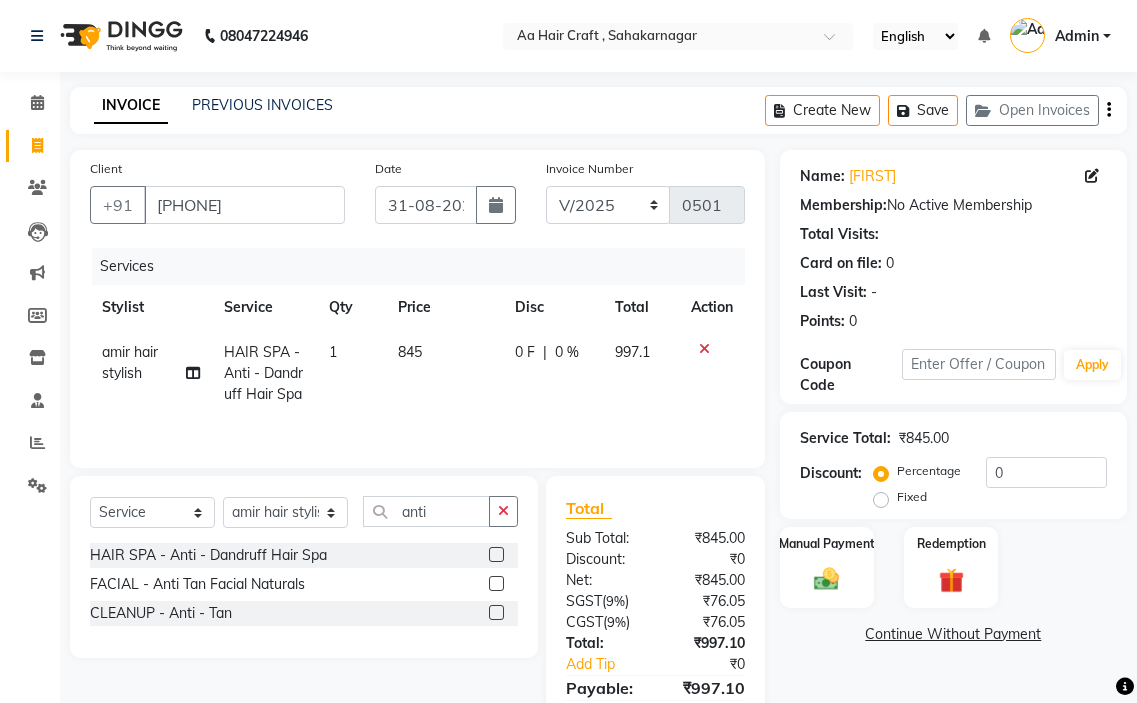 click on "845" 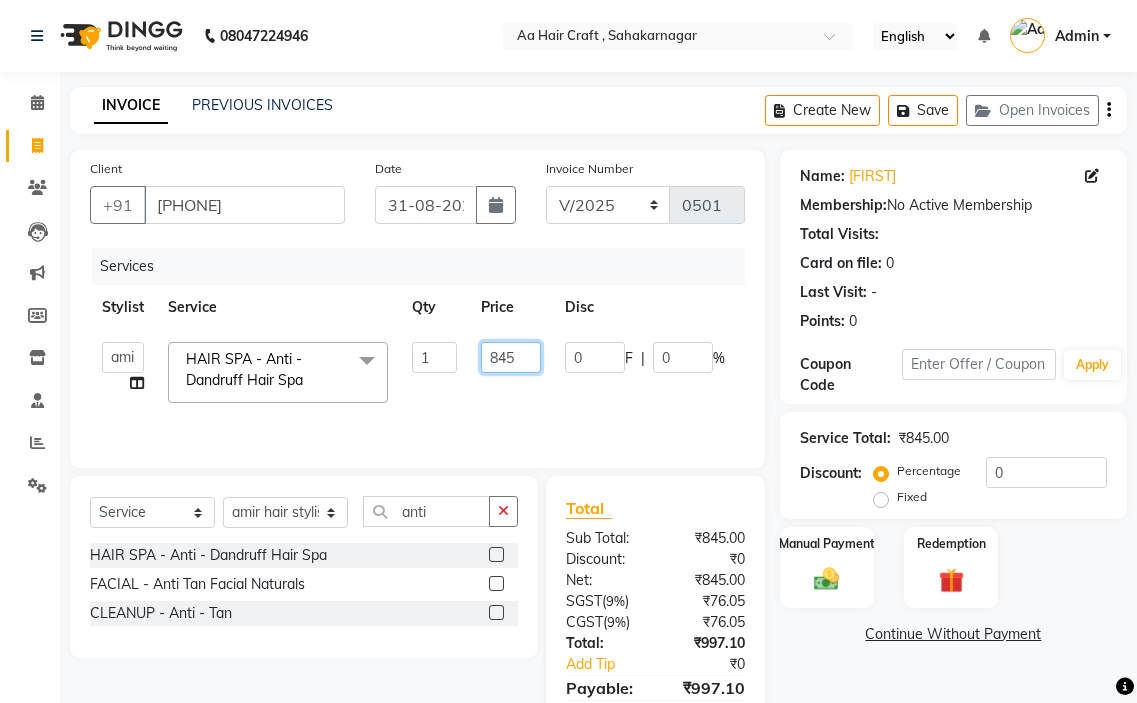 click on "845" 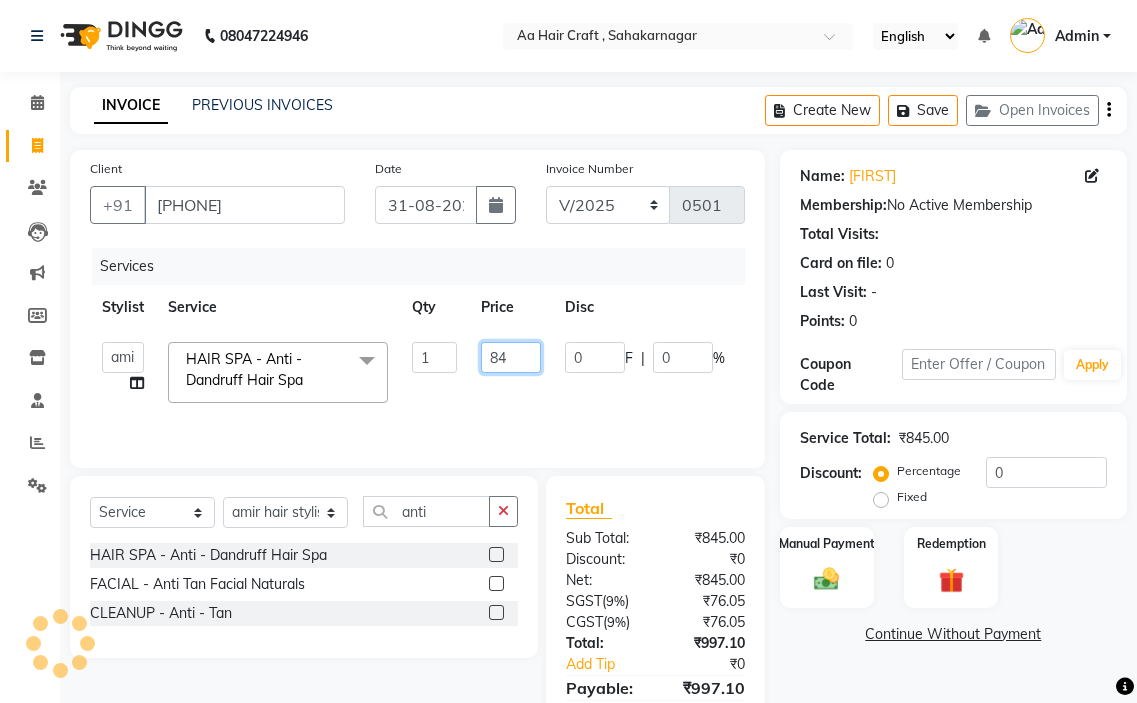 type on "848" 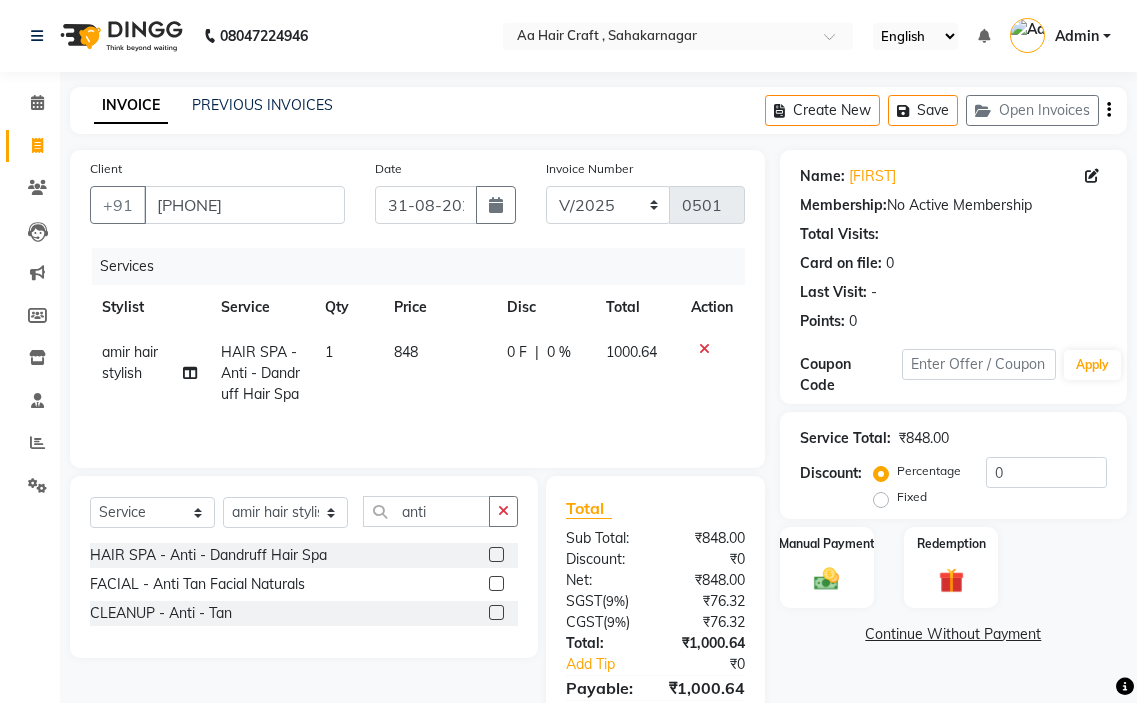 click on "[FIRST] hair stylish HAIR SPA - Anti - Dandruff Hair Spa 1 848 0 F | 0 % 1000.64" 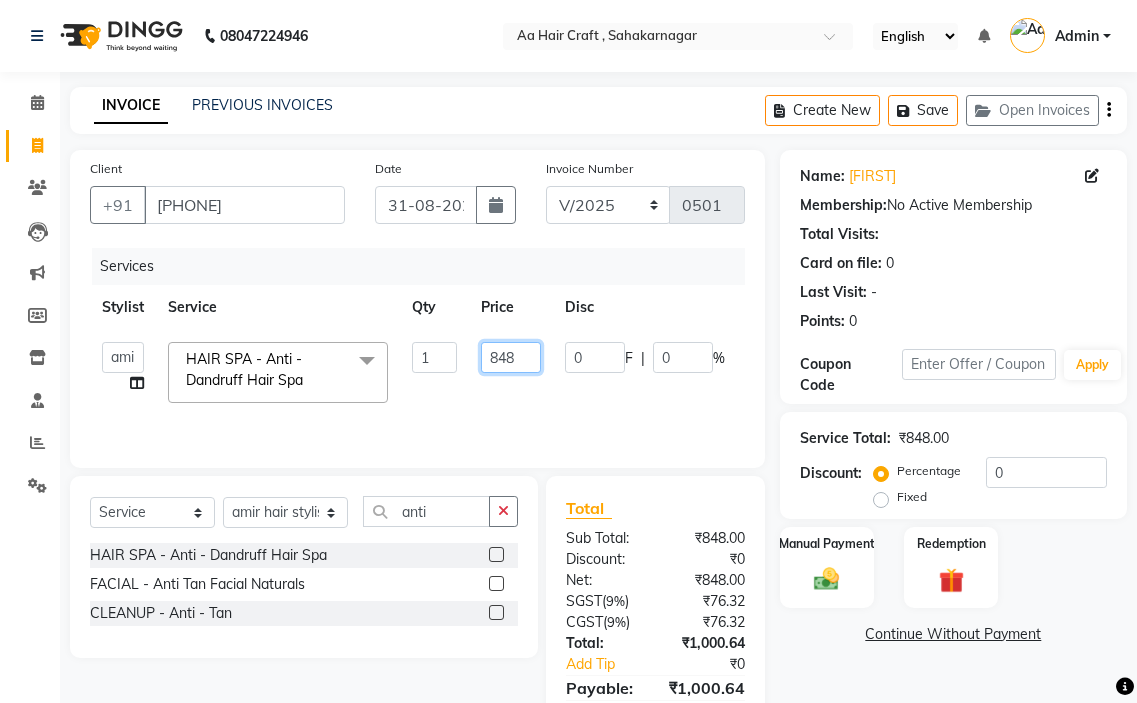 click on "848" 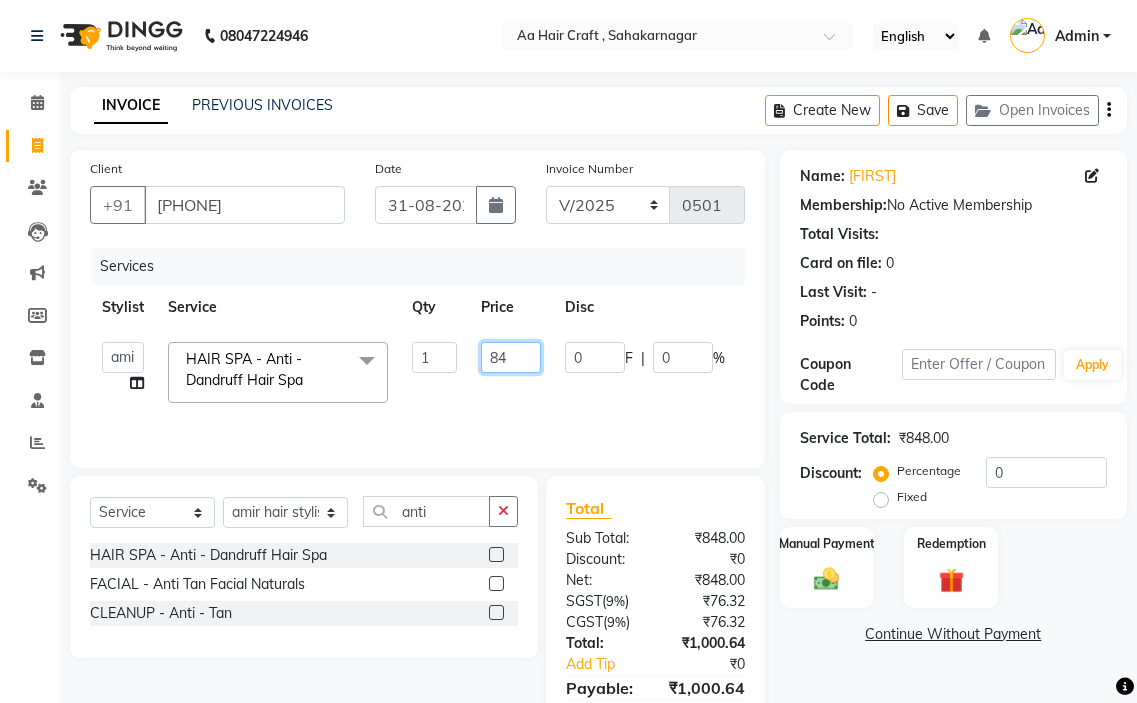 type on "847" 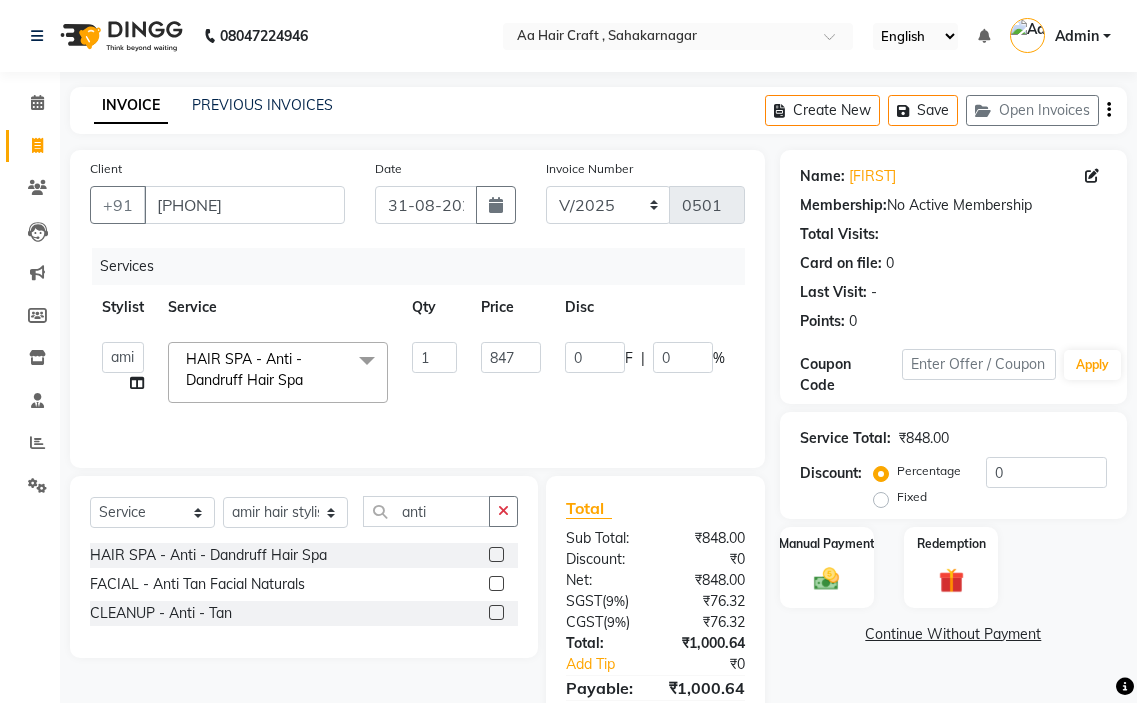 click on "0 F | 0 %" 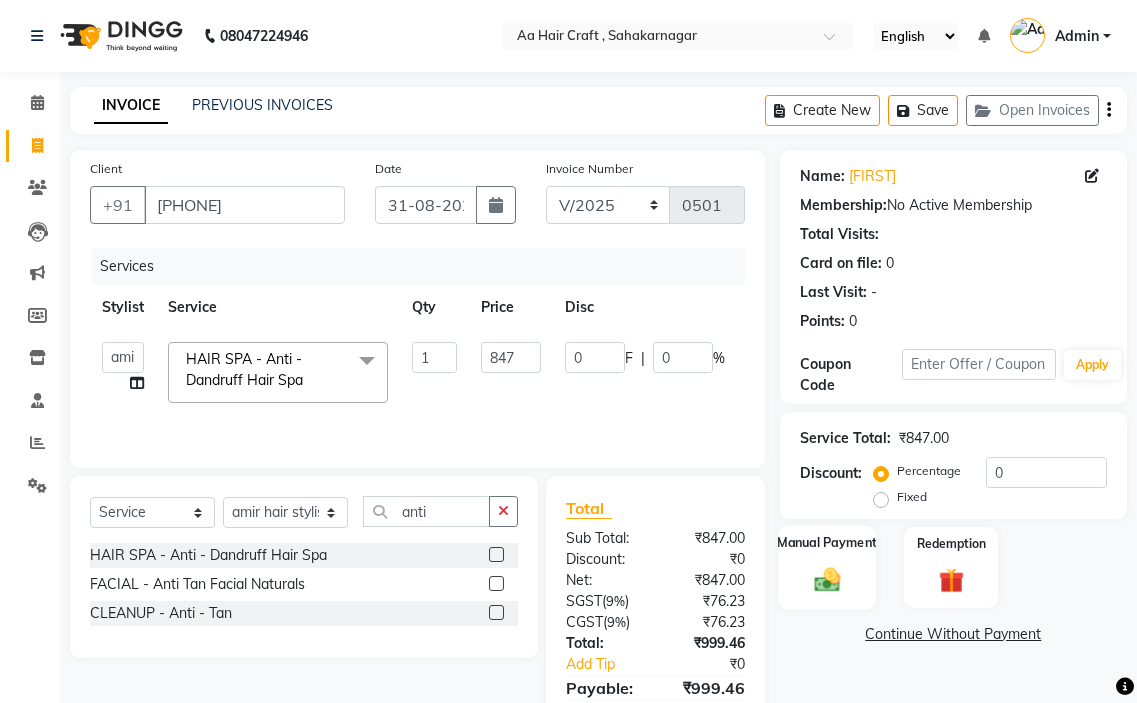 click 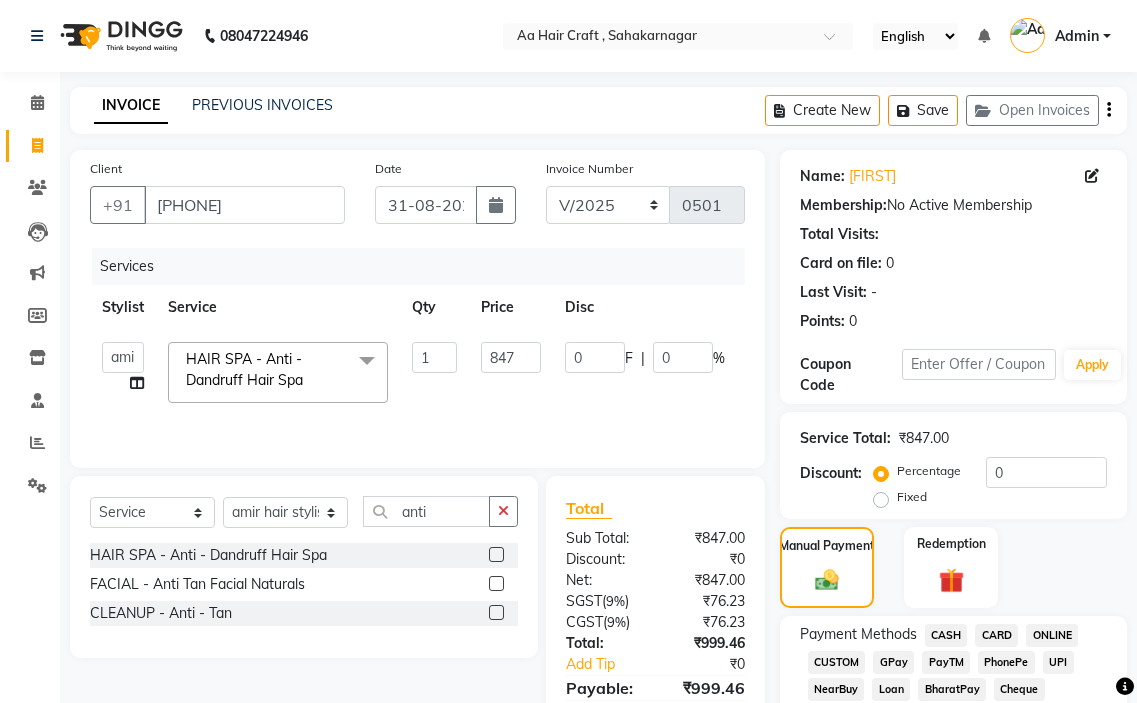 click on "GPay" 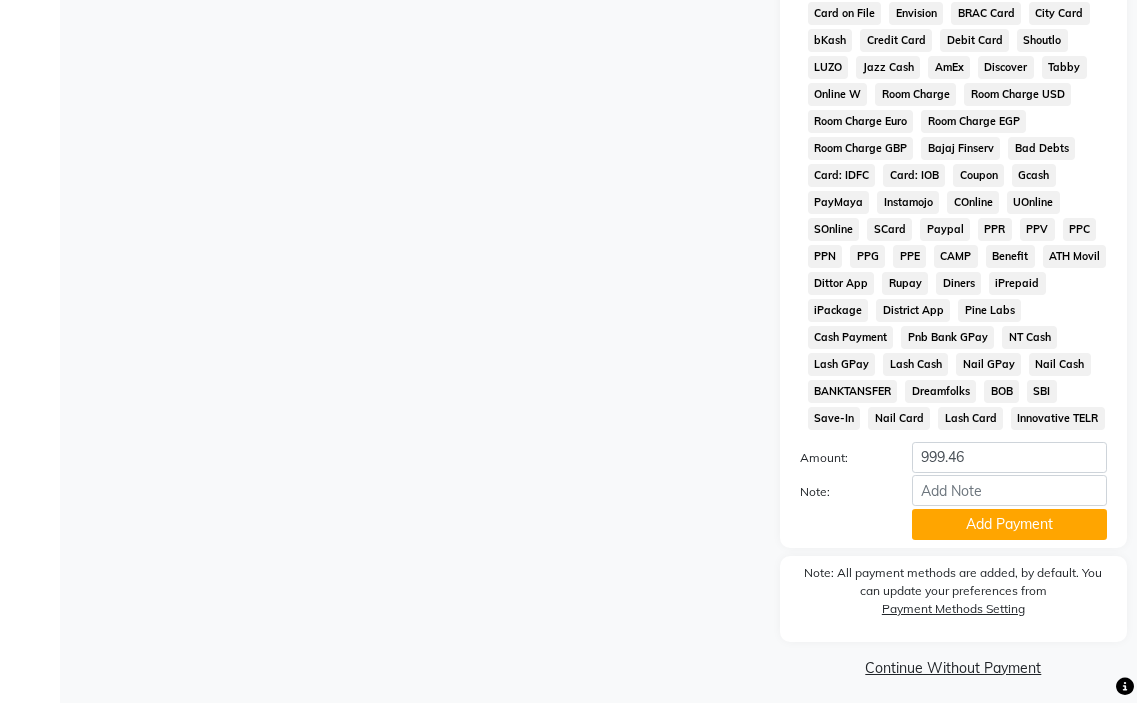 scroll, scrollTop: 1010, scrollLeft: 0, axis: vertical 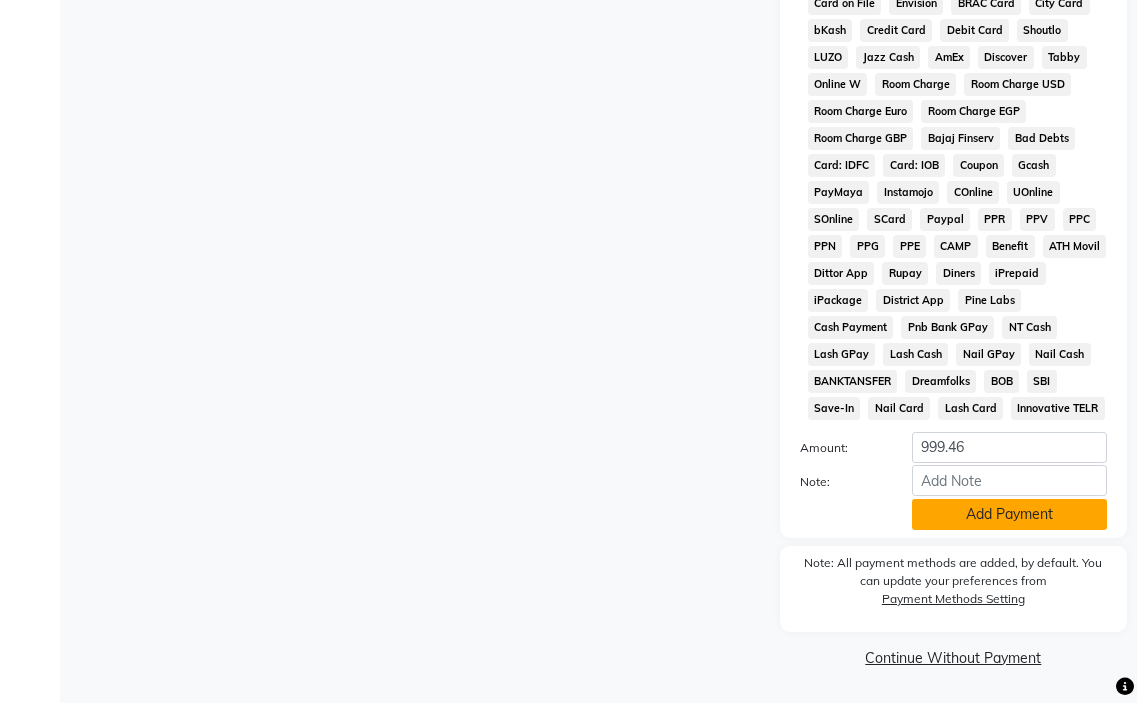 click on "Add Payment" 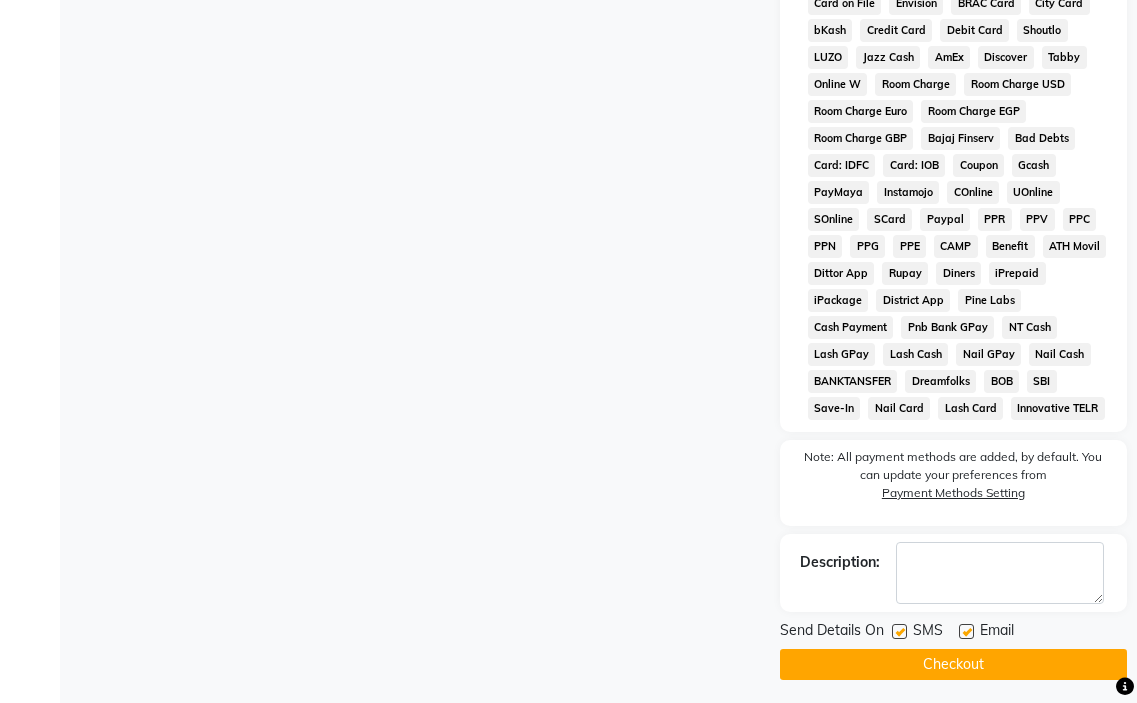 click 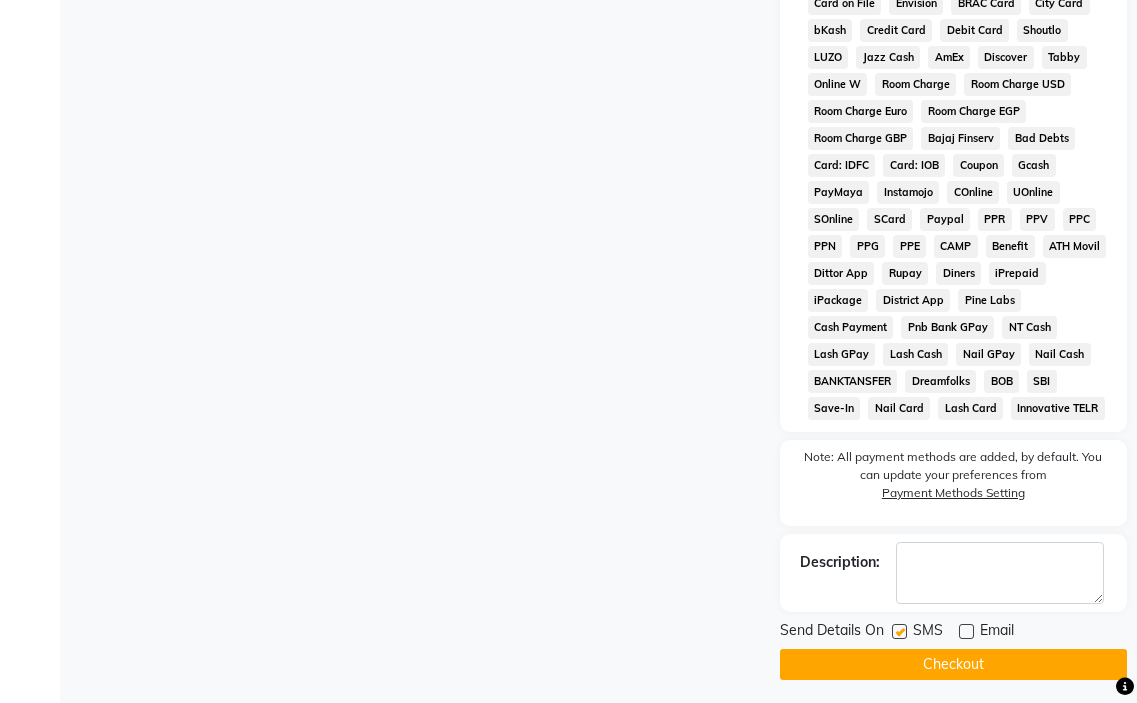 click on "Checkout" 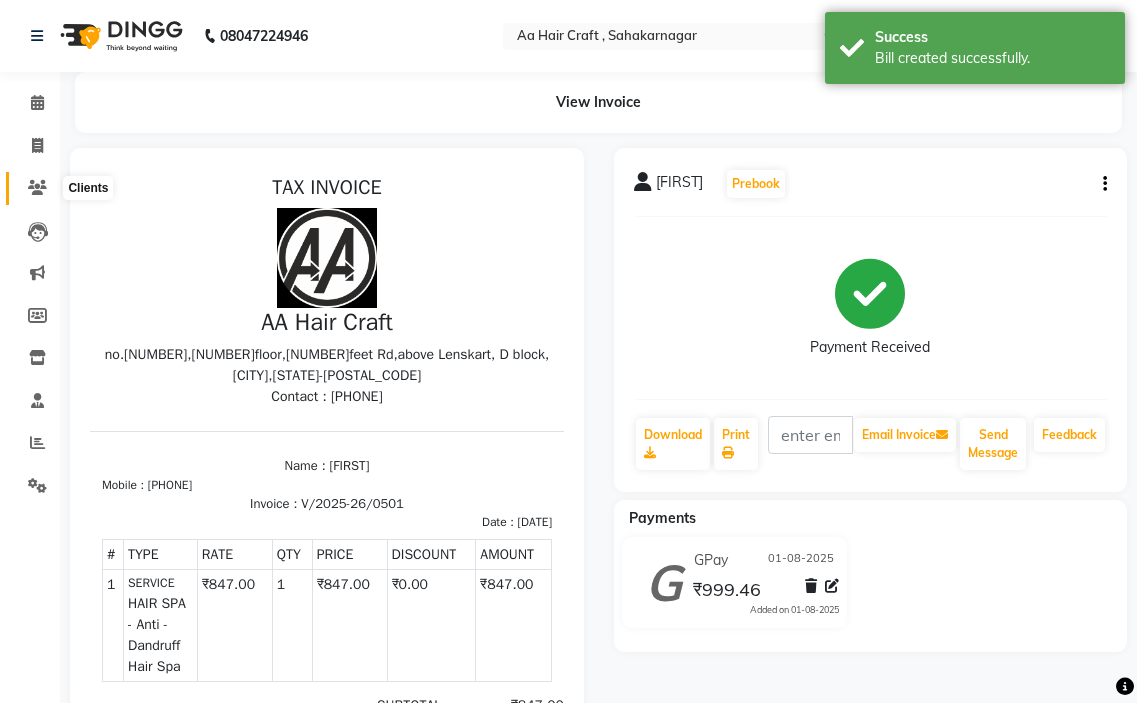 scroll, scrollTop: 0, scrollLeft: 0, axis: both 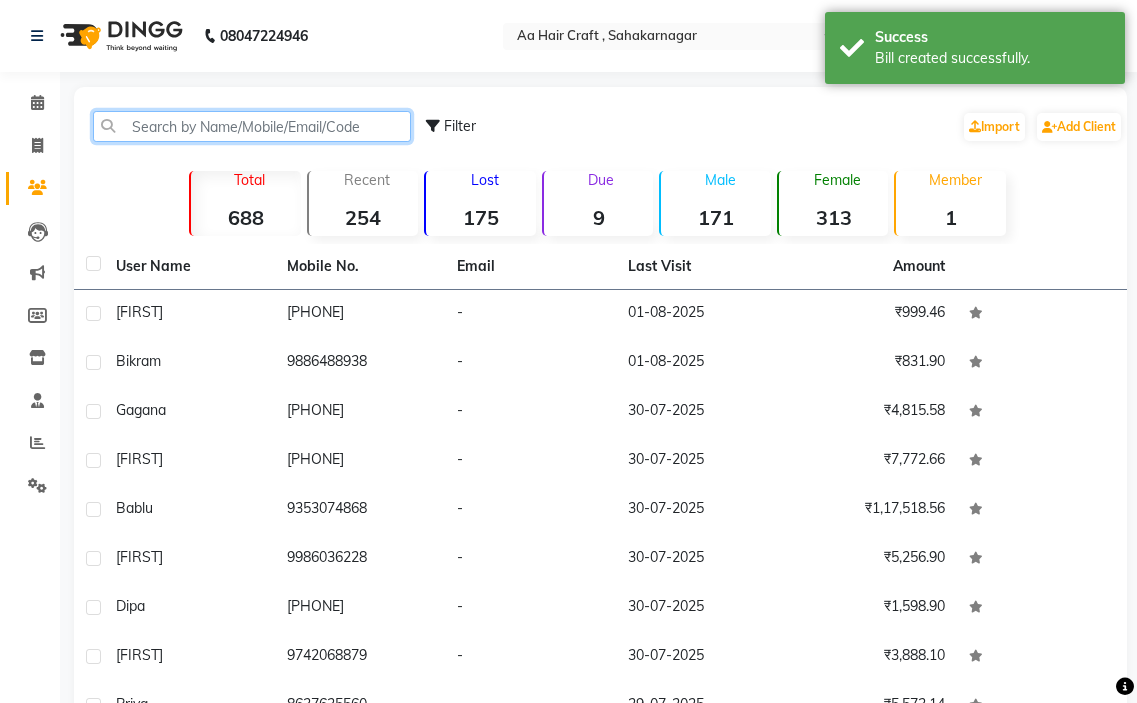 click 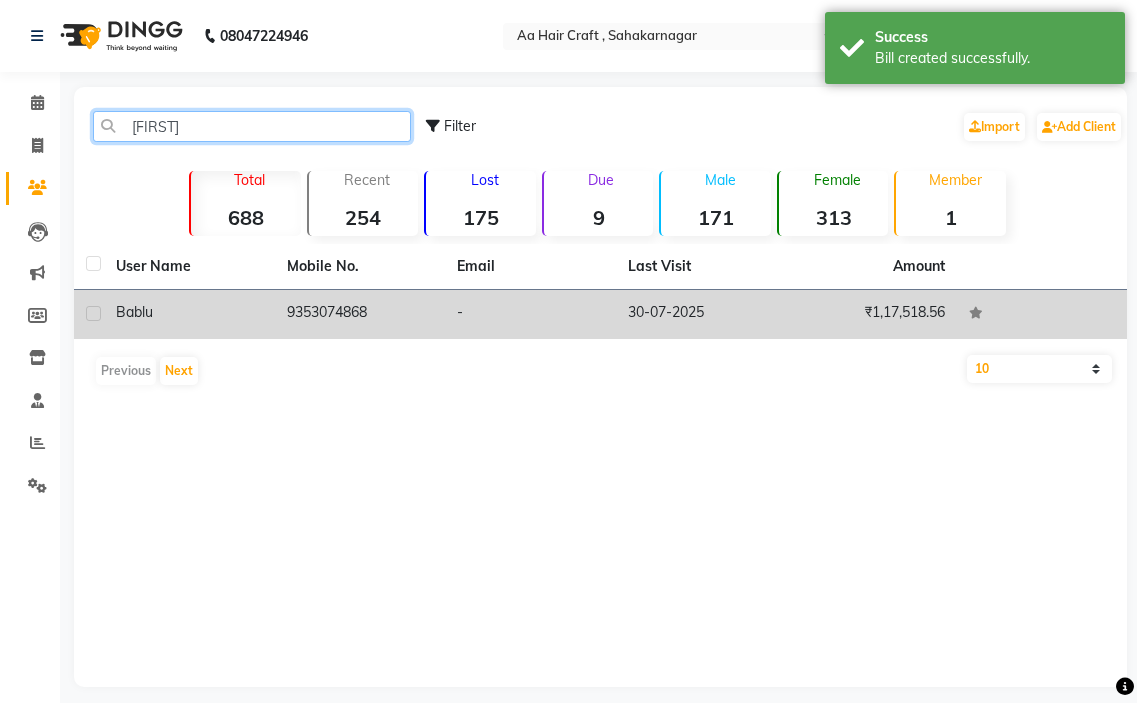 type on "[FIRST]" 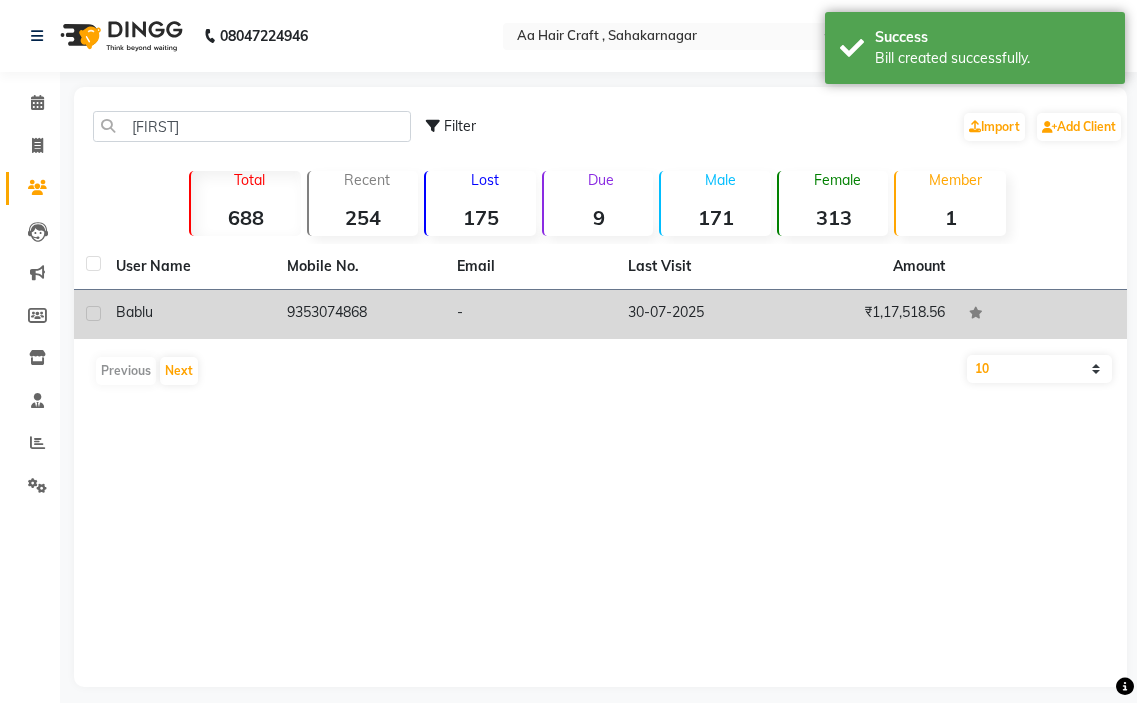 click on "9353074868" 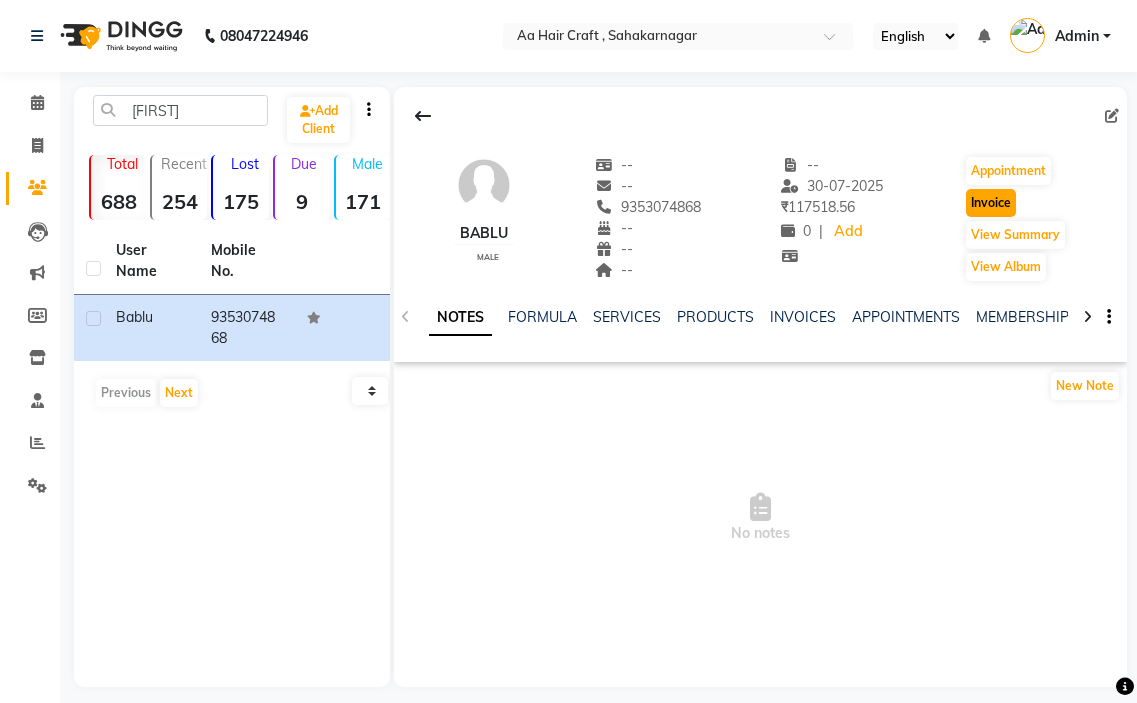 drag, startPoint x: 984, startPoint y: 198, endPoint x: 727, endPoint y: 230, distance: 258.98456 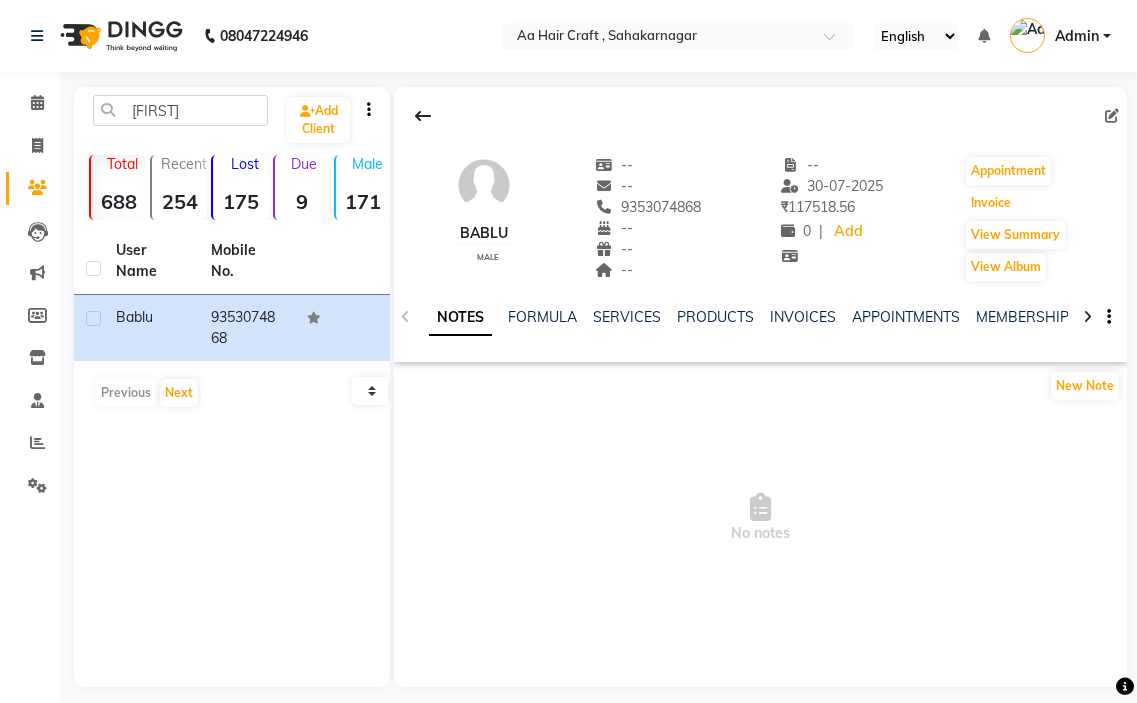 click on "[FIRST]    male  --   --   [PHONE]  --  --  --  -- [DATE] ₹    [AMOUNT] 0 |  Add   Appointment   Invoice  View Summary  View Album" 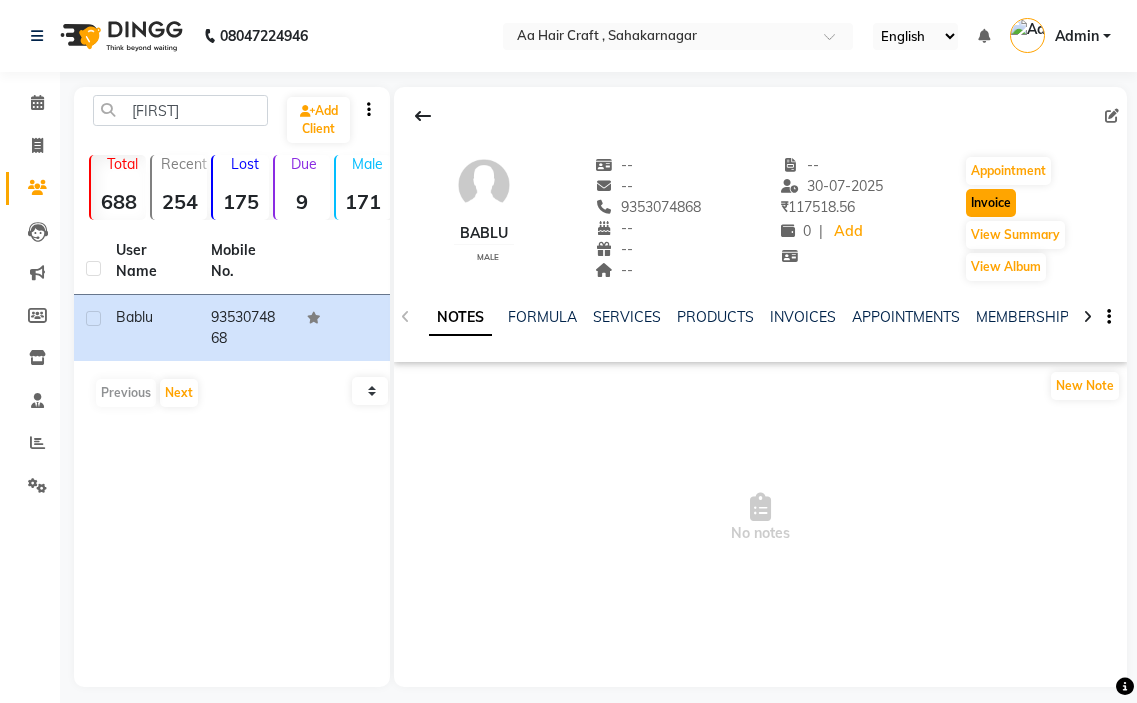 click on "Invoice" 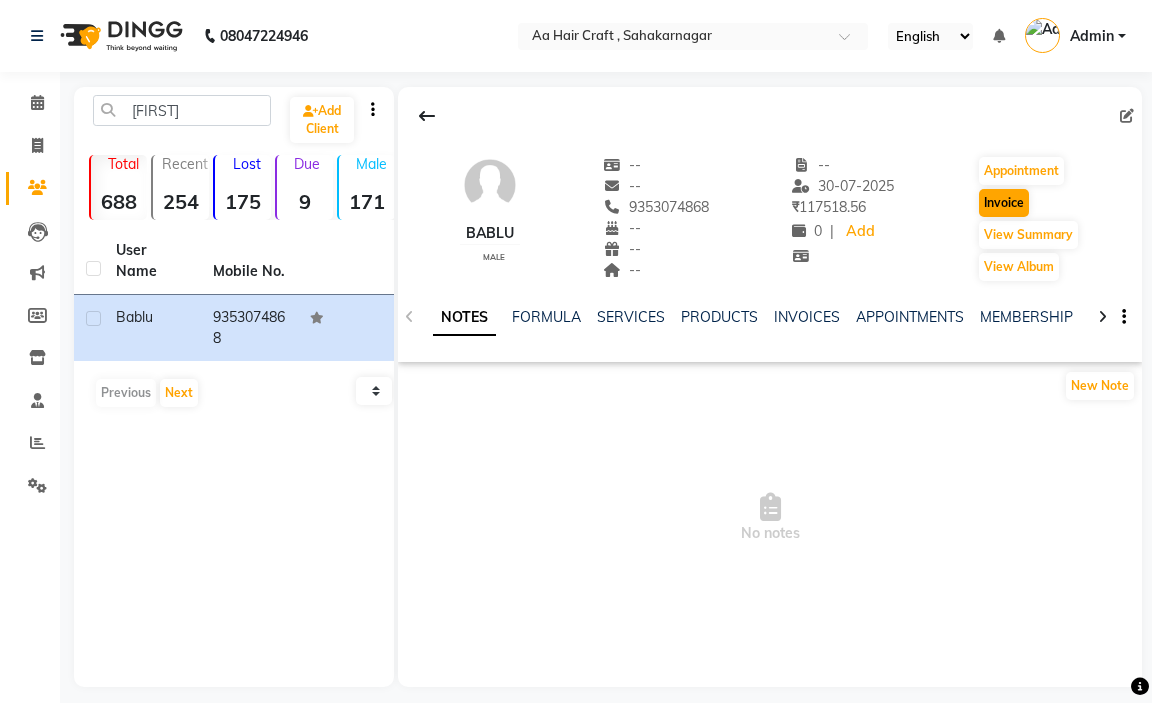 select on "6074" 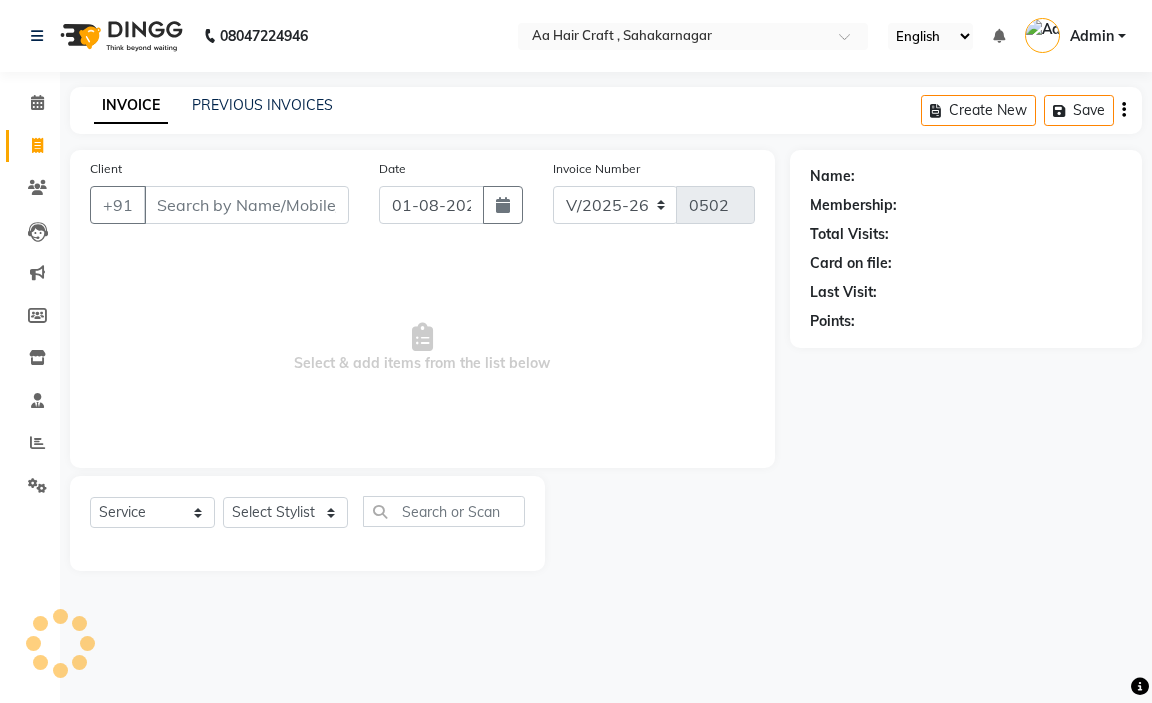 type on "9353074868" 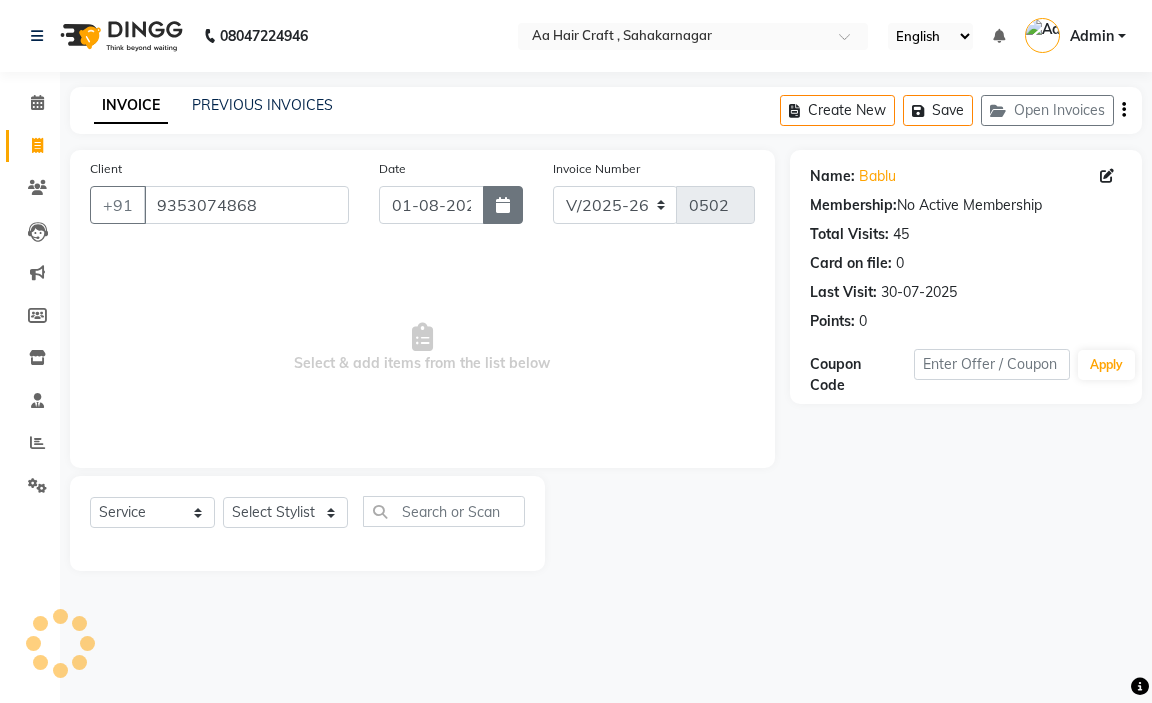 click 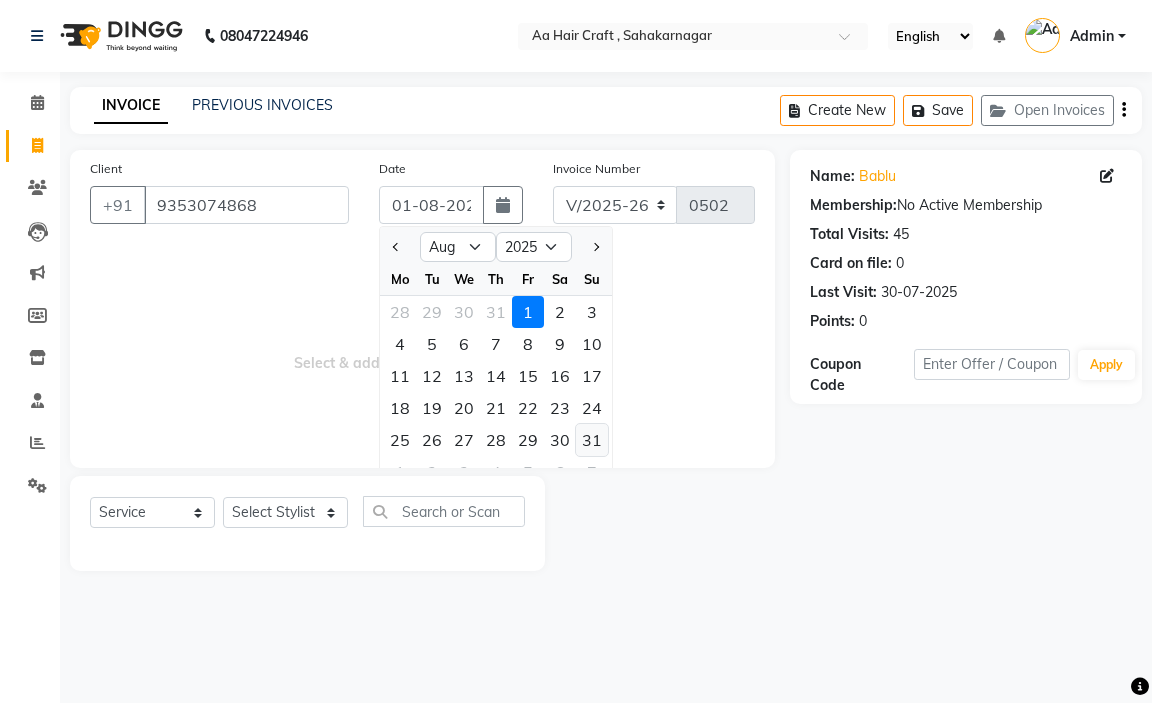 click on "31" 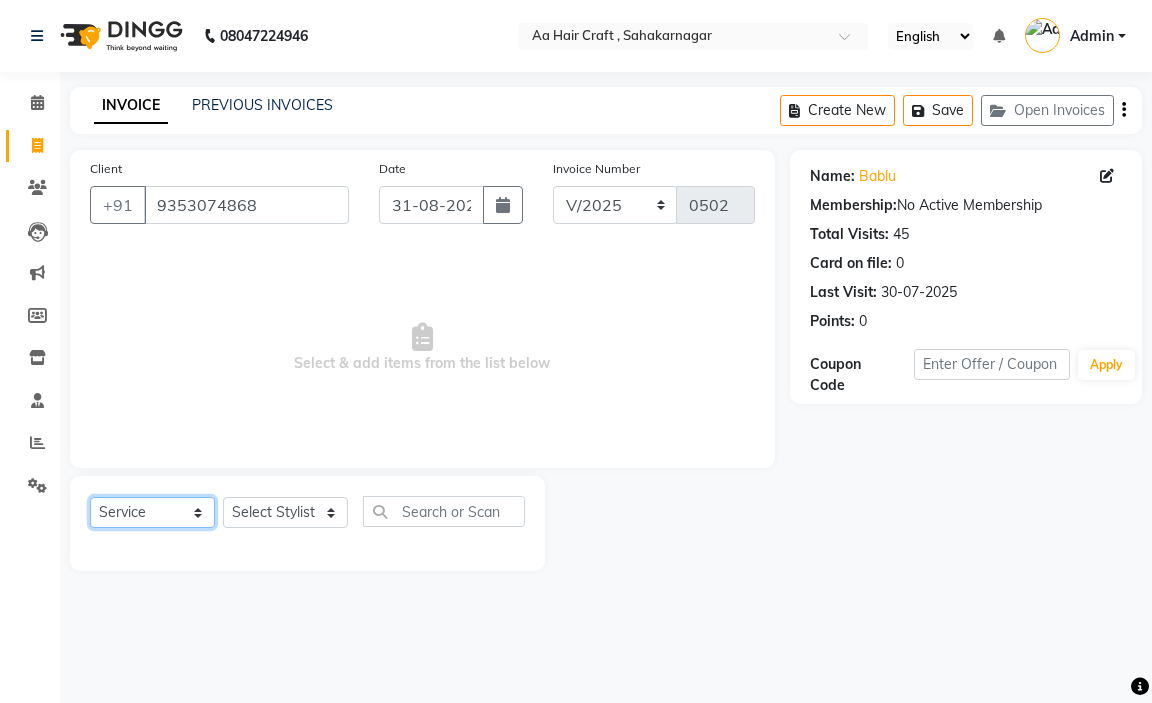 click on "Select  Service  Product  Membership  Package Voucher Prepaid Gift Card" 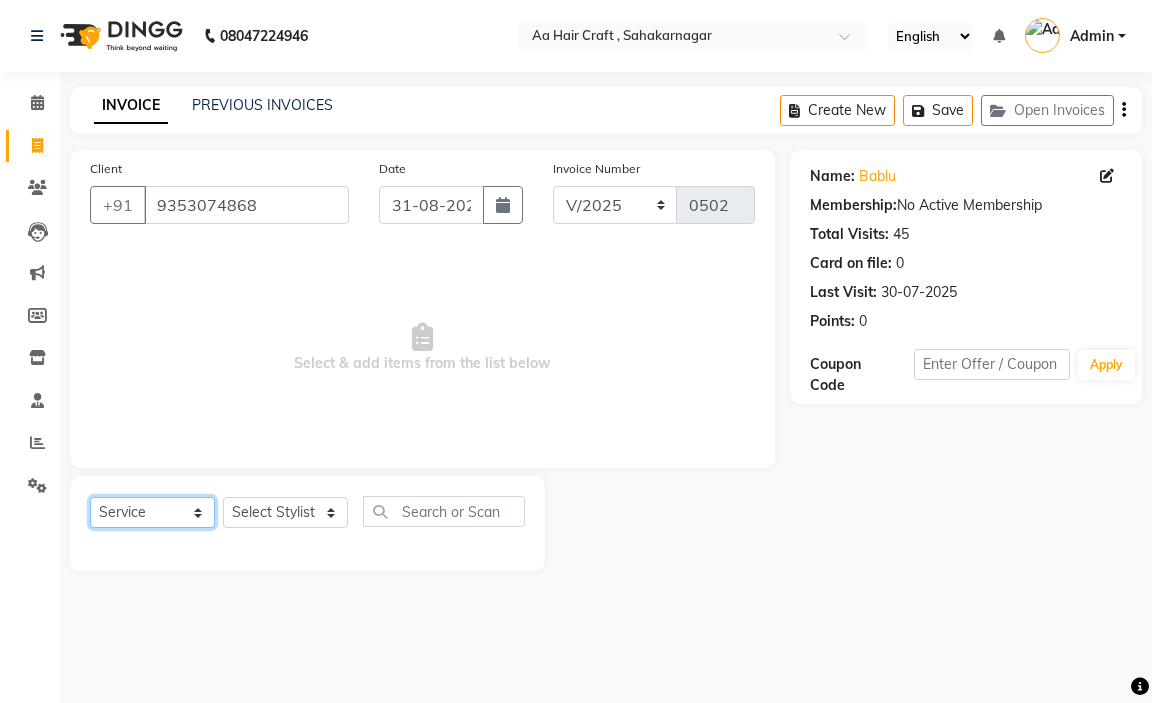 click on "Select  Service  Product  Membership  Package Voucher Prepaid Gift Card" 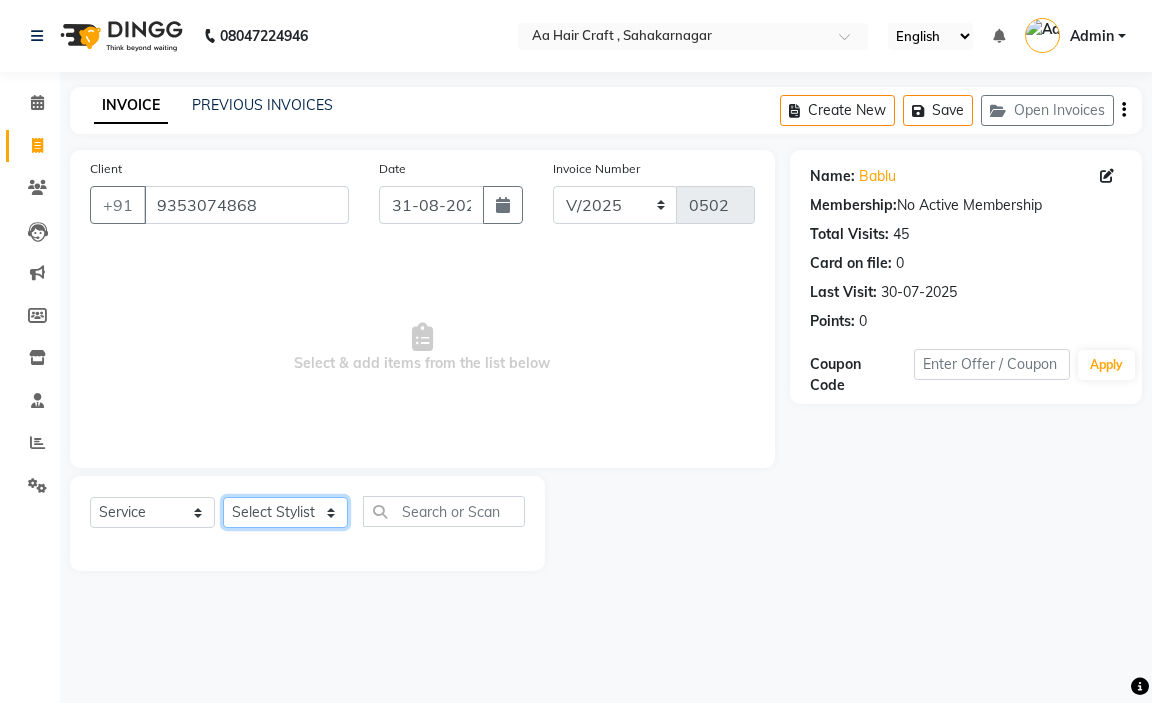 click on "Select Stylist [FIRST] [FIRST] [FIRST] [FIRST] beautycian [FIRST] beautycian [FIRST] [FIRST] [FIRST] beauty and hair" 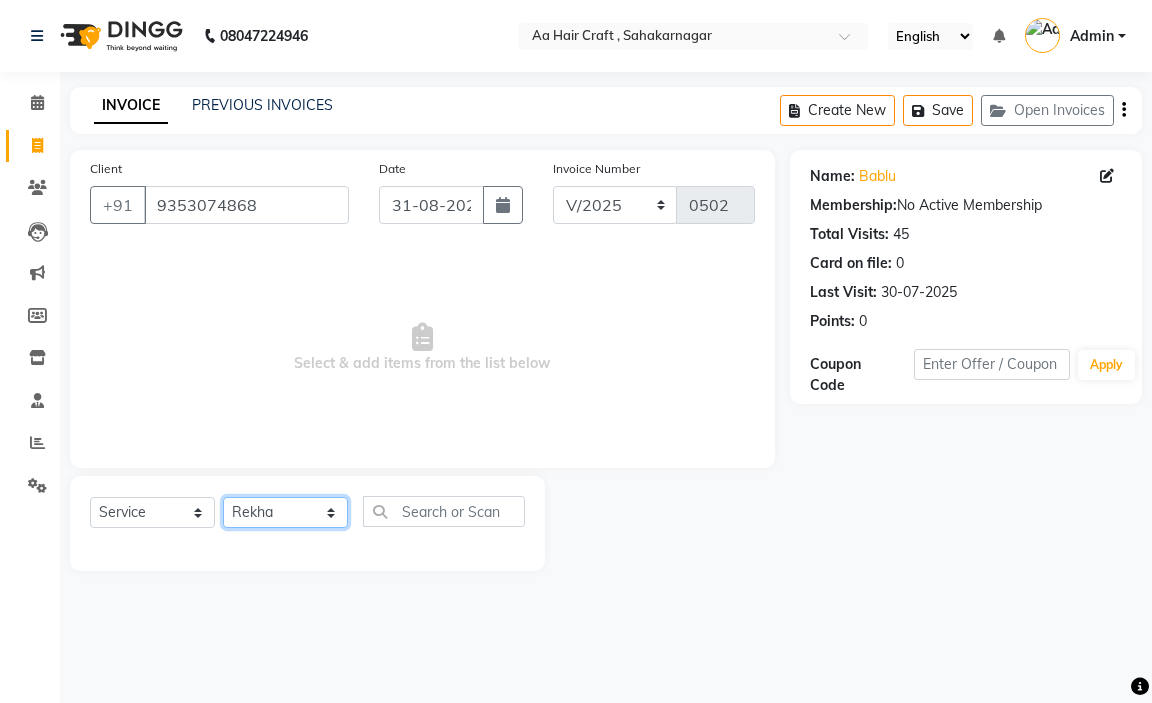 click on "Select Stylist [FIRST] [FIRST] [FIRST] [FIRST] beautycian [FIRST] beautycian [FIRST] [FIRST] [FIRST] beauty and hair" 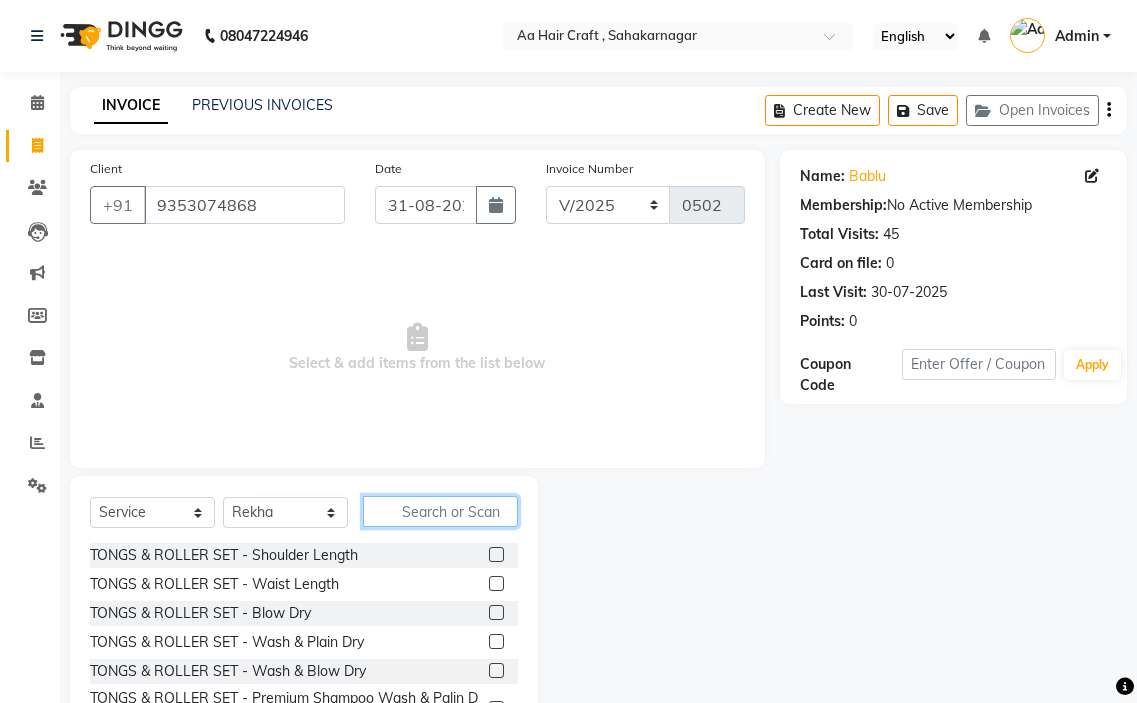 click 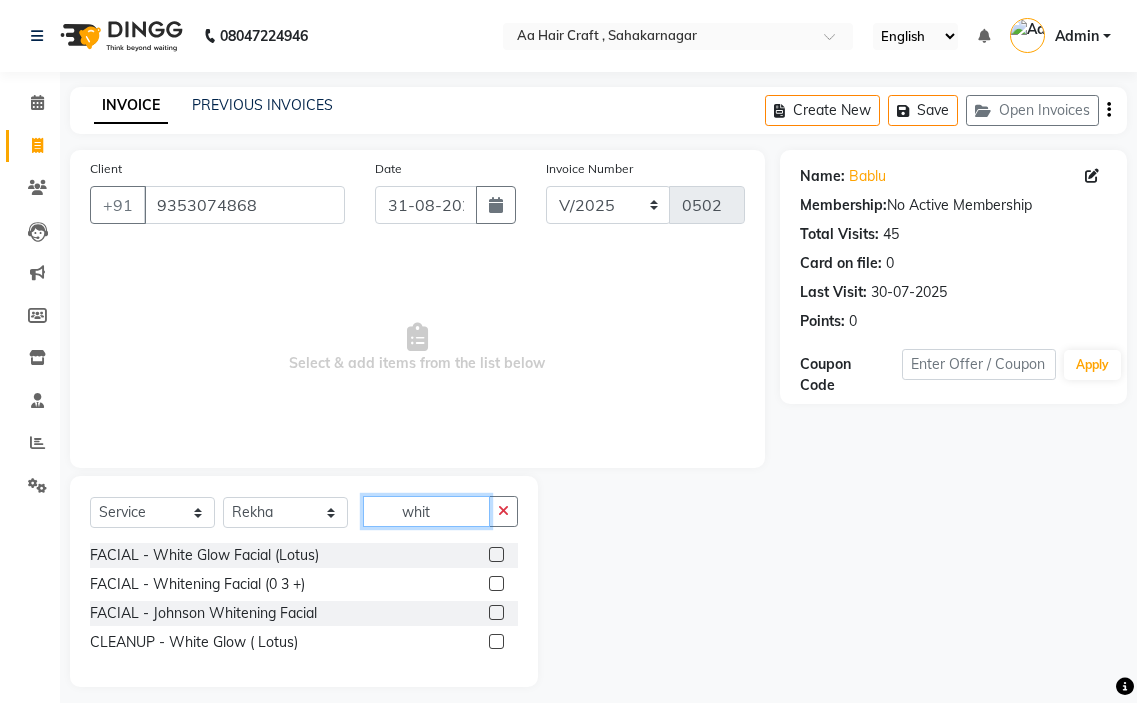 type on "whit" 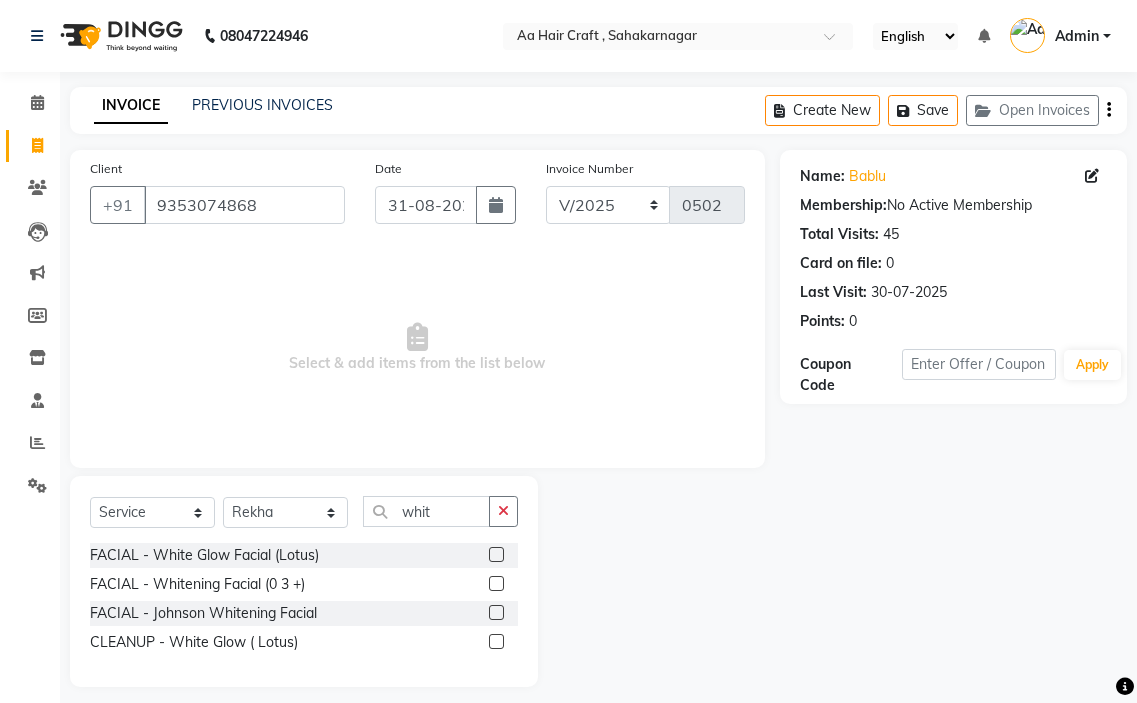 click 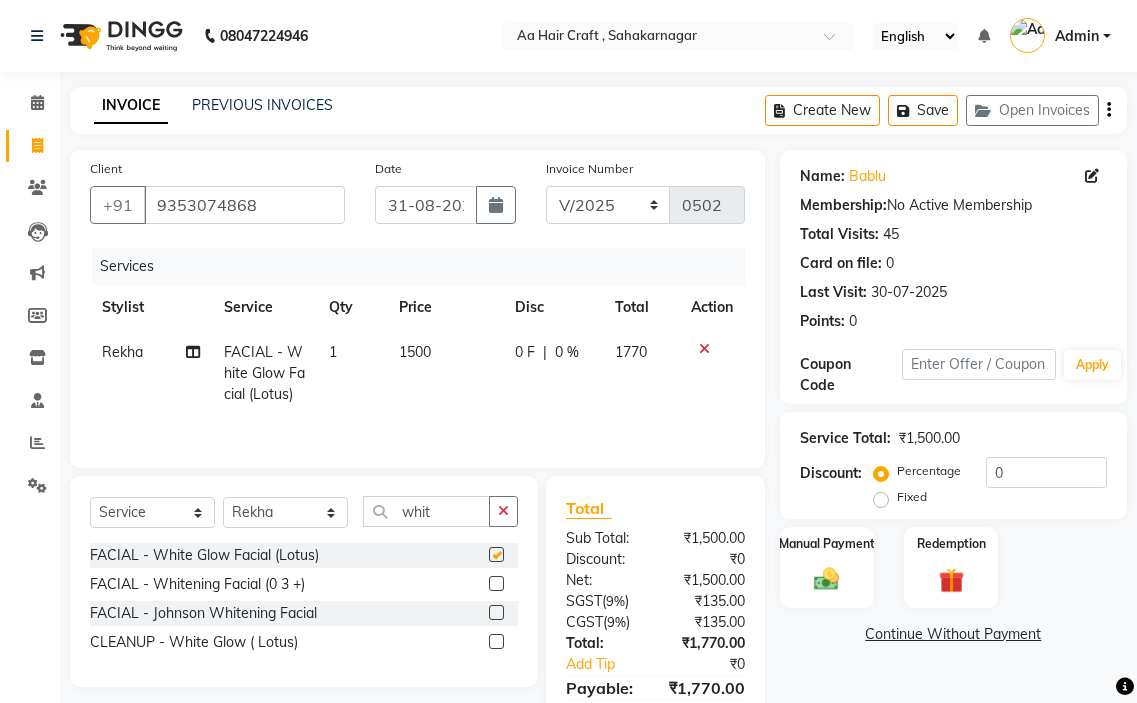 checkbox on "false" 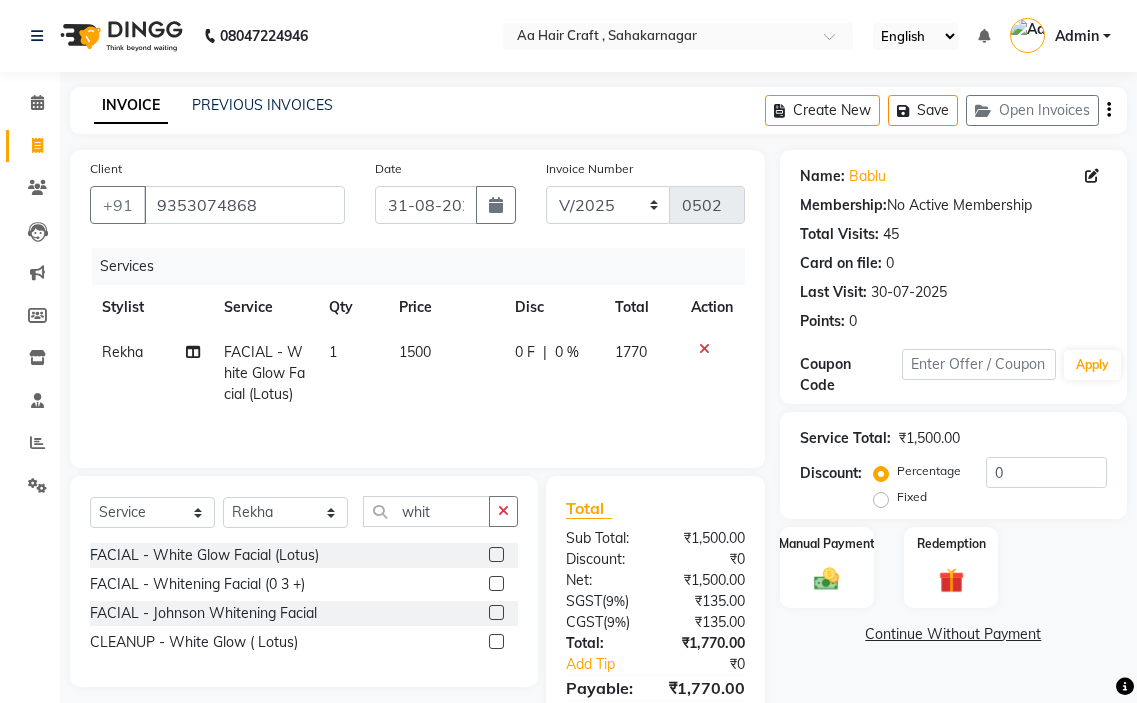 drag, startPoint x: 501, startPoint y: 334, endPoint x: 501, endPoint y: 345, distance: 11 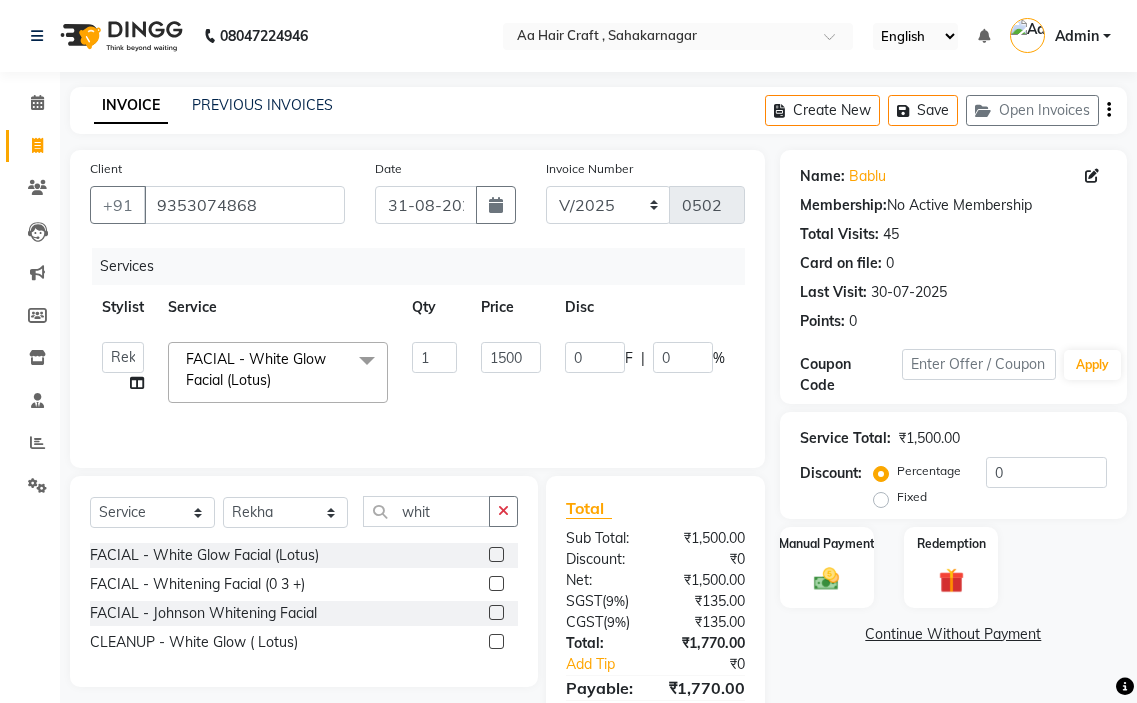 click on "1500" 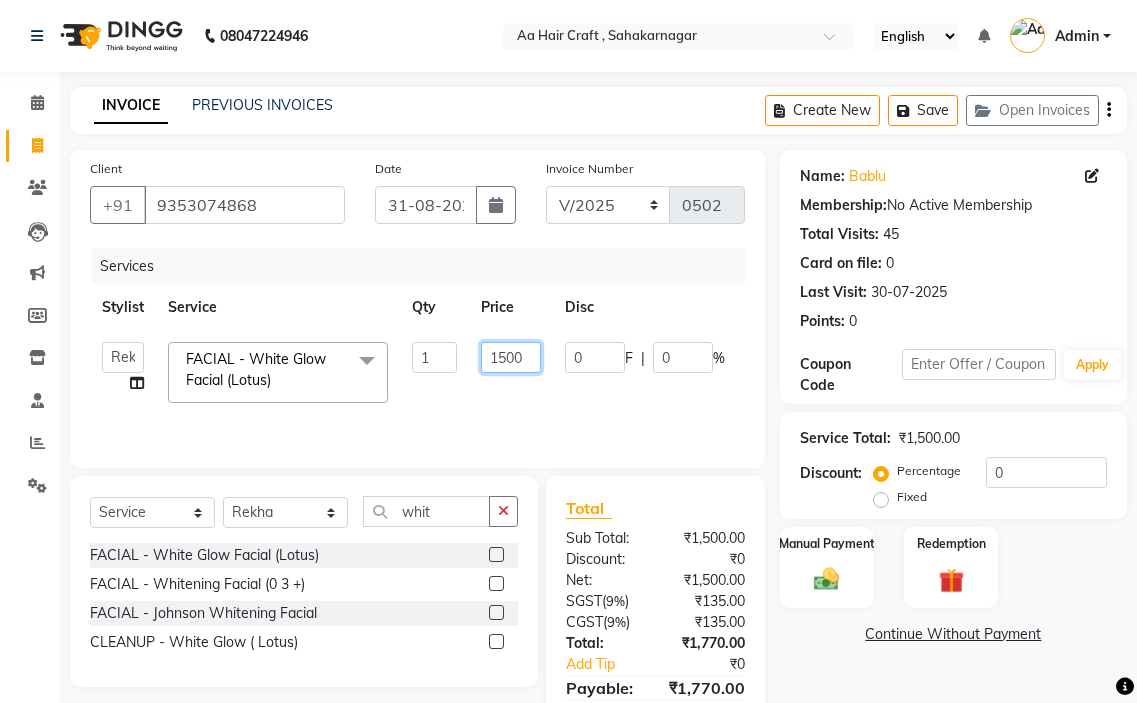click on "1500" 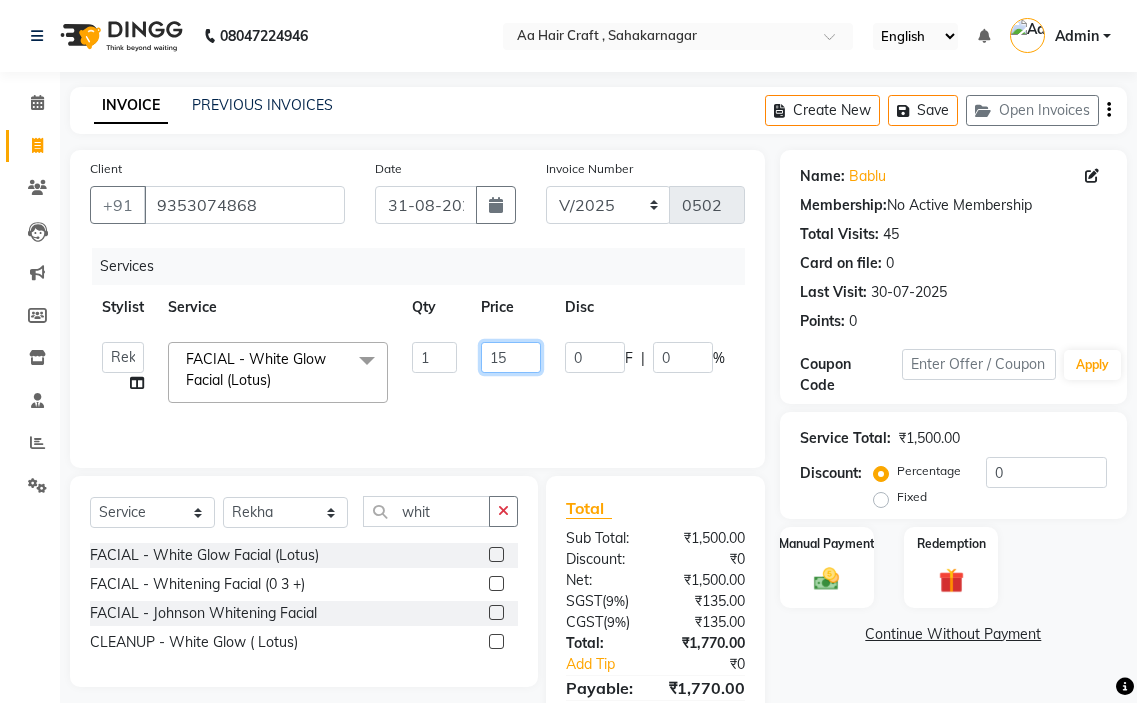 type on "1" 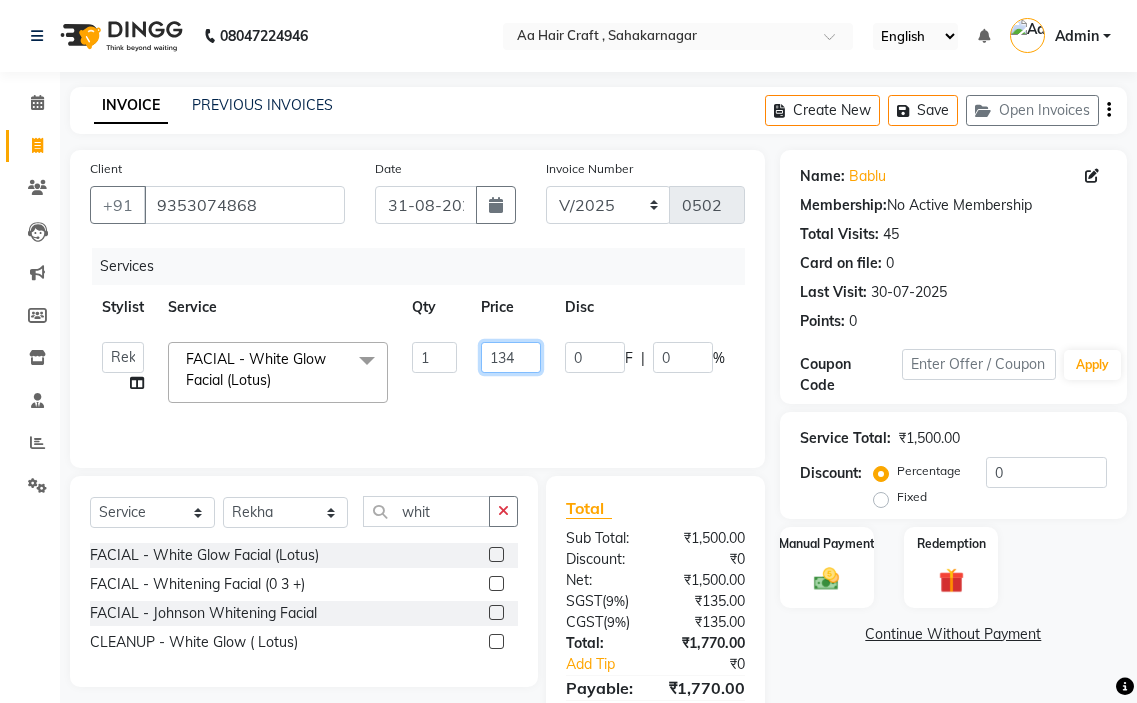 type on "1348" 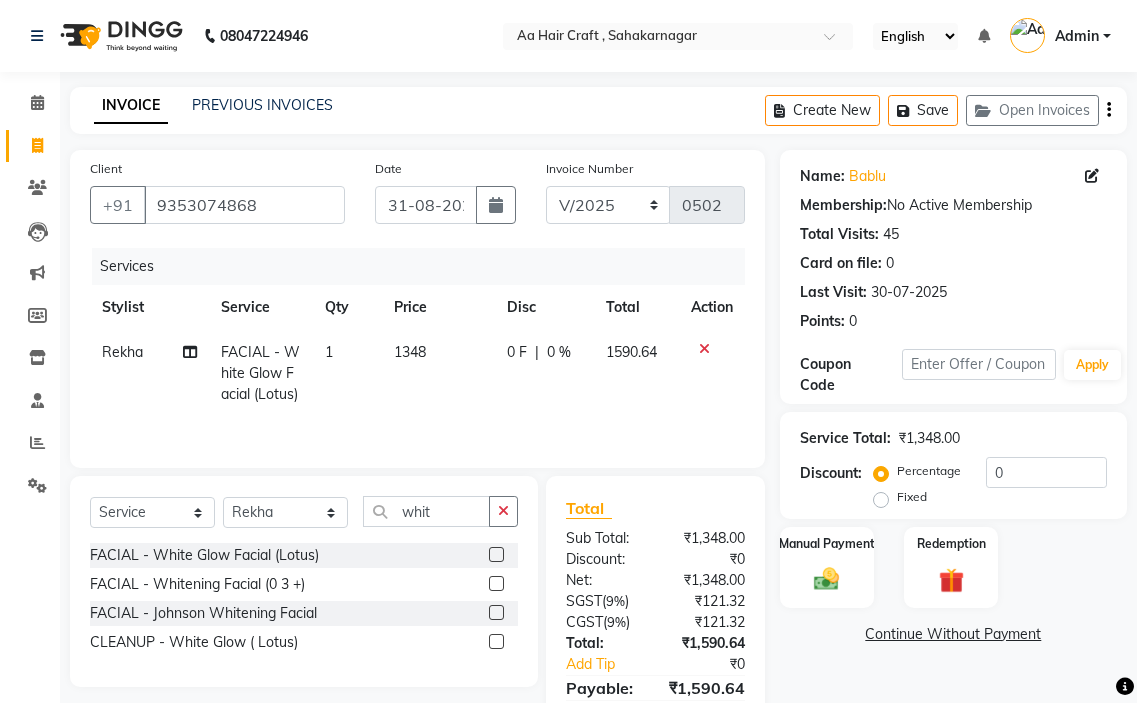 click on "[FIRST] FACIAL - White Glow Facial (Lotus) 1 1348 0 F | 0 % 1590.64" 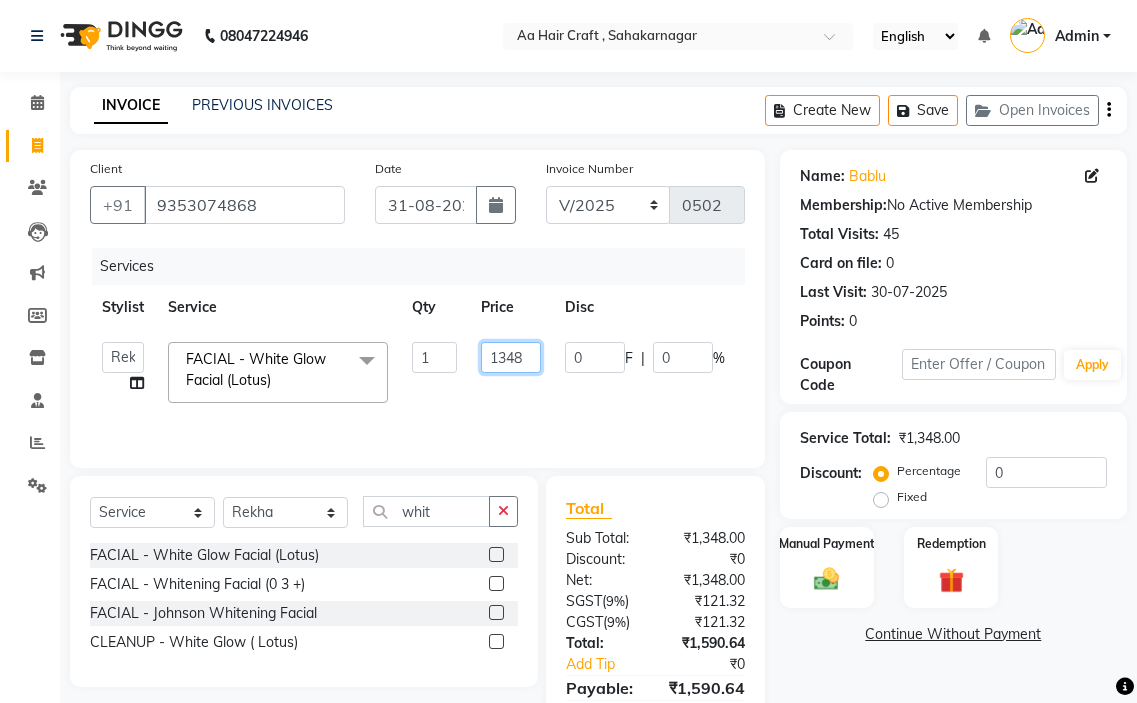 click on "1348" 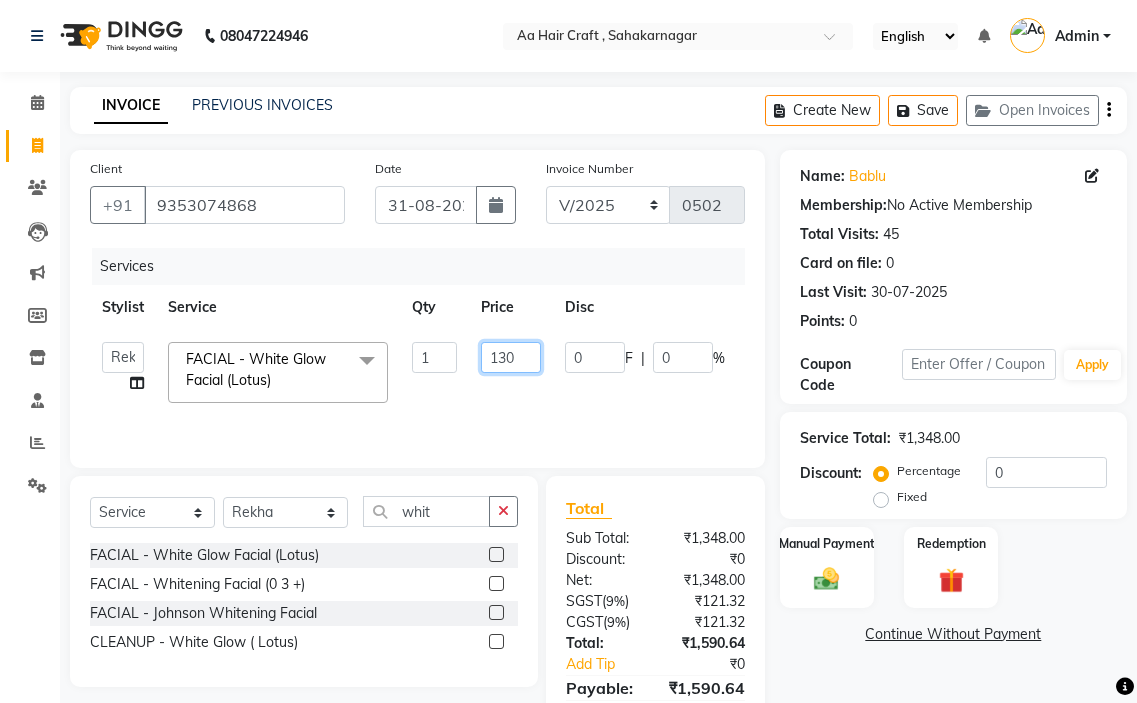type on "1302" 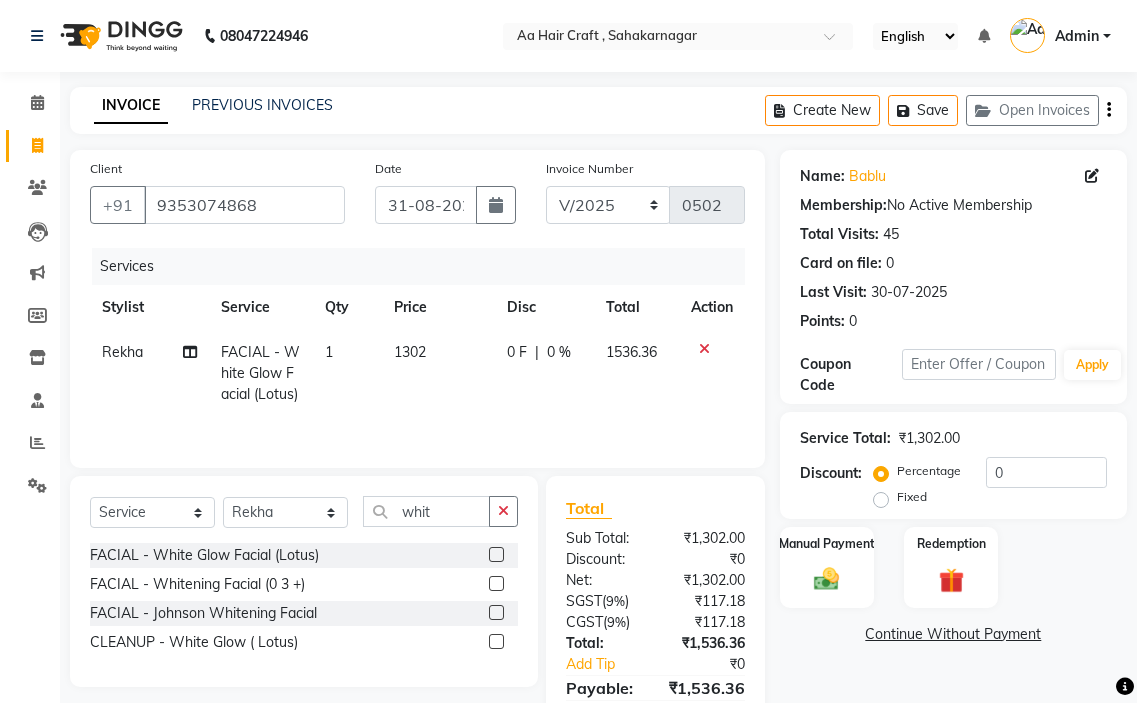 click on "[FIRST] FACIAL - White Glow Facial (Lotus) 1 1302 0 F | 0 % 1536.36" 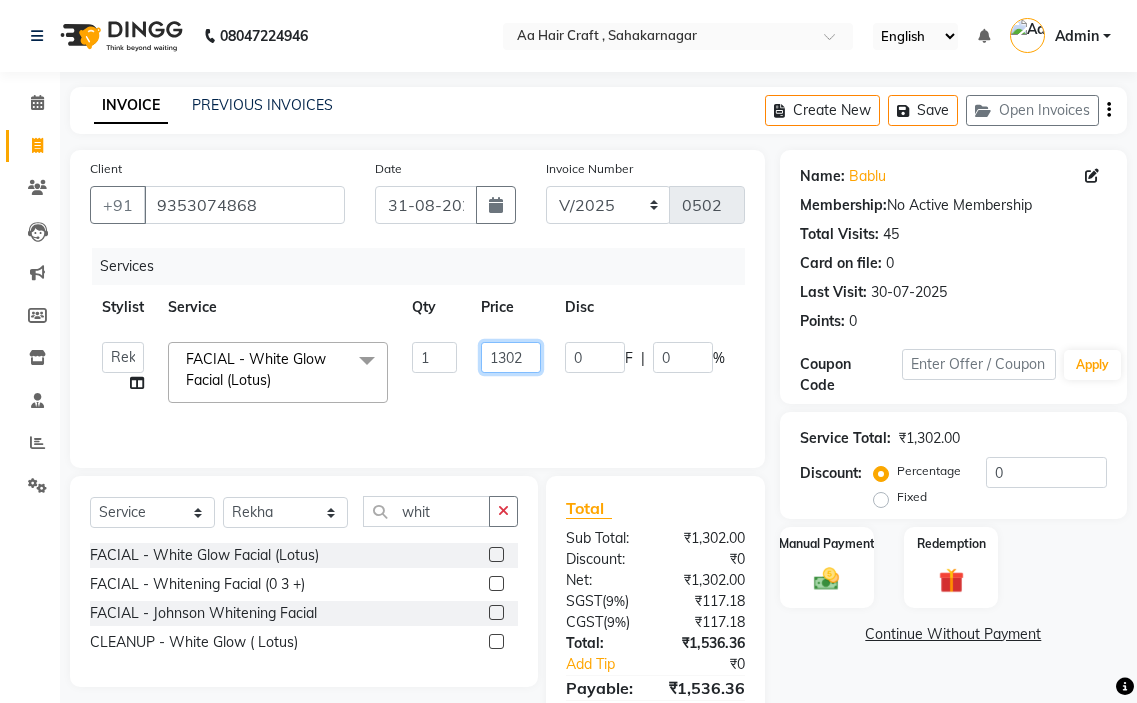 click on "1302" 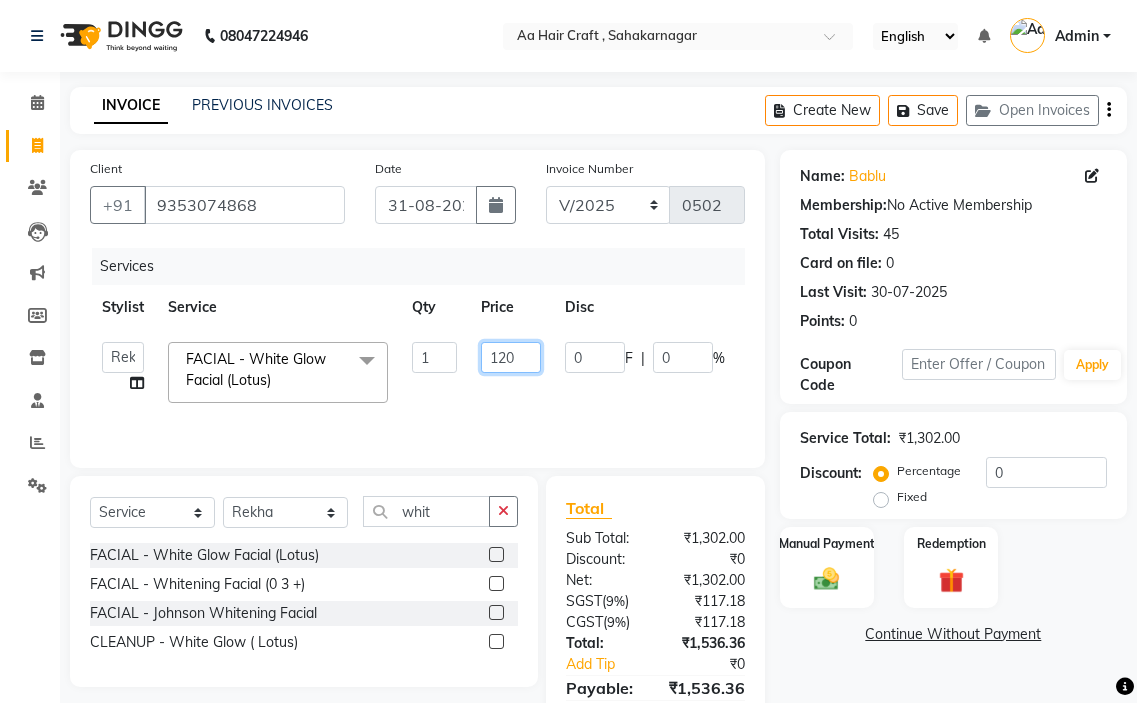 type on "1203" 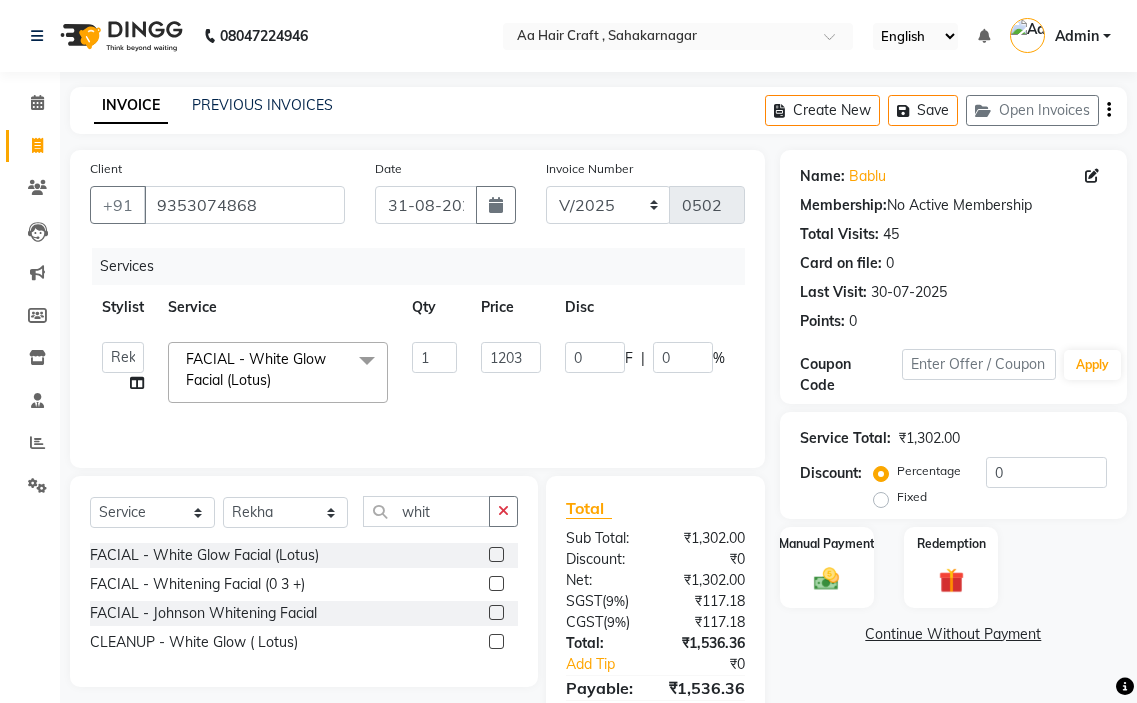 click on "[FIRST] hair stylish   [FIRST]   [FIRST]   [FIRST] beautycian   [FIRST] beautycian   [FIRST]   [FIRST]   [FIRST] beauty and hair  FACIAL - White Glow Facial (Lotus)  x TONGS  & ROLLER SET - Shoulder Length TONGS  & ROLLER SET - Waist Length TONGS  & ROLLER SET - Blow Dry TONGS  & ROLLER SET - Wash  & Plain Dry TONGS  & ROLLER SET - Wash  & Blow Dry TONGS  & ROLLER SET - Premium Shampoo Wash  & Palin Dry TONGS  & ROLLER SET - Premium Shampoo Wash  & Blow Dry nanoplasty treatment GLOBAL HAIR COLOUR ( WITH AMMONIA ) - Upto Neck GLOBAL HAIR COLOUR ( WITH AMMONIA ) - Upto Sholder GLOBAL HAIR COLOUR ( WITH AMMONIA ) - Upto Mid-back GLOBAL HAIR COLOUR ( WITH AMMONIA ) - Waist  & Below GLOBAL HAIR COLOUR ( WITH AMMONIA ) - Root touch up (upto 2 inch) GLOBAL HIGHLIGHTS - Upto Neck GLOBAL HIGHLIGHTS - Upto Sholder GLOBAL HIGHLIGHTS - Upto Mid-back GLOBAL HIGHLIGHTS - Waist  & Below GLOBAL HIGHLIGHTS - Crown Highlights GLOBAL HIGHLIGHTS - Highlight Perstreaks  & Prelightninh SMOOTHENING / REBONDING - Upto Neck KERATIN - Upto Neck DE TAN - Feet 1" 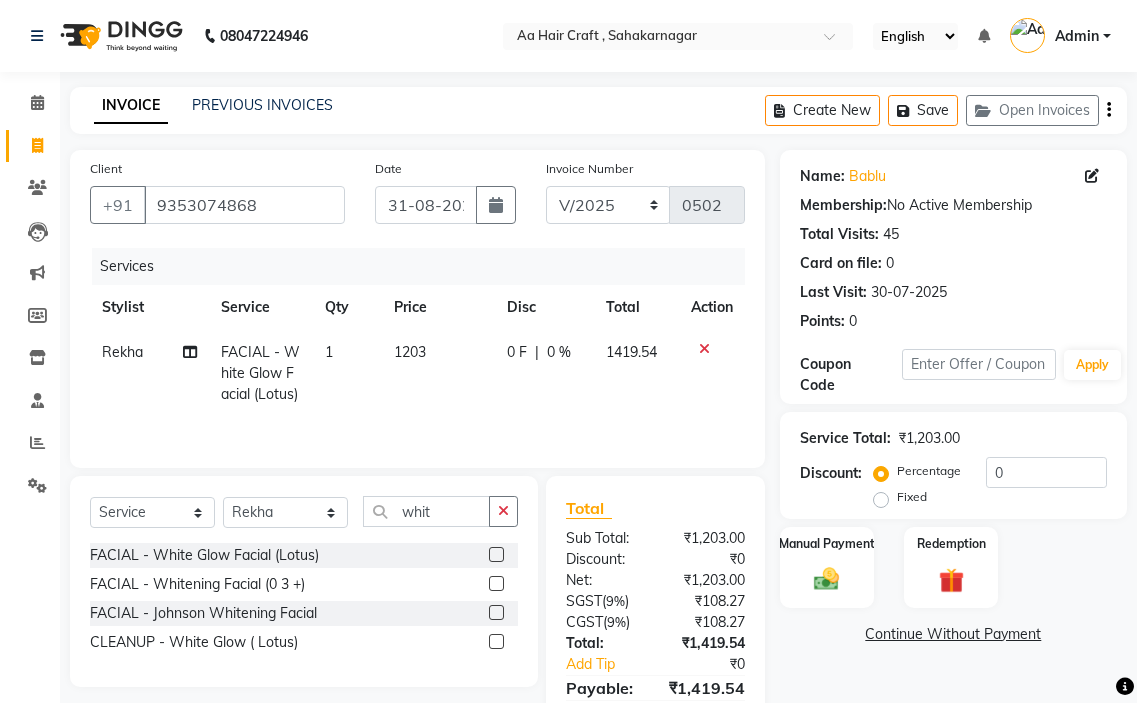 click on "1203" 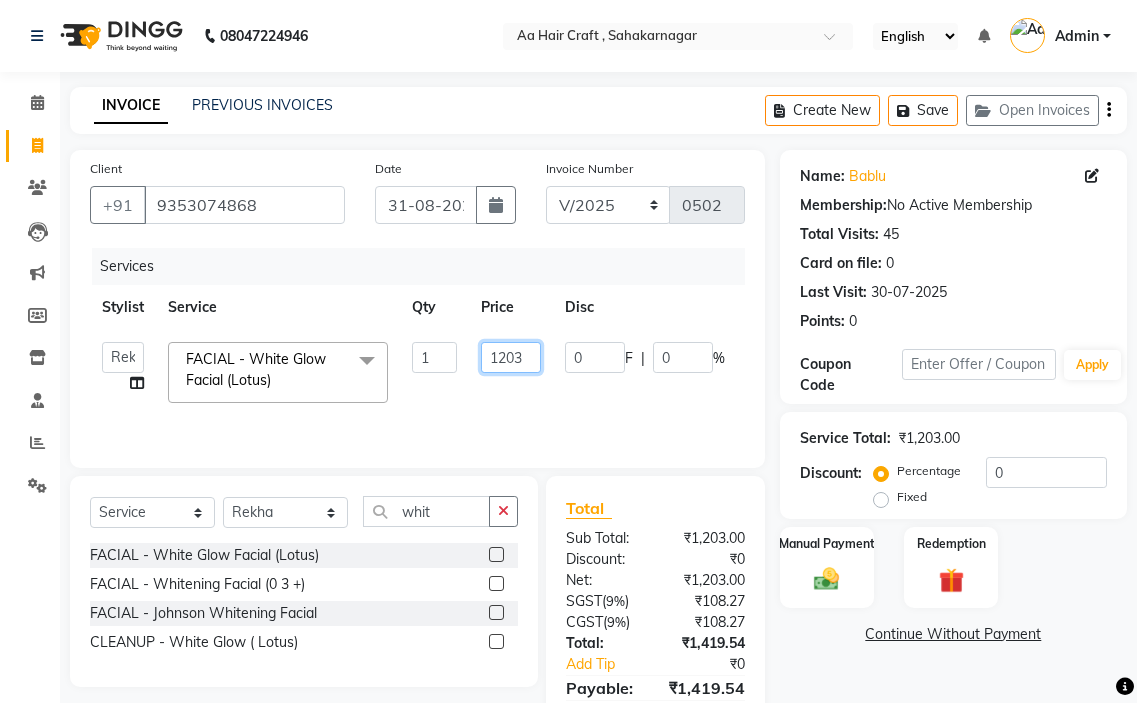 click on "1203" 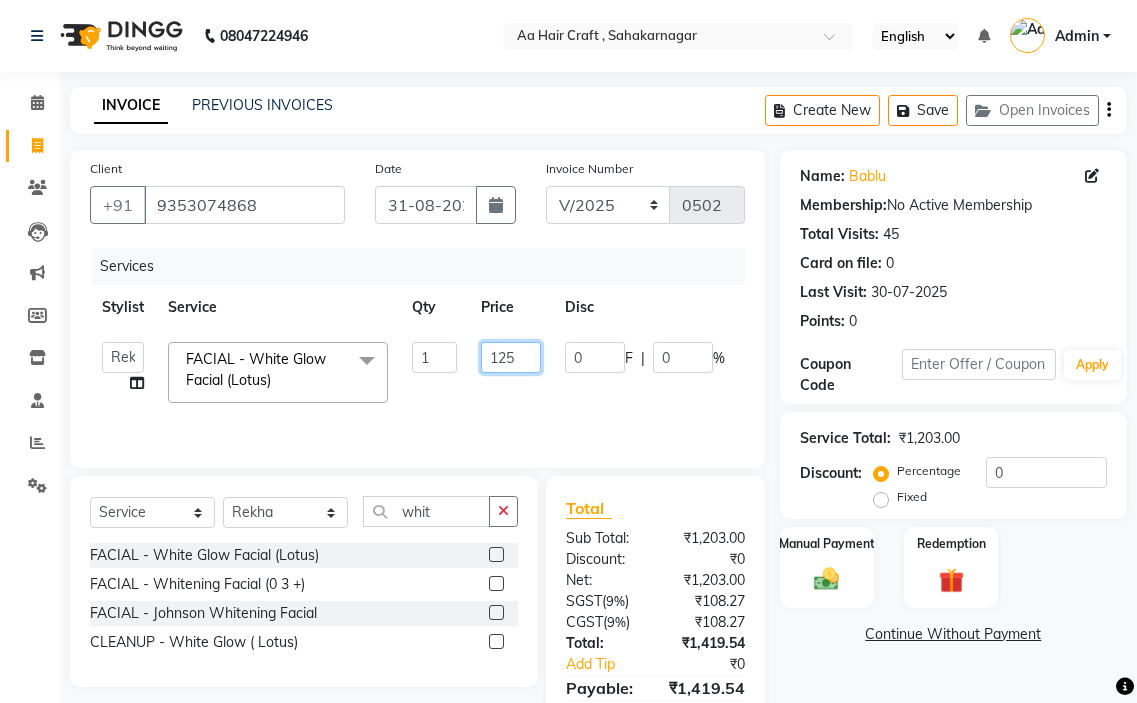 type on "1256" 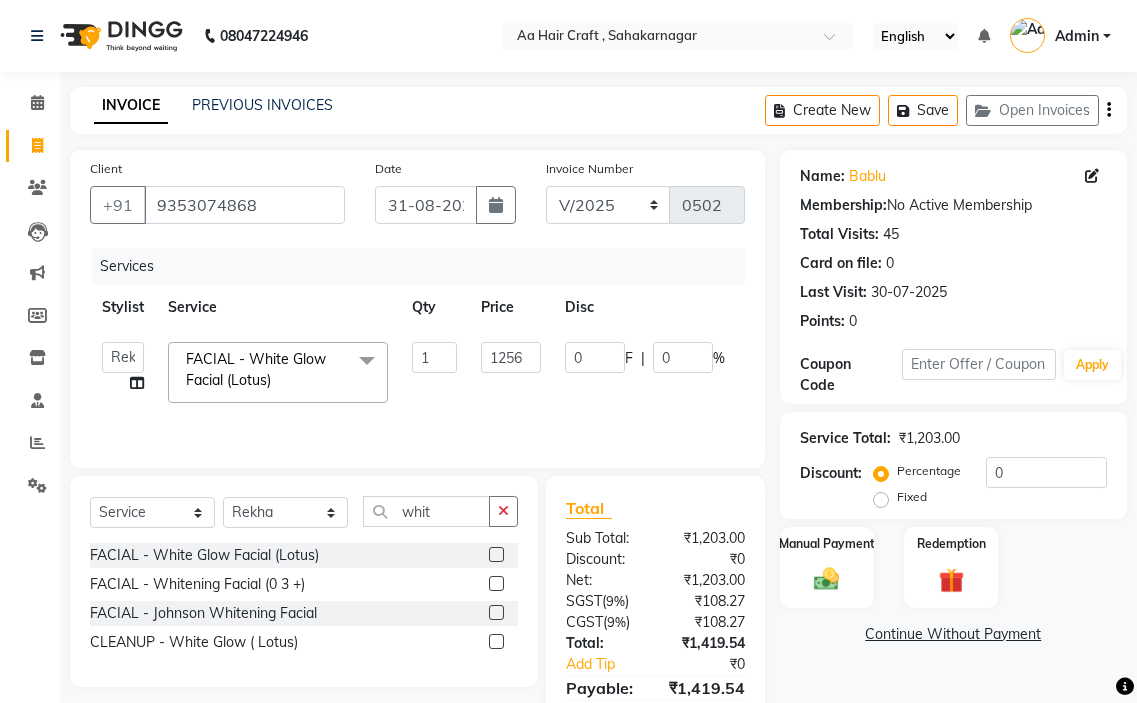 click on "0 F | 0 %" 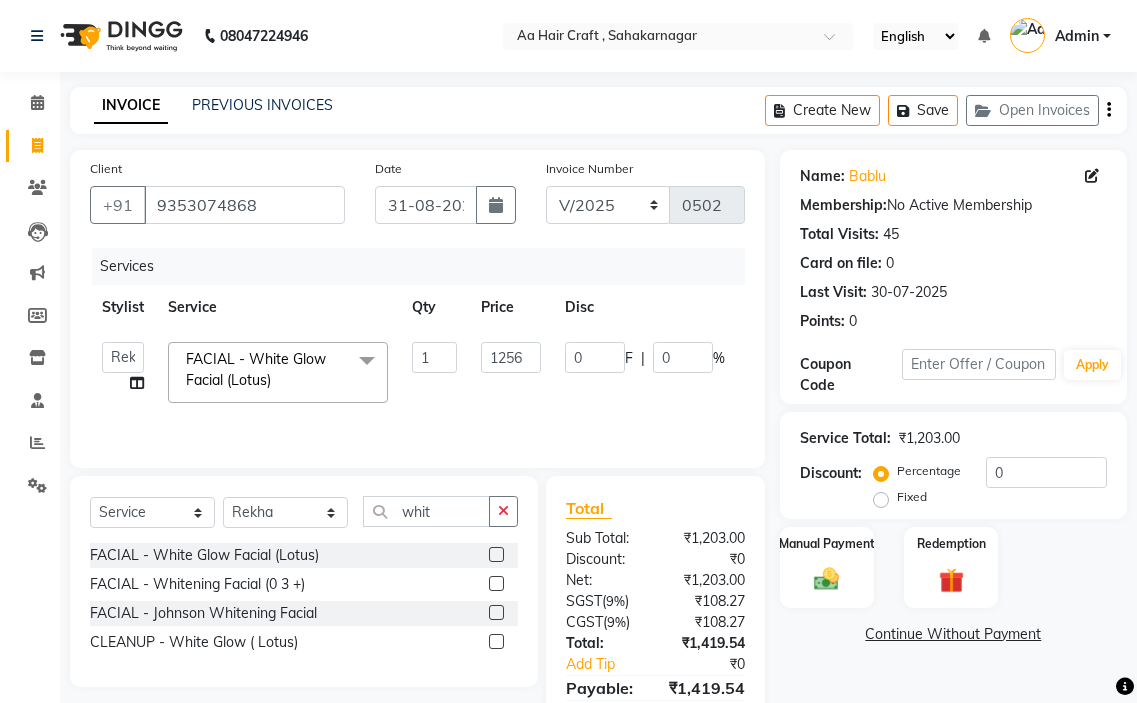 select on "78258" 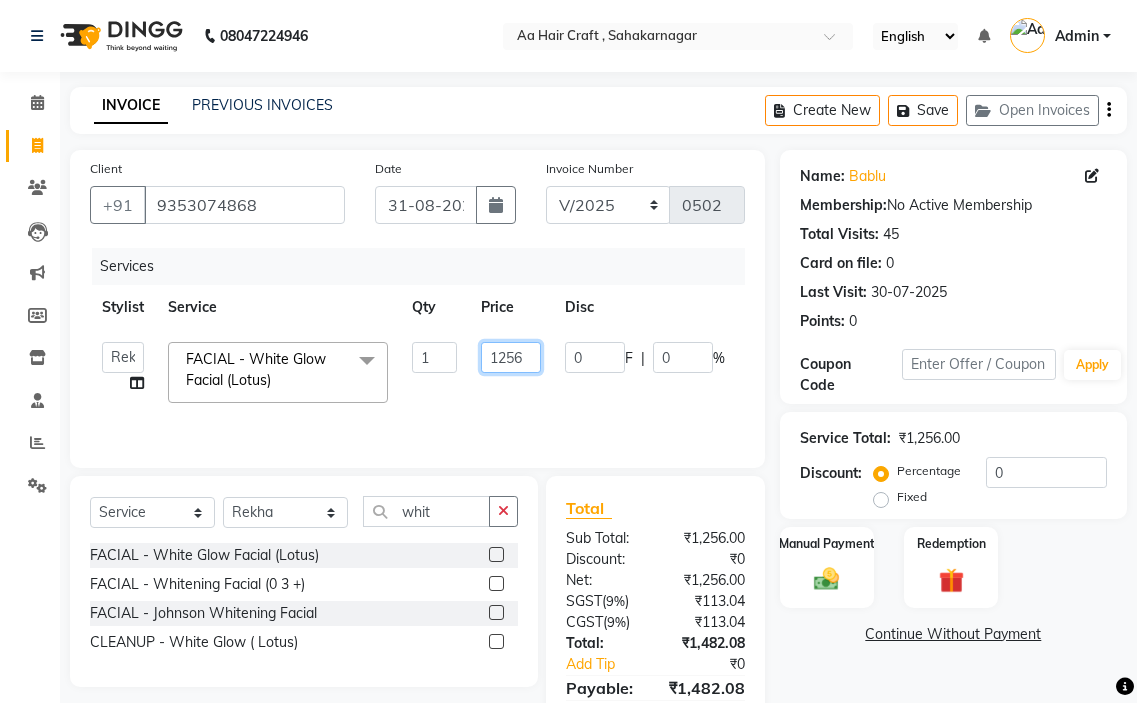 click on "1256" 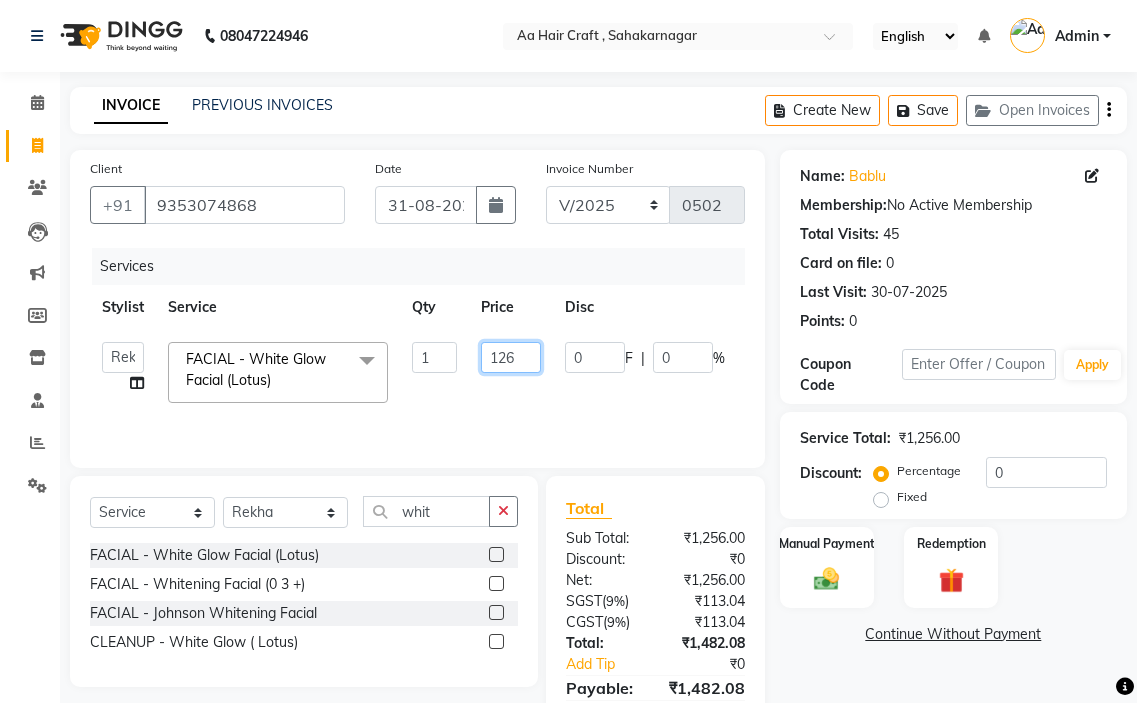type on "1265" 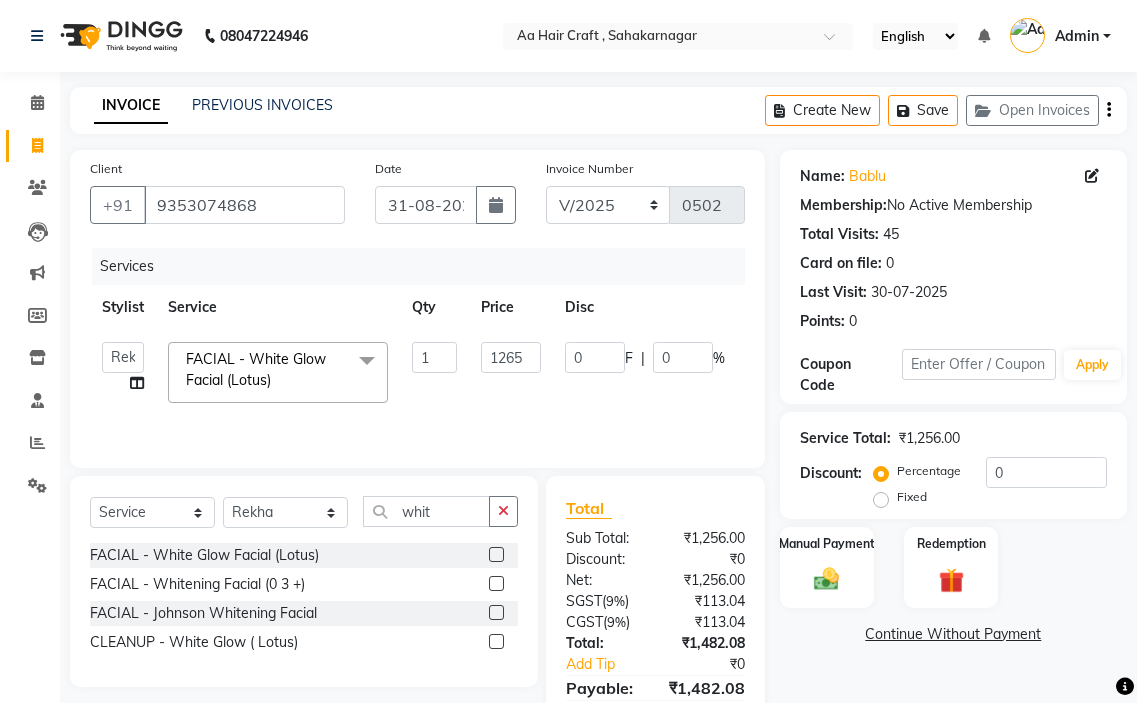 click on "[FIRST] hair stylish   [FIRST]   [FIRST]   [FIRST] beautycian   [FIRST] beautycian   [FIRST]   [FIRST]   [FIRST] beauty and hair  FACIAL - White Glow Facial (Lotus)  x TONGS  & ROLLER SET - Shoulder Length TONGS  & ROLLER SET - Waist Length TONGS  & ROLLER SET - Blow Dry TONGS  & ROLLER SET - Wash  & Plain Dry TONGS  & ROLLER SET - Wash  & Blow Dry TONGS  & ROLLER SET - Premium Shampoo Wash  & Palin Dry TONGS  & ROLLER SET - Premium Shampoo Wash  & Blow Dry nanoplasty treatment GLOBAL HAIR COLOUR ( WITH AMMONIA ) - Upto Neck GLOBAL HAIR COLOUR ( WITH AMMONIA ) - Upto Sholder GLOBAL HAIR COLOUR ( WITH AMMONIA ) - Upto Mid-back GLOBAL HAIR COLOUR ( WITH AMMONIA ) - Waist  & Below GLOBAL HAIR COLOUR ( WITH AMMONIA ) - Root touch up (upto 2 inch) GLOBAL HIGHLIGHTS - Upto Neck GLOBAL HIGHLIGHTS - Upto Sholder GLOBAL HIGHLIGHTS - Upto Mid-back GLOBAL HIGHLIGHTS - Waist  & Below GLOBAL HIGHLIGHTS - Crown Highlights GLOBAL HIGHLIGHTS - Highlight Perstreaks  & Prelightninh SMOOTHENING / REBONDING - Upto Neck KERATIN - Upto Neck DE TAN - Feet 1" 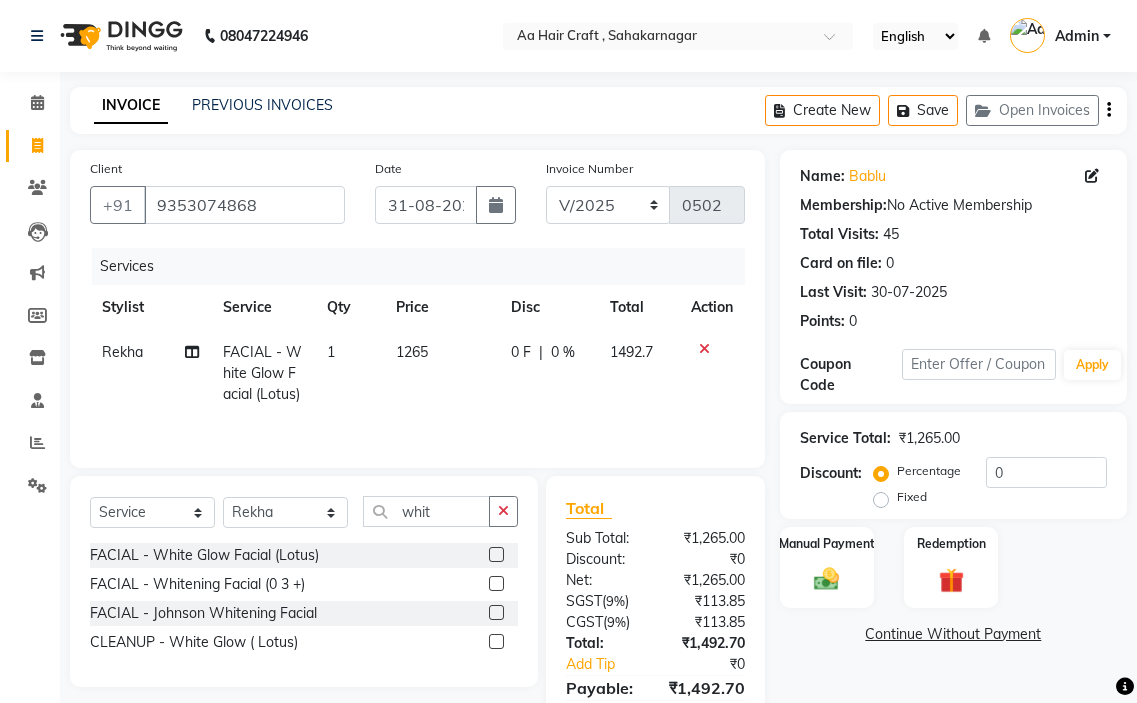click on "1265" 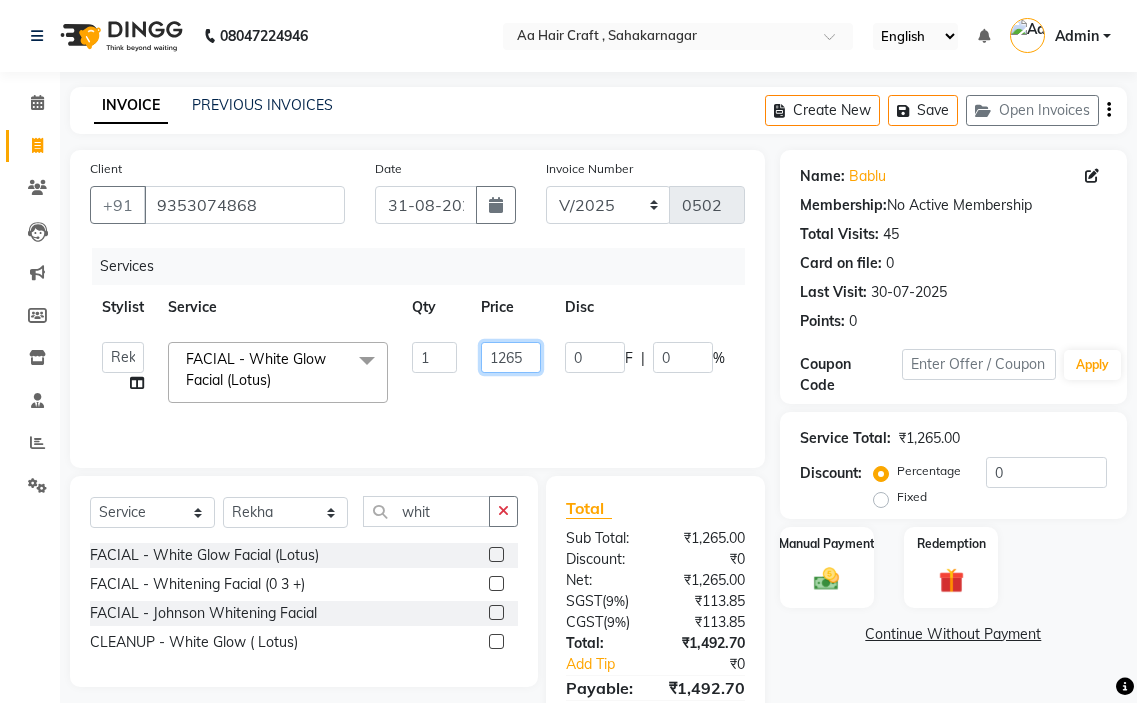 click on "1265" 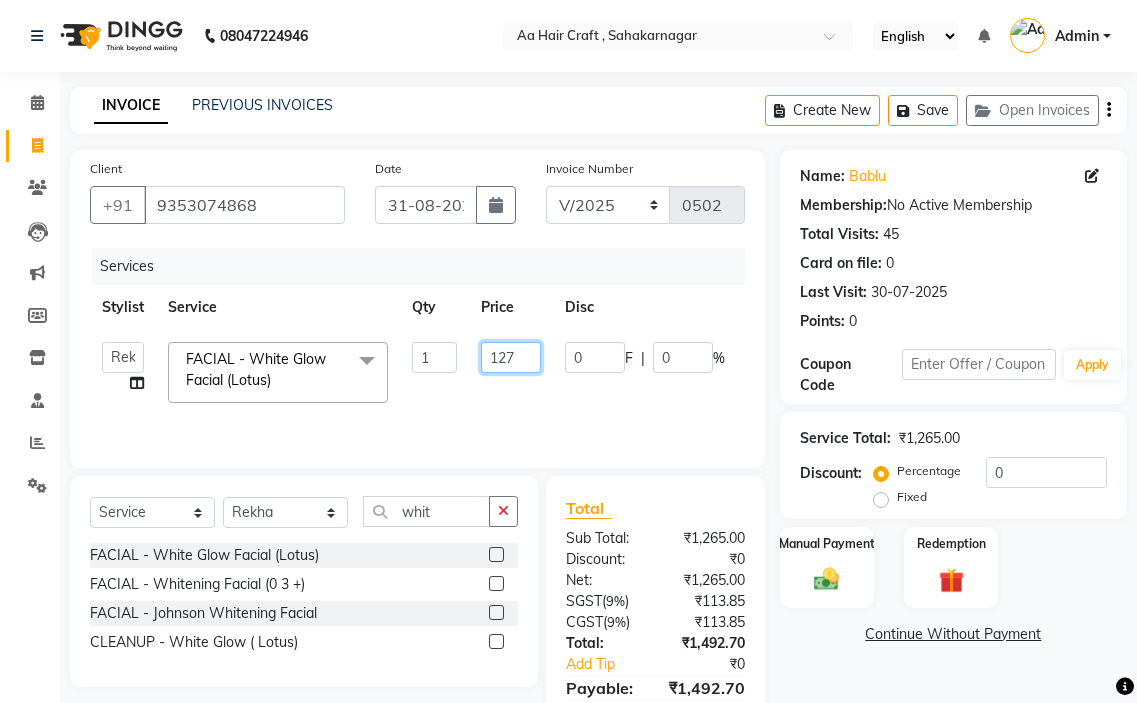 type on "1270" 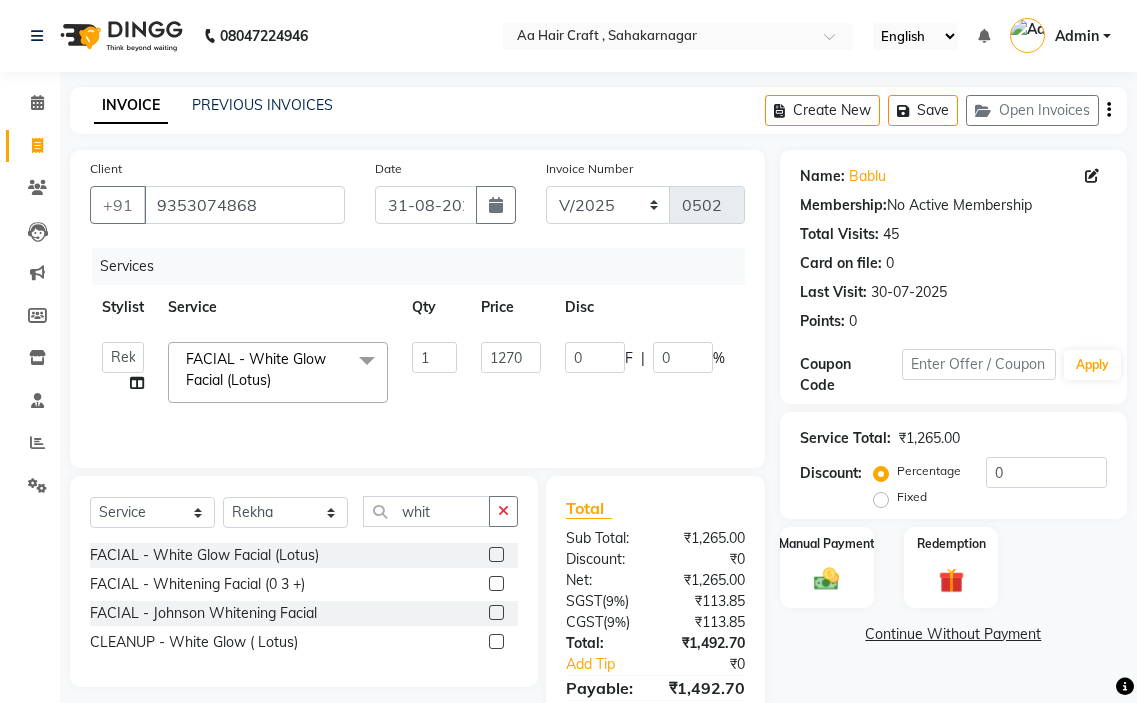 click on "[FIRST] hair stylish   [FIRST]   [FIRST]   [FIRST] beautycian   [FIRST] beautycian   [FIRST]   [FIRST]   [FIRST] beauty and hair  FACIAL - White Glow Facial (Lotus)  x TONGS  & ROLLER SET - Shoulder Length TONGS  & ROLLER SET - Waist Length TONGS  & ROLLER SET - Blow Dry TONGS  & ROLLER SET - Wash  & Plain Dry TONGS  & ROLLER SET - Wash  & Blow Dry TONGS  & ROLLER SET - Premium Shampoo Wash  & Palin Dry TONGS  & ROLLER SET - Premium Shampoo Wash  & Blow Dry nanoplasty treatment GLOBAL HAIR COLOUR ( WITH AMMONIA ) - Upto Neck GLOBAL HAIR COLOUR ( WITH AMMONIA ) - Upto Sholder GLOBAL HAIR COLOUR ( WITH AMMONIA ) - Upto Mid-back GLOBAL HAIR COLOUR ( WITH AMMONIA ) - Waist  & Below GLOBAL HAIR COLOUR ( WITH AMMONIA ) - Root touch up (upto 2 inch) GLOBAL HIGHLIGHTS - Upto Neck GLOBAL HIGHLIGHTS - Upto Sholder GLOBAL HIGHLIGHTS - Upto Mid-back GLOBAL HIGHLIGHTS - Waist  & Below GLOBAL HIGHLIGHTS - Crown Highlights GLOBAL HIGHLIGHTS - Highlight Perstreaks  & Prelightninh SMOOTHENING / REBONDING - Upto Neck KERATIN - Upto Neck DE TAN - Feet 1" 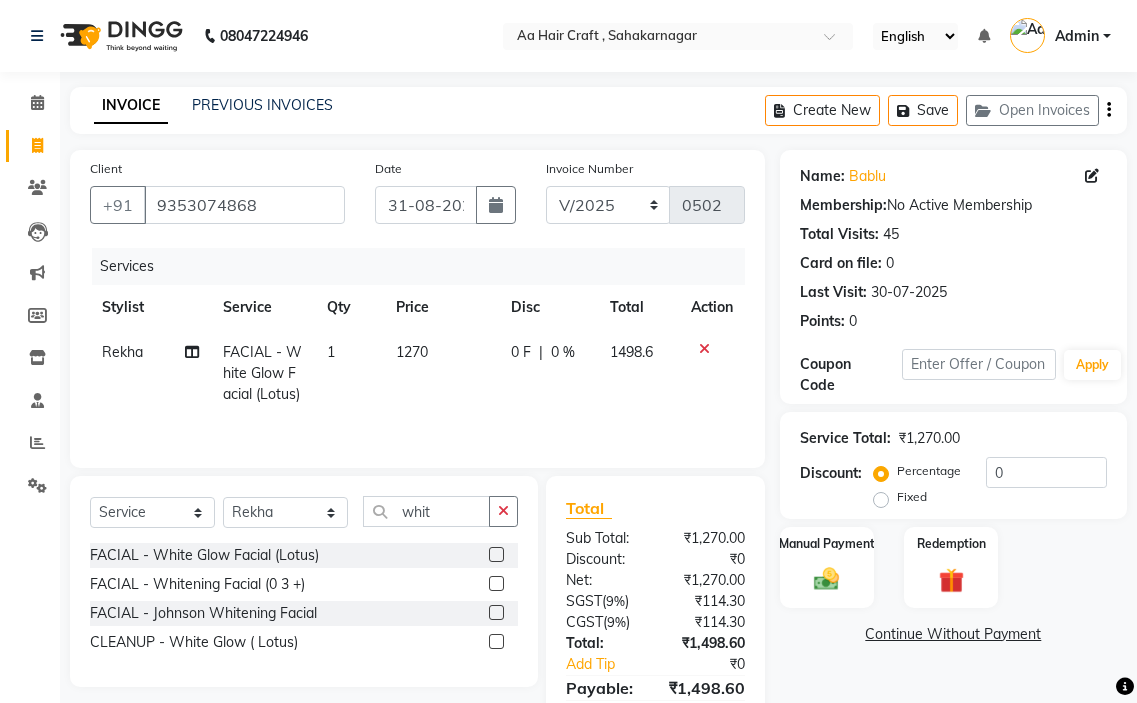 click on "1270" 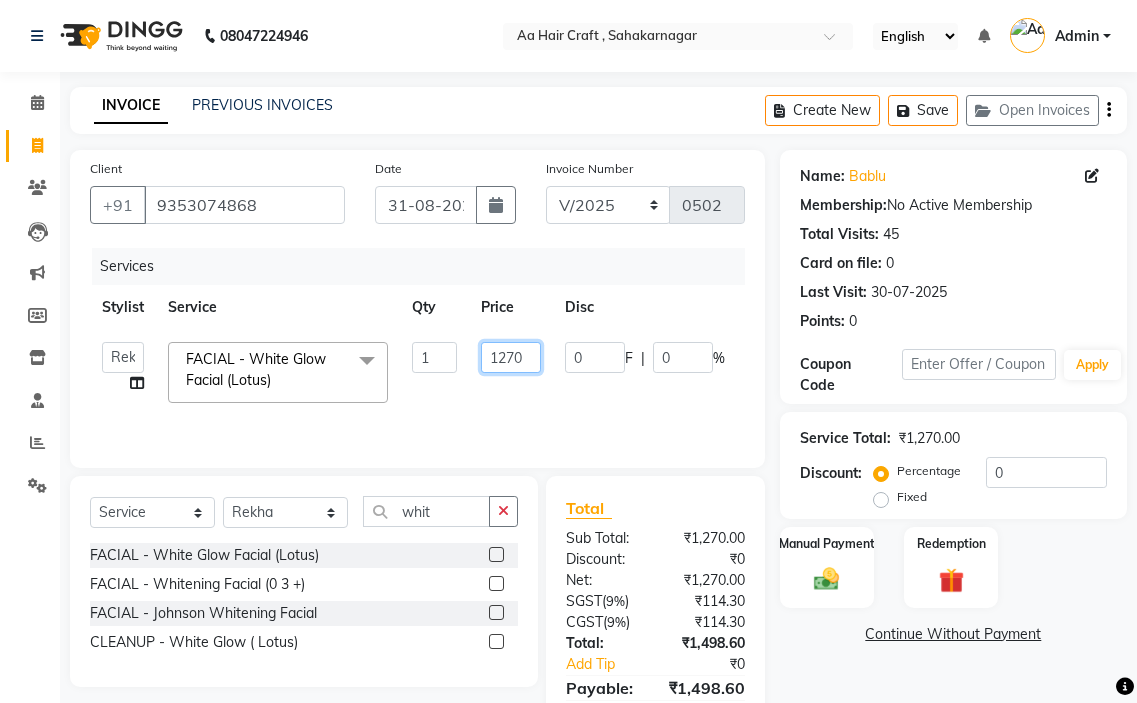 click on "1270" 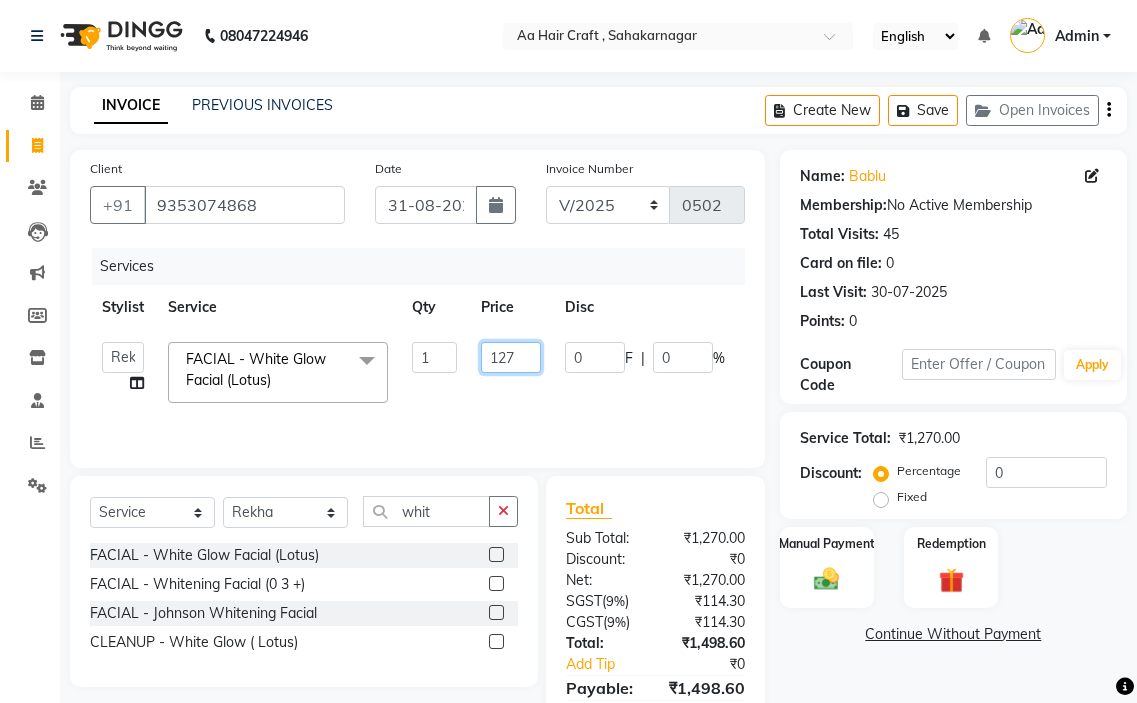 type on "1272" 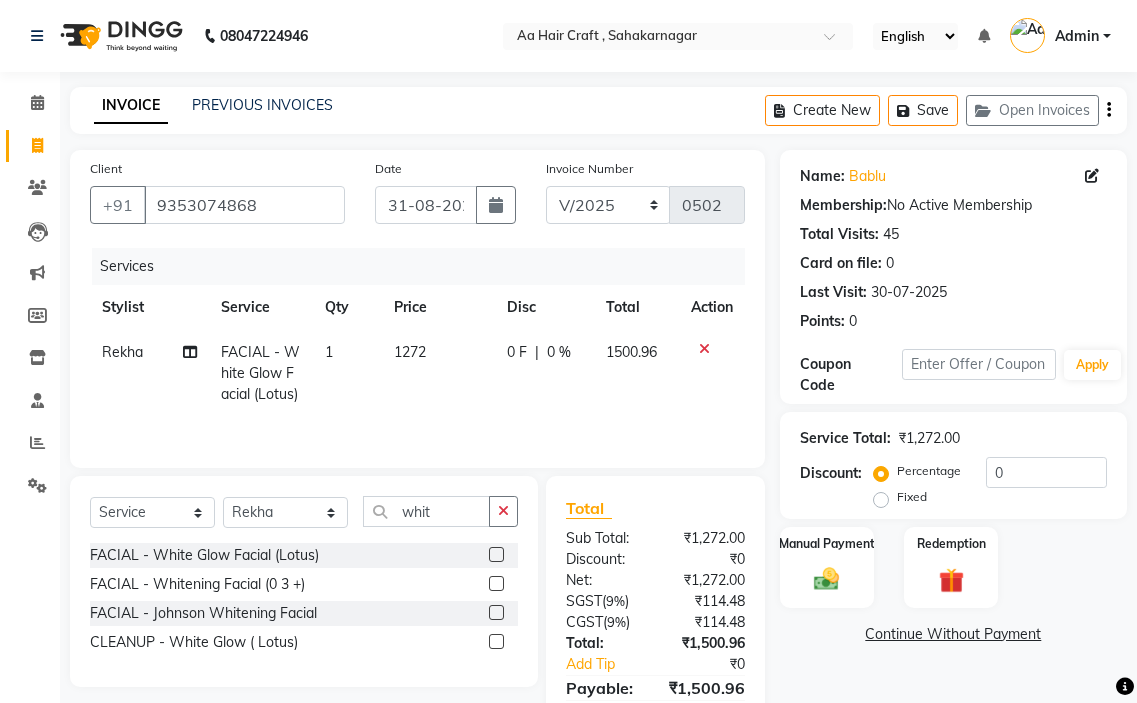 click on "0 F | 0 %" 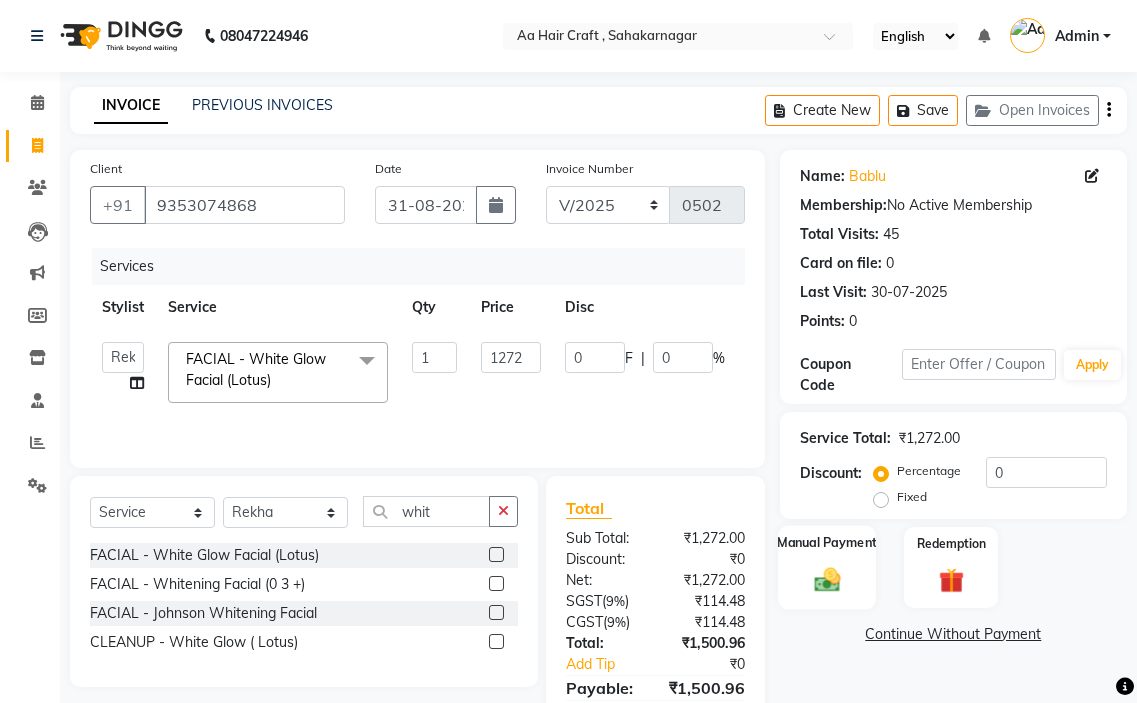 click on "Manual Payment" 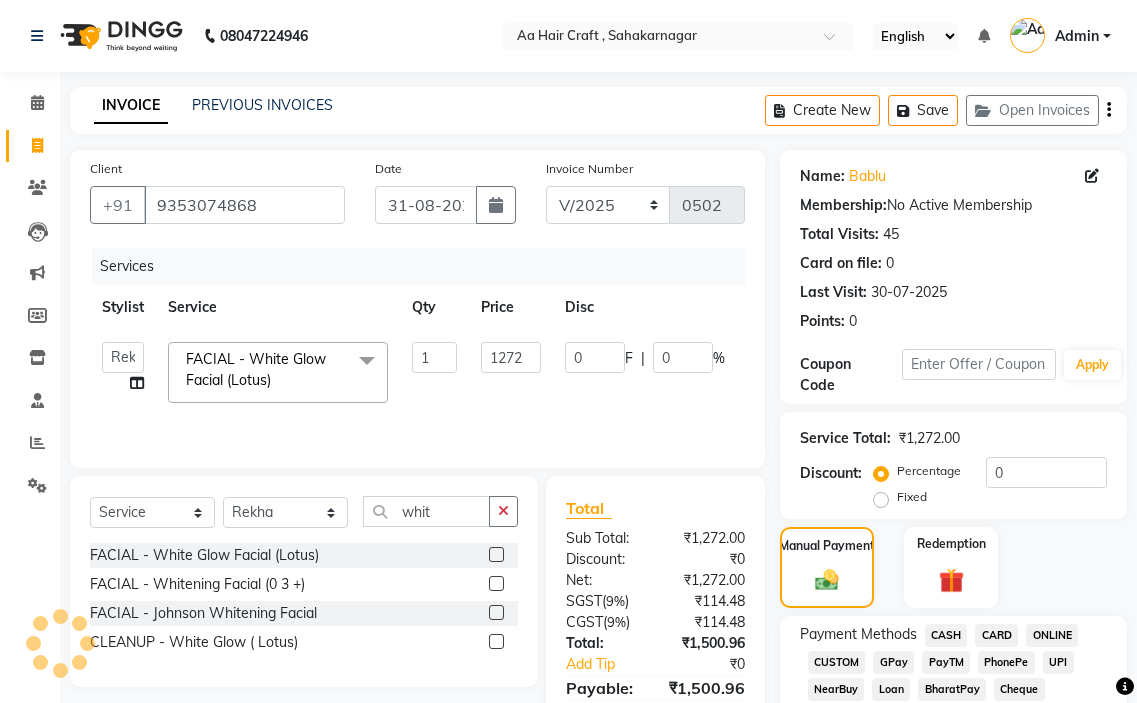 click on "Payment Methods  CASH   CARD   ONLINE   CUSTOM   GPay   PayTM   PhonePe   UPI   NearBuy   Loan   BharatPay   Cheque   MosamBee   MI Voucher   Bank   Family   Visa Card   Master Card   BharatPay Card   UPI BharatPay   Other Cards   Juice by MCB   MyT Money   MariDeal   DefiDeal   Deal.mu   THD   TCL   CEdge   Card M   UPI M   UPI Axis   UPI Union   Card (Indian Bank)   Card (DL Bank)   RS   BTC   Wellnessta   Razorpay   Complimentary   Nift   Spa Finder   Spa Week   Venmo   BFL   LoanTap   SaveIN   GMoney   ATH Movil   On Account   Chamber Gift Card   Trade   Comp   Donation   Card on File   Envision   BRAC Card   City Card   bKash   Credit Card   Debit Card   Shoutlo   LUZO   Jazz Cash   AmEx   Discover   Tabby   Online W   Room Charge   Room Charge USD   Room Charge Euro   Room Charge EGP   Room Charge GBP   Bajaj Finserv   Bad Debts   Card: IDFC   Card: IOB   Coupon   Gcash   PayMaya   Instamojo   COnline   UOnline   SOnline   SCard   Paypal   PPR   PPV   PPC   PPN   PPG   PPE   CAMP   Benefit   ATH Movil" 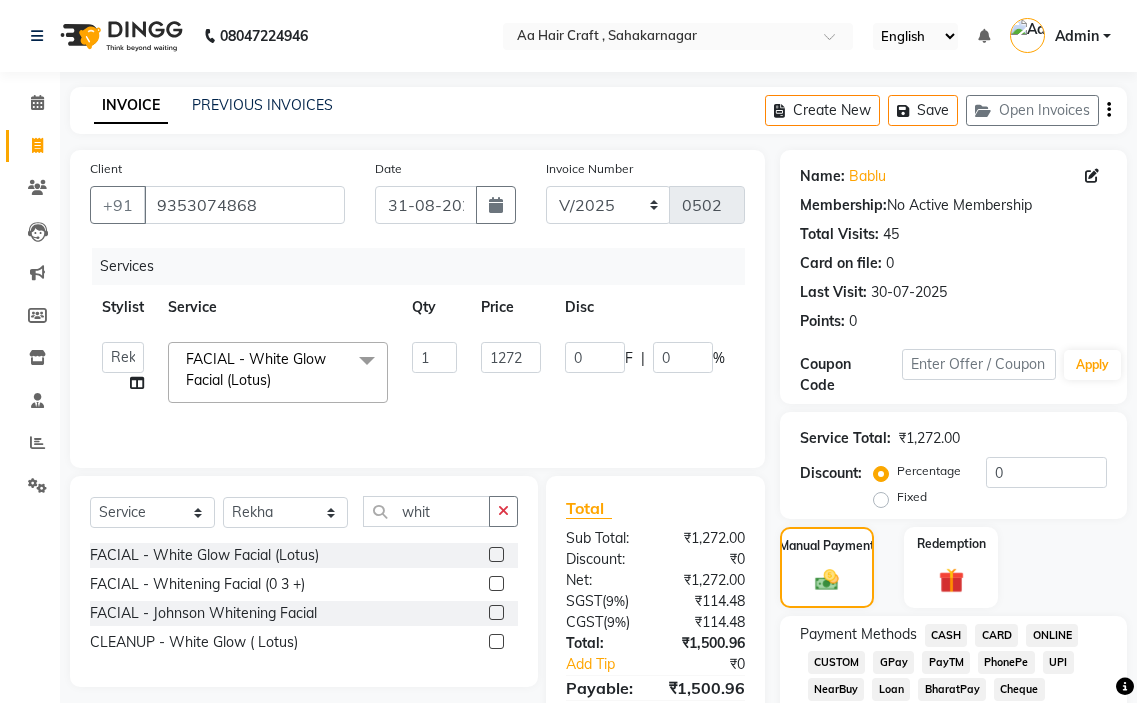 click on "CASH" 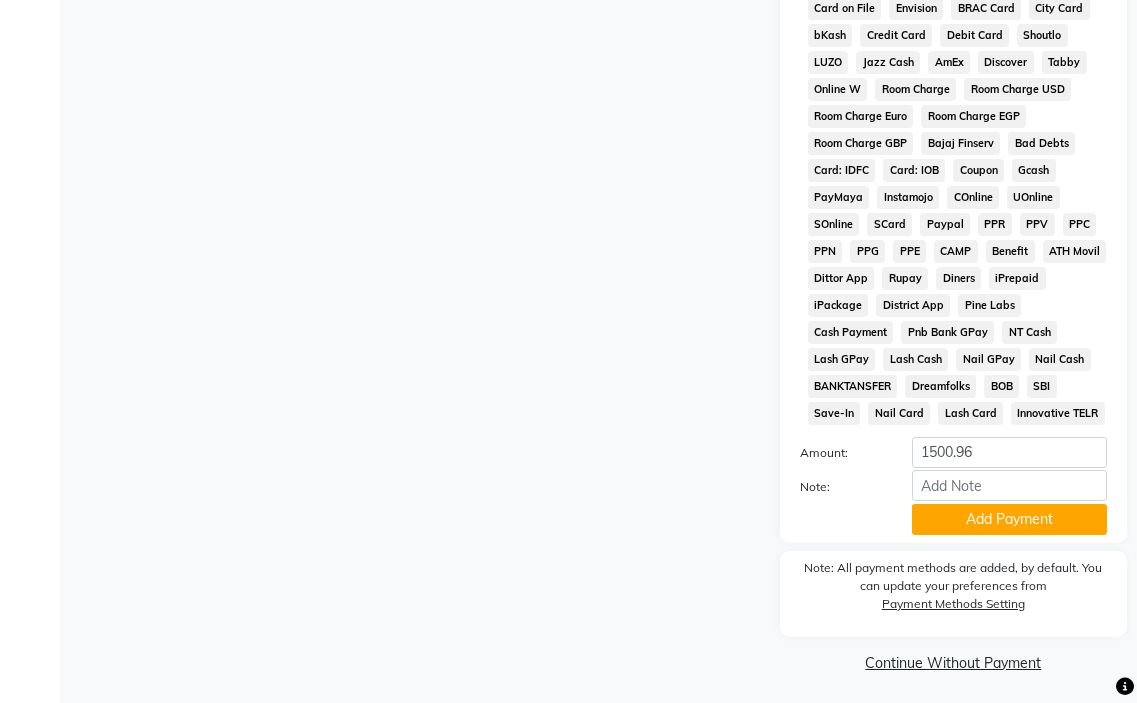 scroll, scrollTop: 1010, scrollLeft: 0, axis: vertical 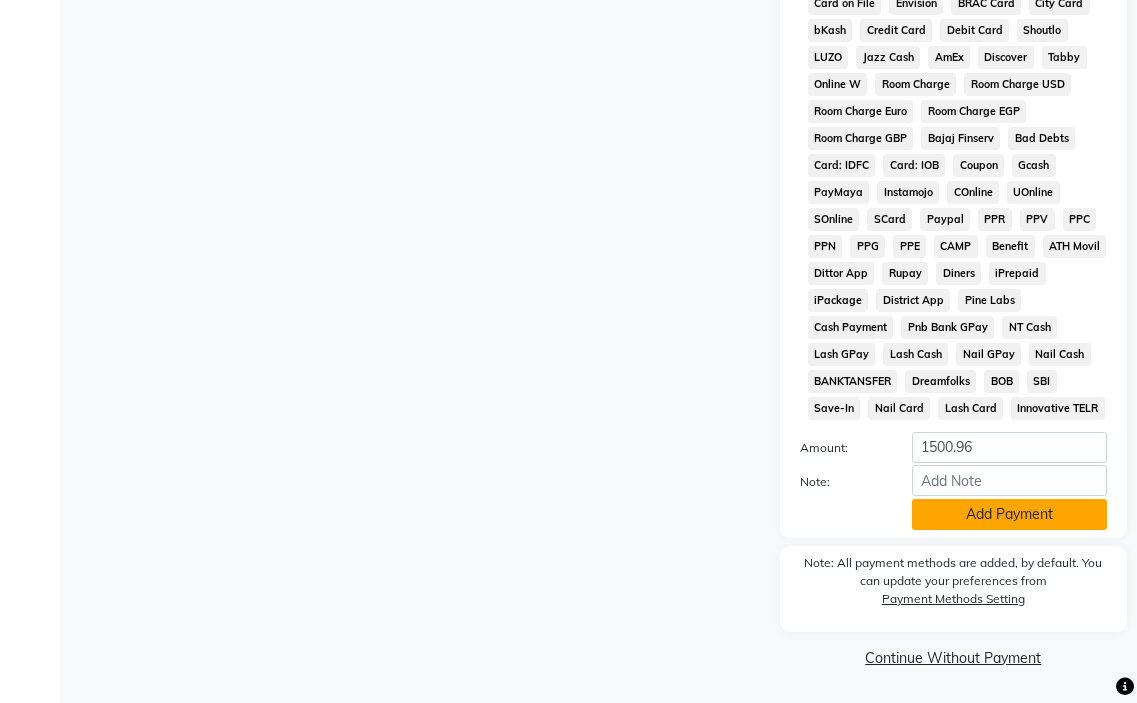 click on "Add Payment" 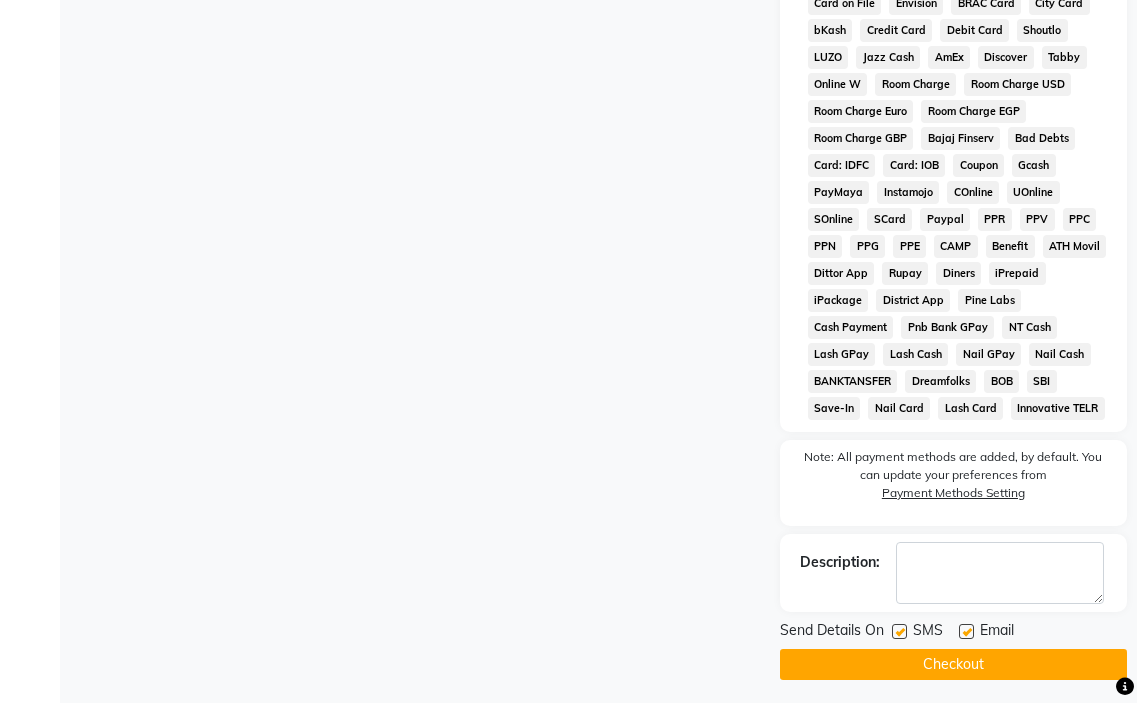 drag, startPoint x: 968, startPoint y: 629, endPoint x: 955, endPoint y: 659, distance: 32.695564 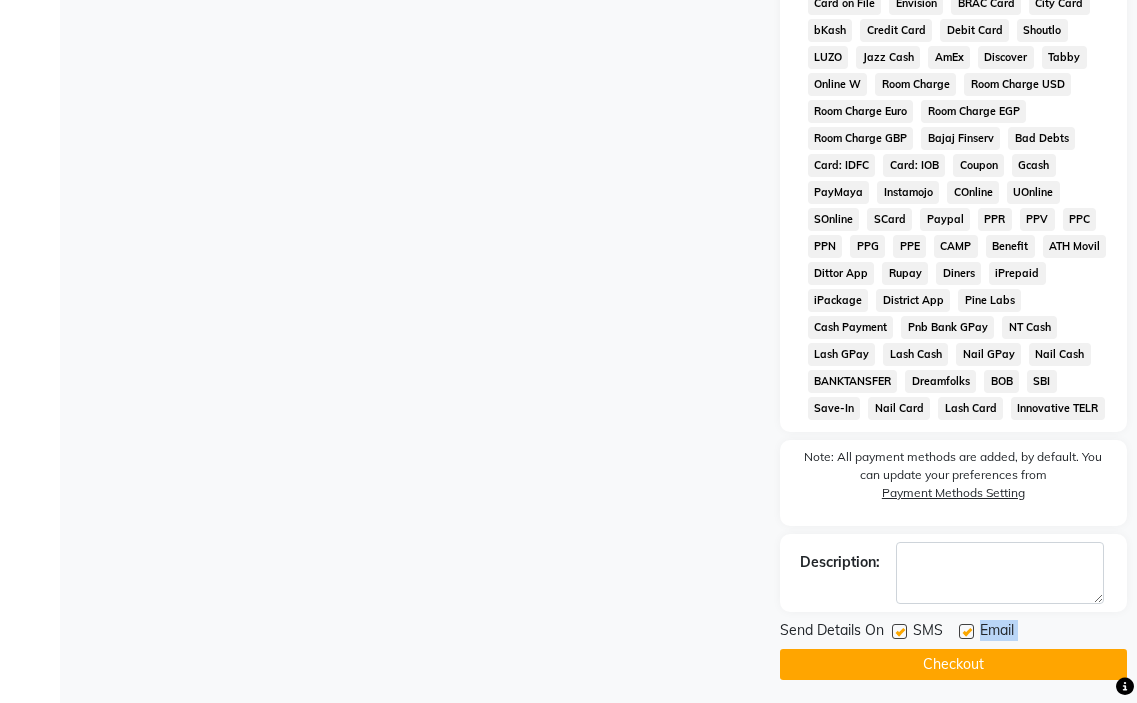 click on "Checkout" 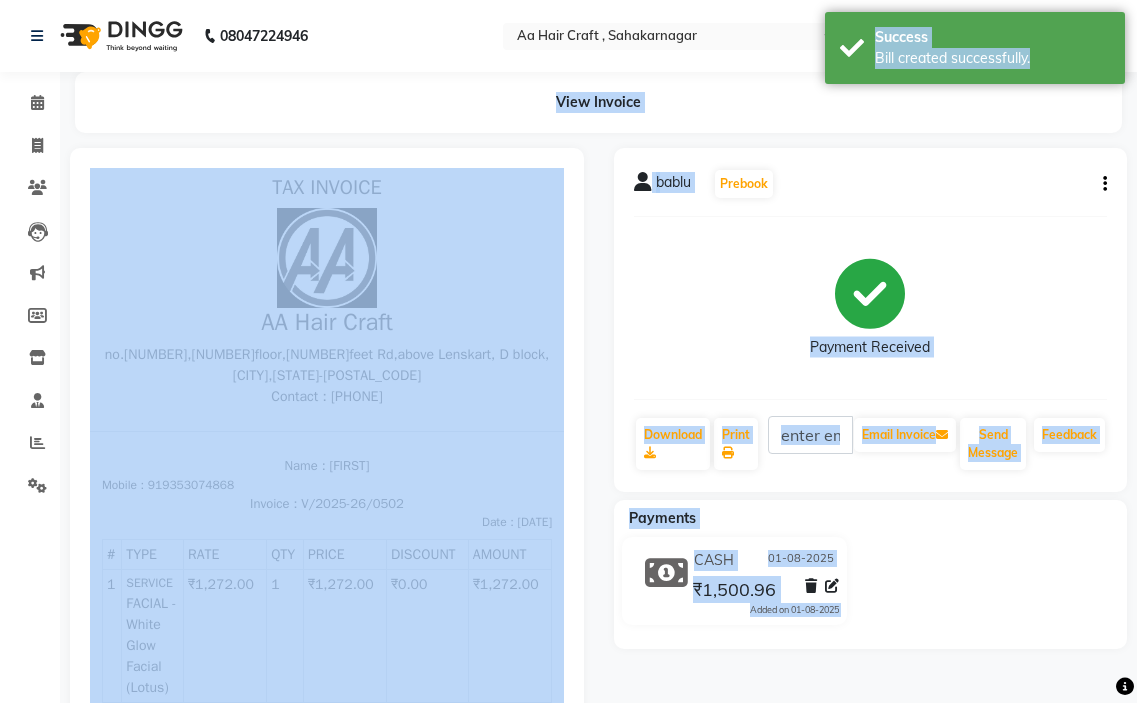 scroll, scrollTop: 0, scrollLeft: 0, axis: both 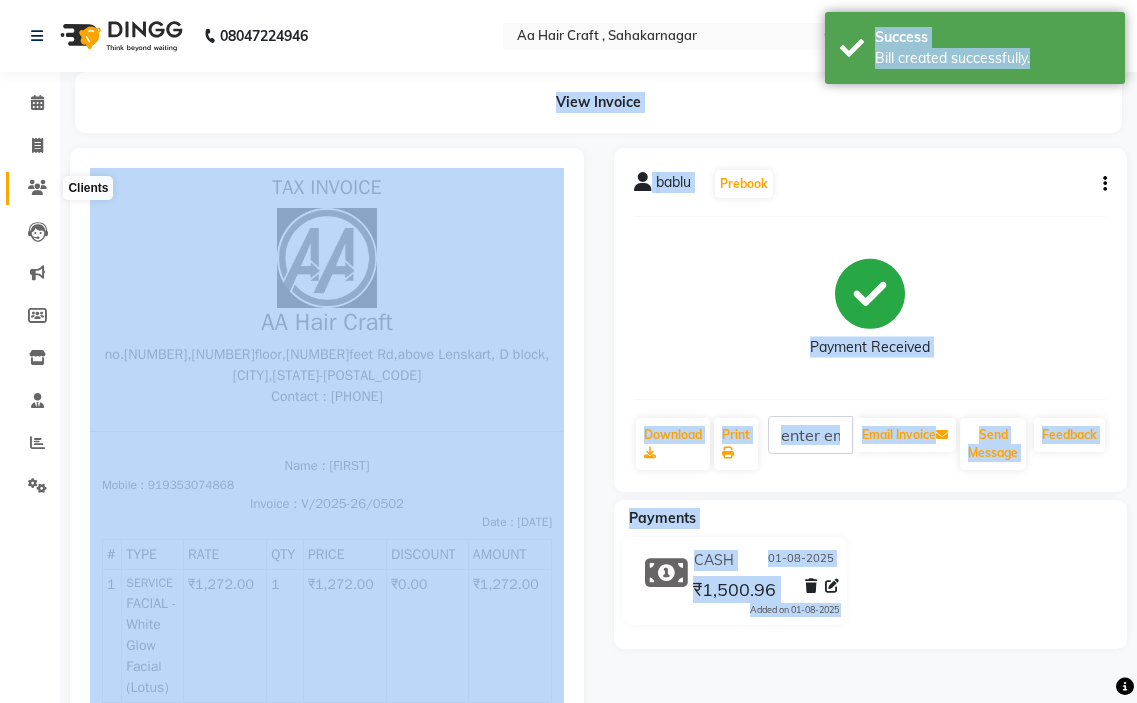 click 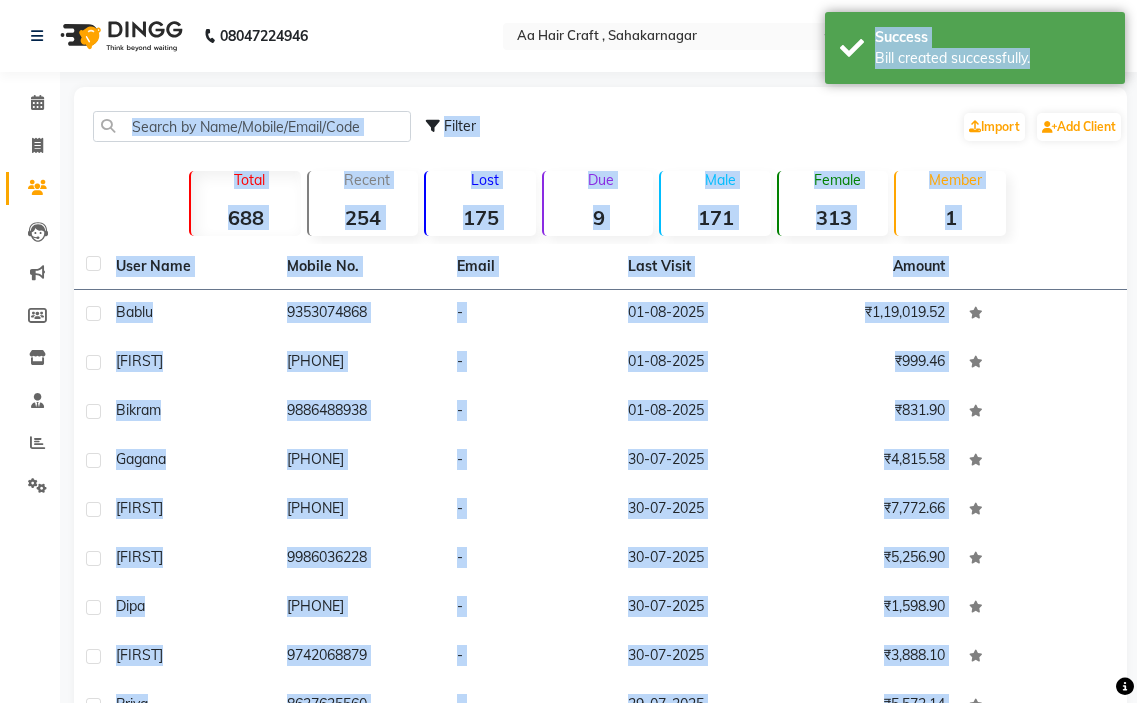 click on "Filter  Import   Add Client   Total  688  Recent  254  Lost  175  Due  9  Male  171  Female  313  Member  1 User Name Mobile No. Email Last Visit Amount [FIRST]     [PHONE]   -   [DATE]   [CURRENCY][AMOUNT]  [FIRST]     [PHONE]   -   [DATE]   [CURRENCY][AMOUNT]  [FIRST]     [PHONE]   -   [DATE]   [CURRENCY][AMOUNT]  [FIRST]     [PHONE]   -   [DATE]   [CURRENCY][AMOUNT]  [FIRST]     [PHONE]   -   [DATE]   [CURRENCY][AMOUNT]  [FIRST]     [PHONE]   -   [DATE]   [CURRENCY][AMOUNT]  [FIRST]     [PHONE]   -   [DATE]   [CURRENCY][AMOUNT]  [FIRST]     [PHONE]   -   [DATE]   [CURRENCY][AMOUNT]  [FIRST]     [PHONE]   -   [DATE]   [CURRENCY][AMOUNT]  [FIRST]     [PHONE]   -   [DATE]   [CURRENCY][AMOUNT]   Previous   Next   10   50   100" 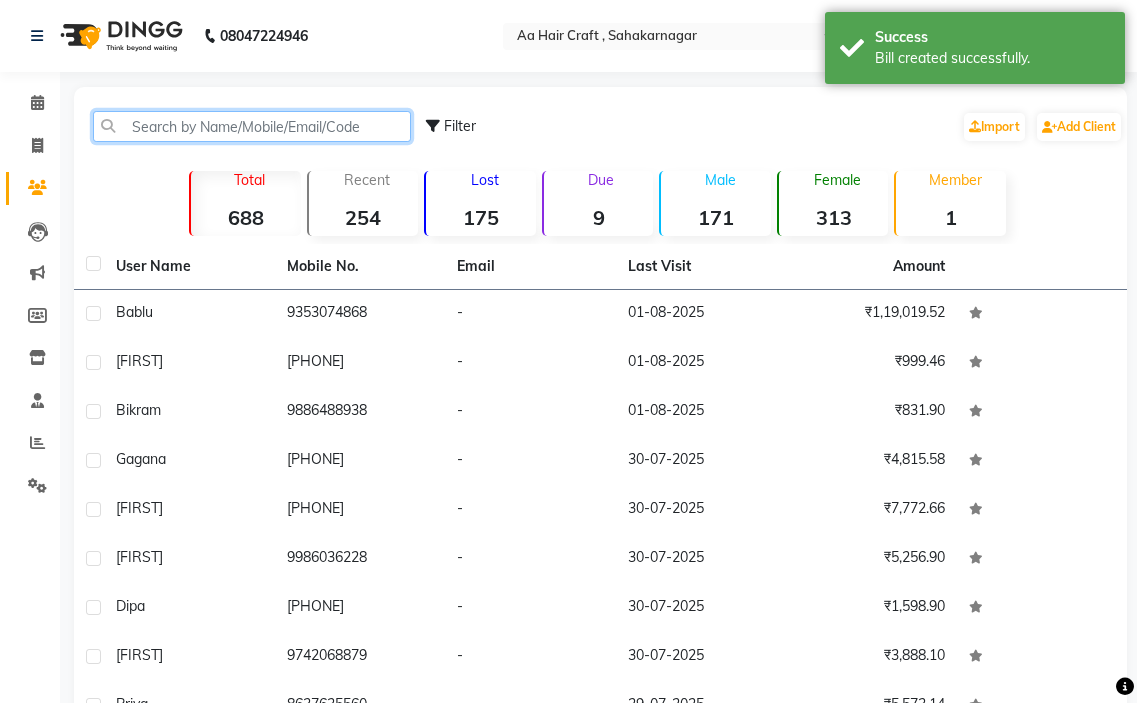 click 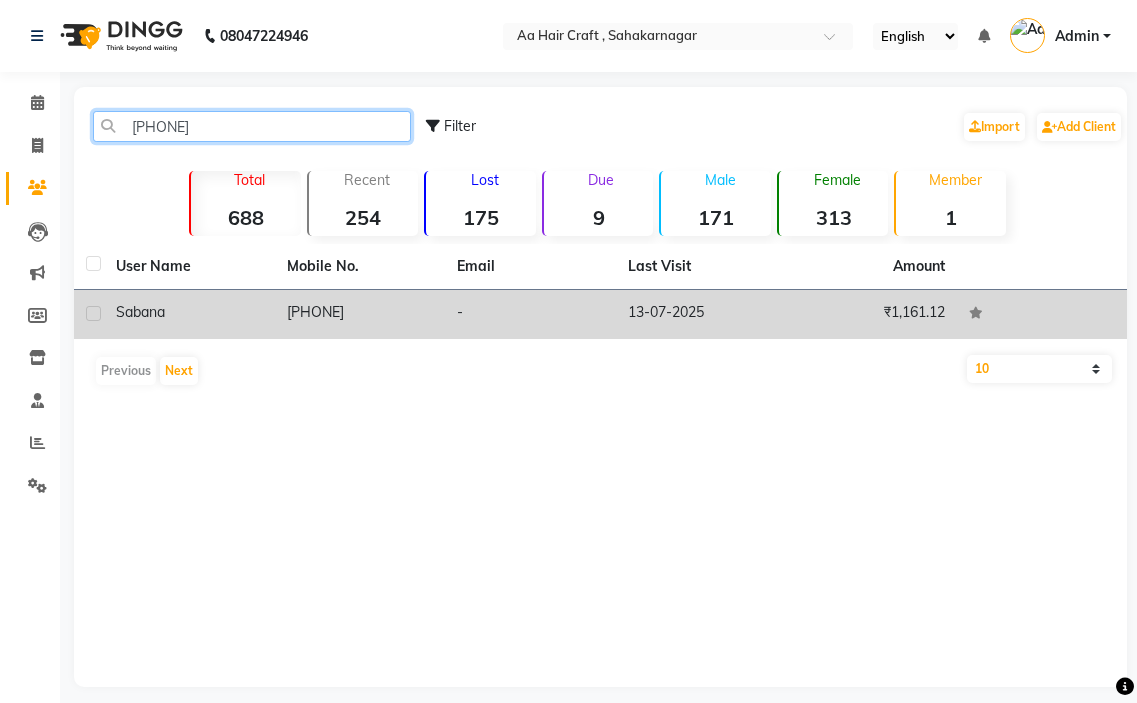 type on "[PHONE]" 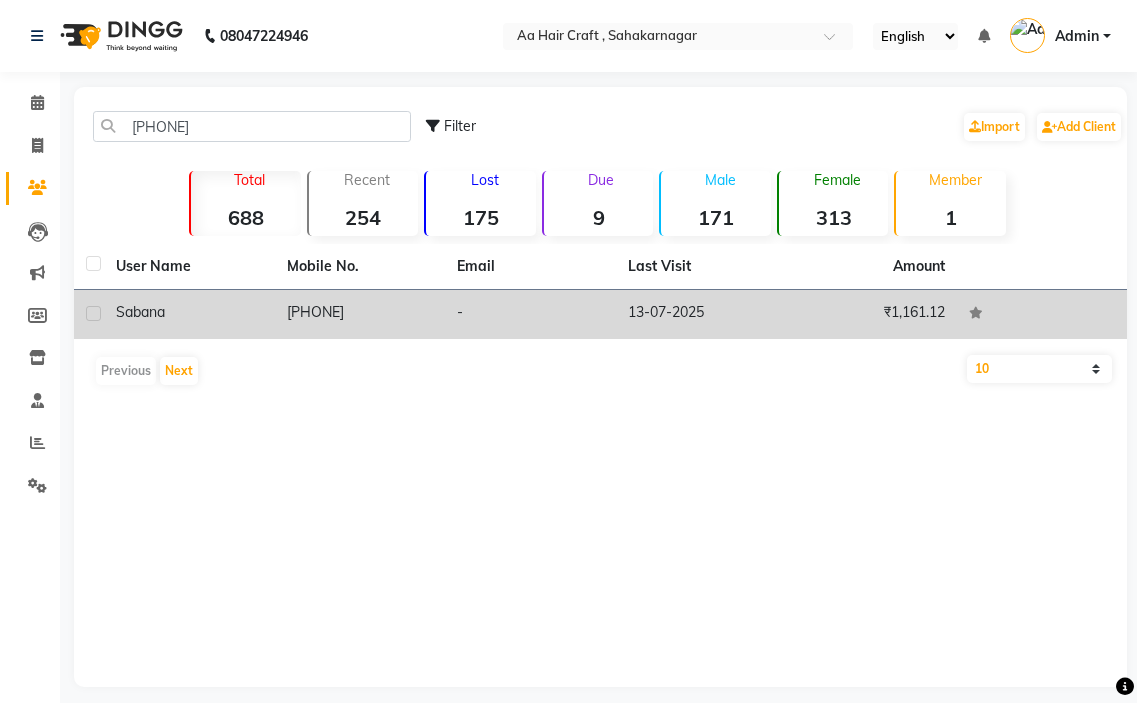 click on "[PHONE]" 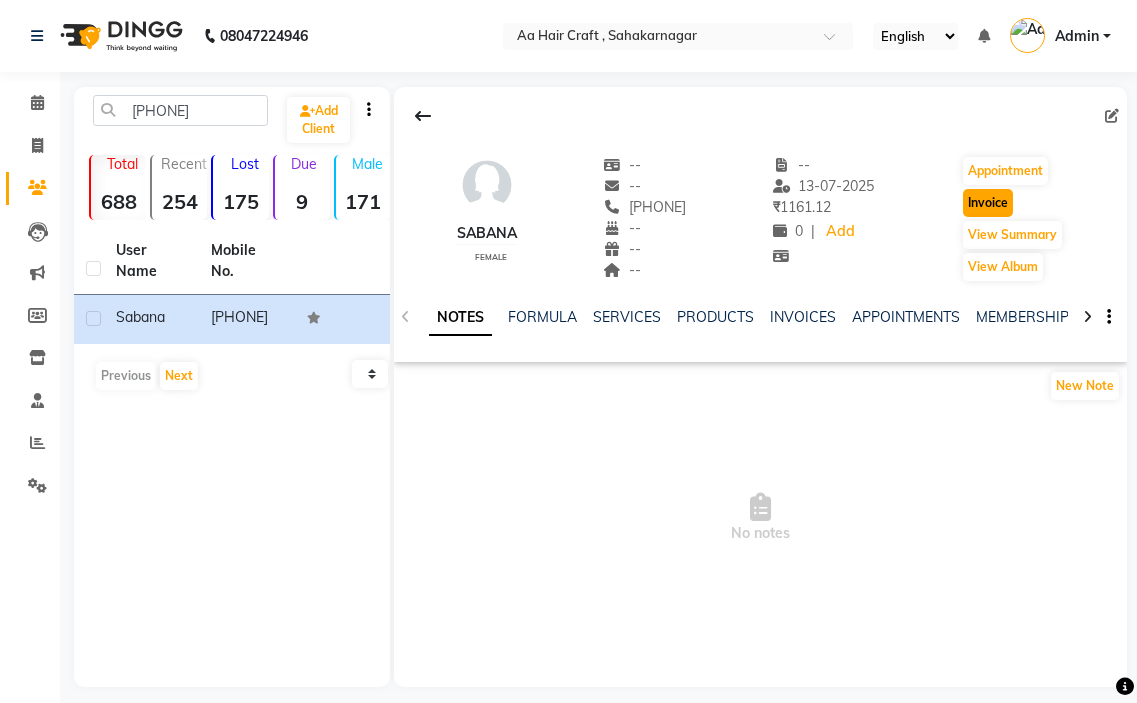 drag, startPoint x: 1003, startPoint y: 201, endPoint x: 977, endPoint y: 201, distance: 26 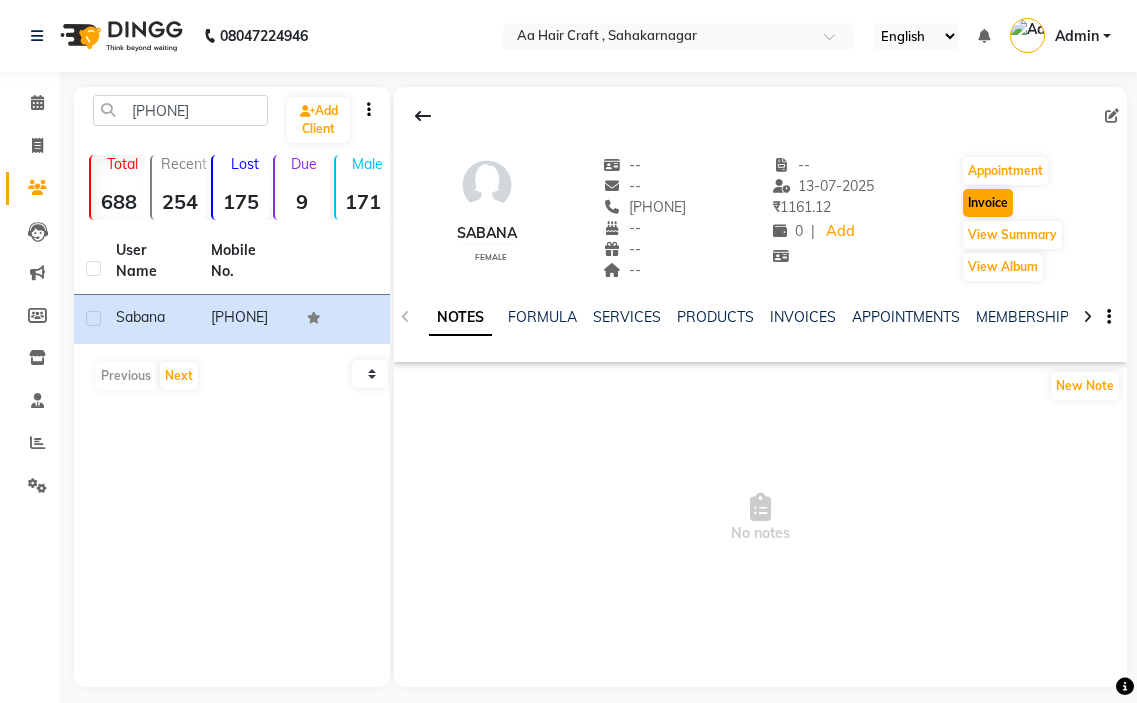 select on "service" 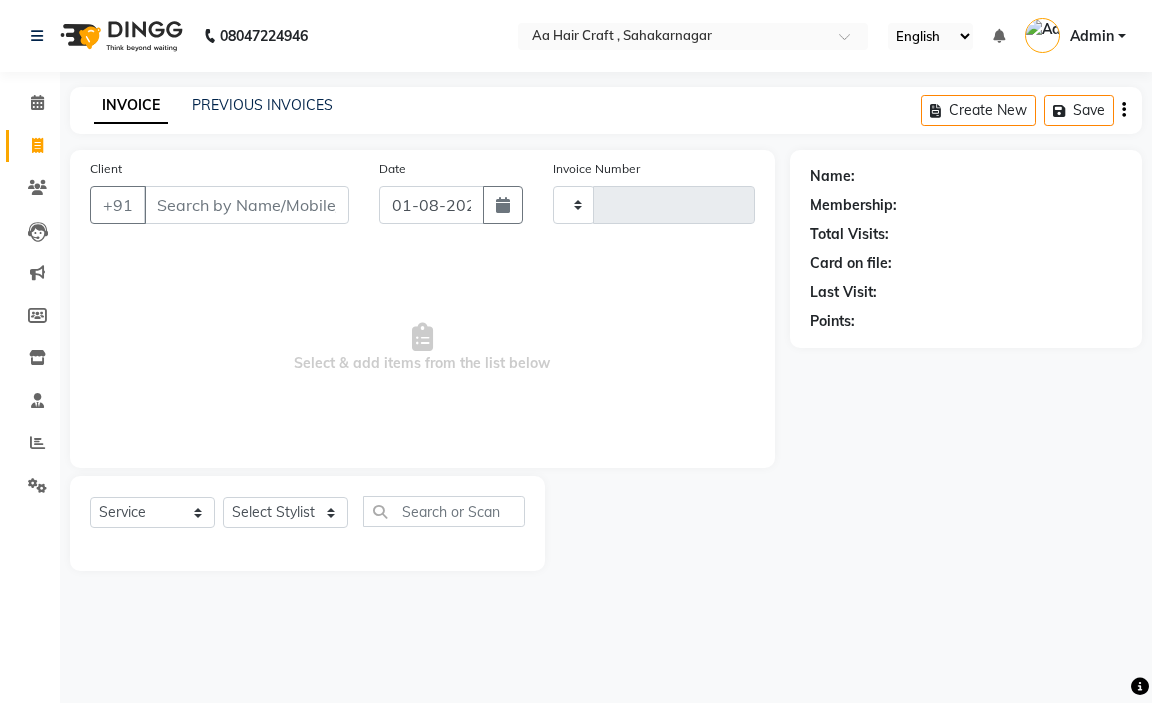 type on "0503" 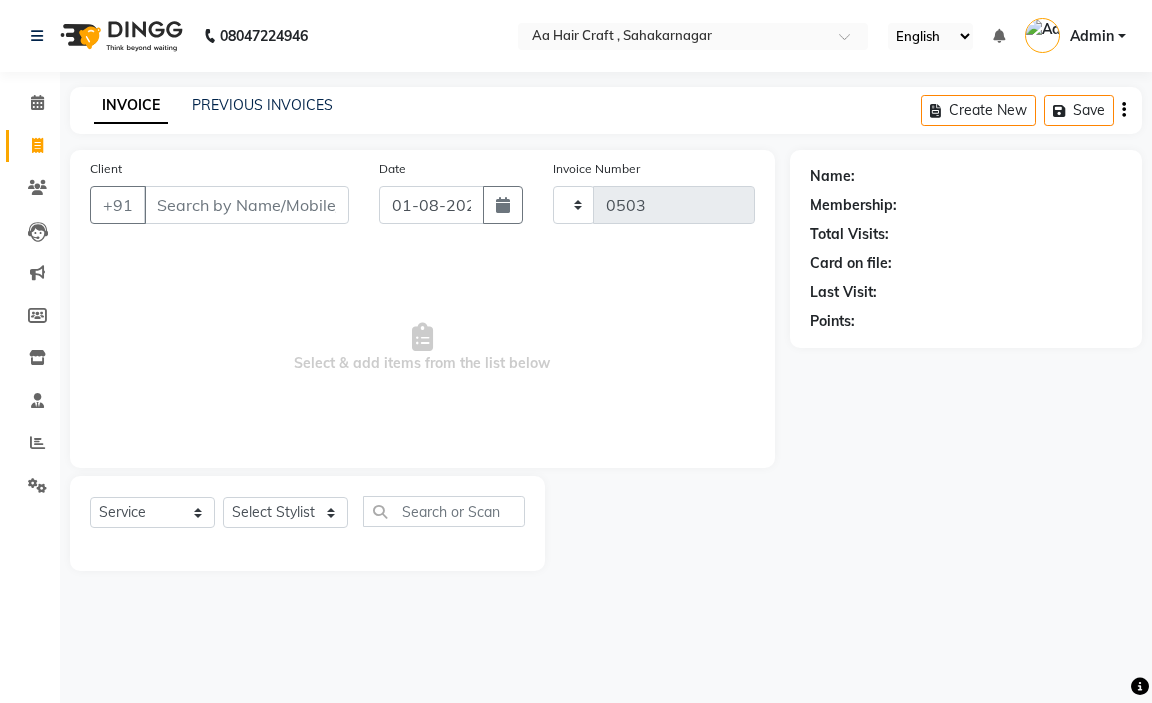 select on "6074" 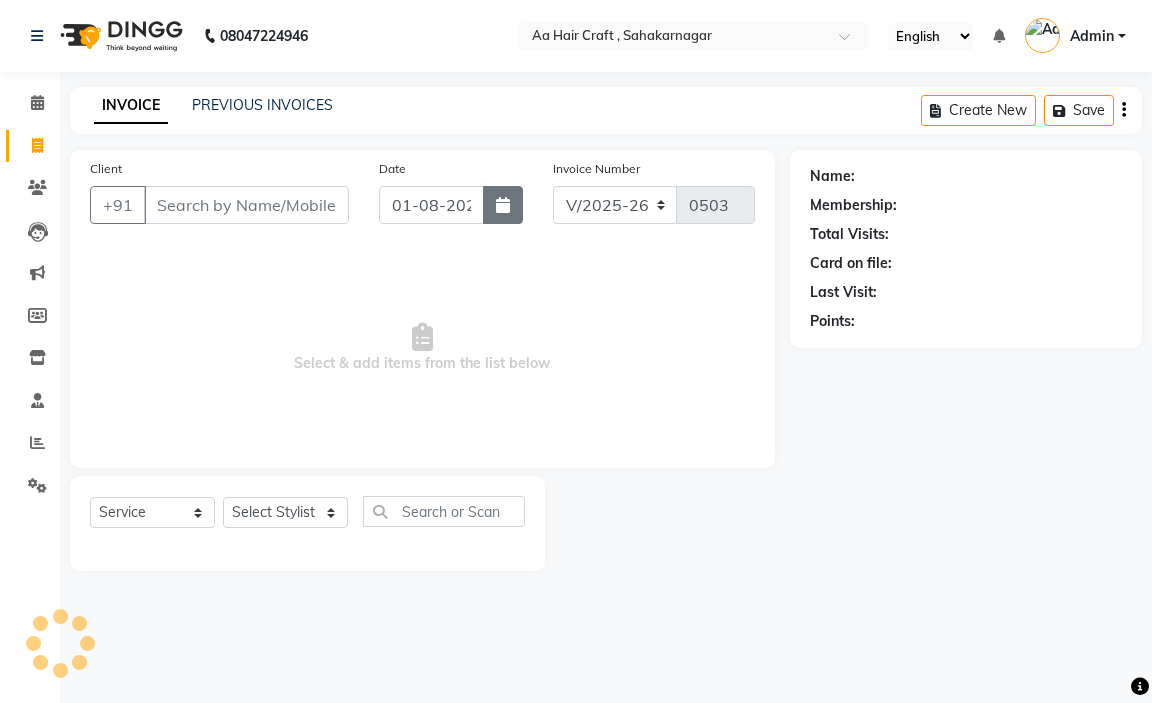 click 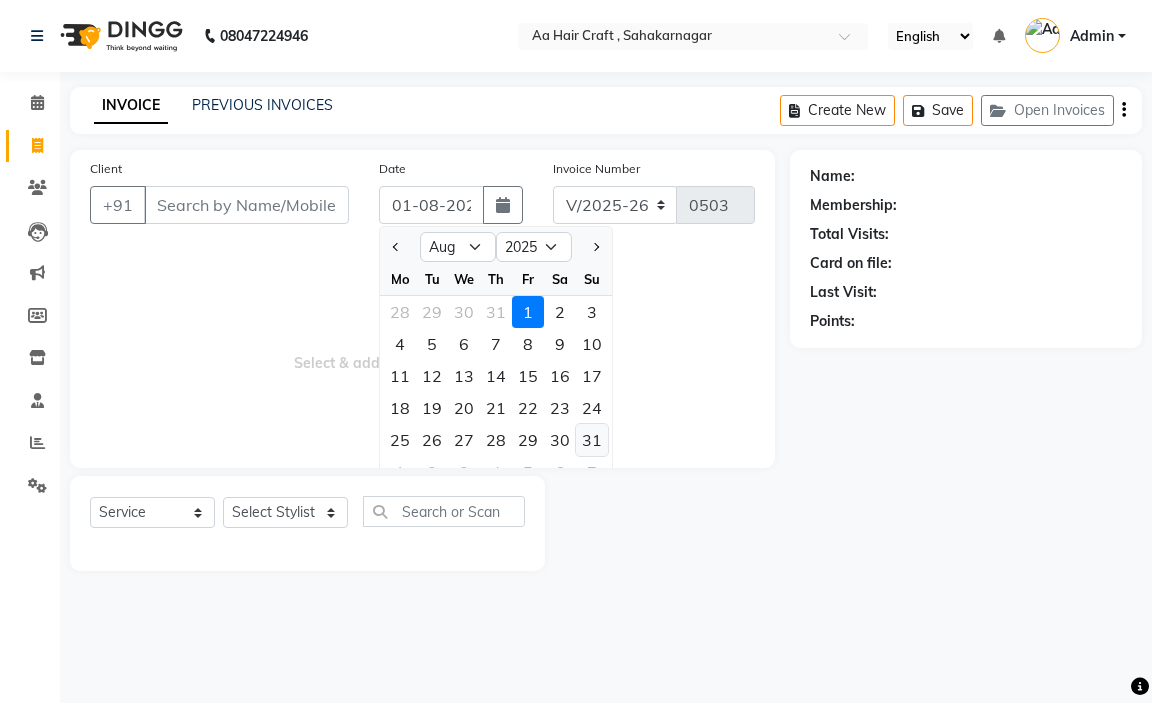 type on "[PHONE]" 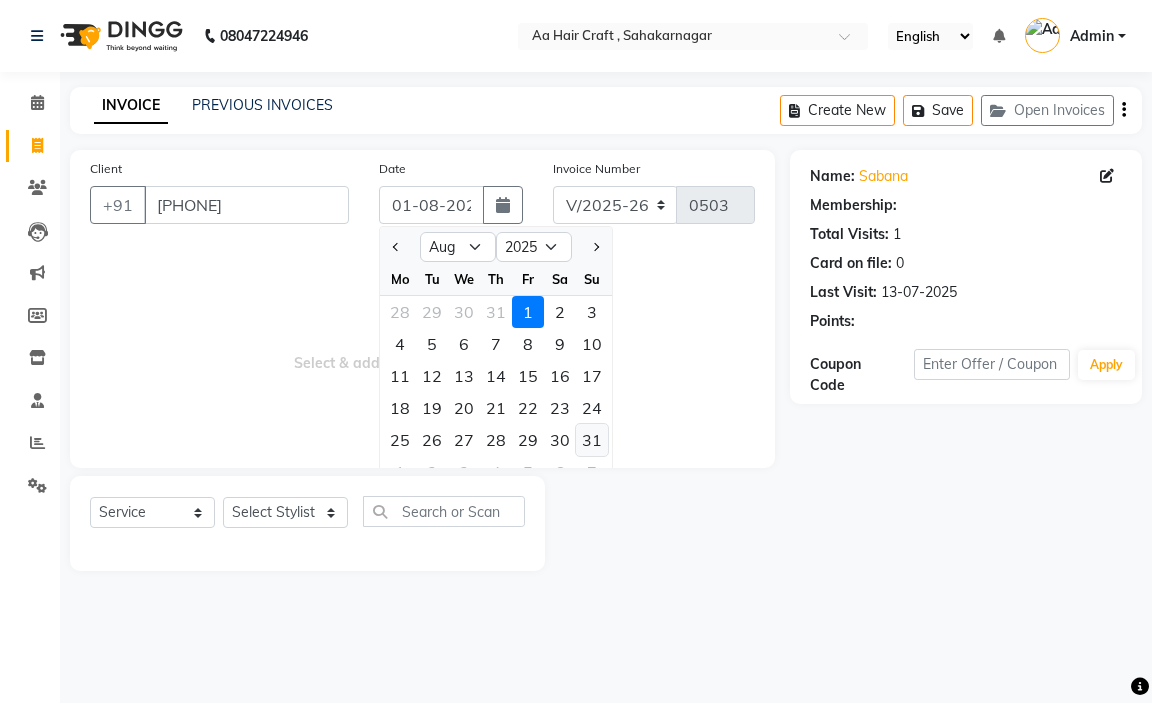 click on "31" 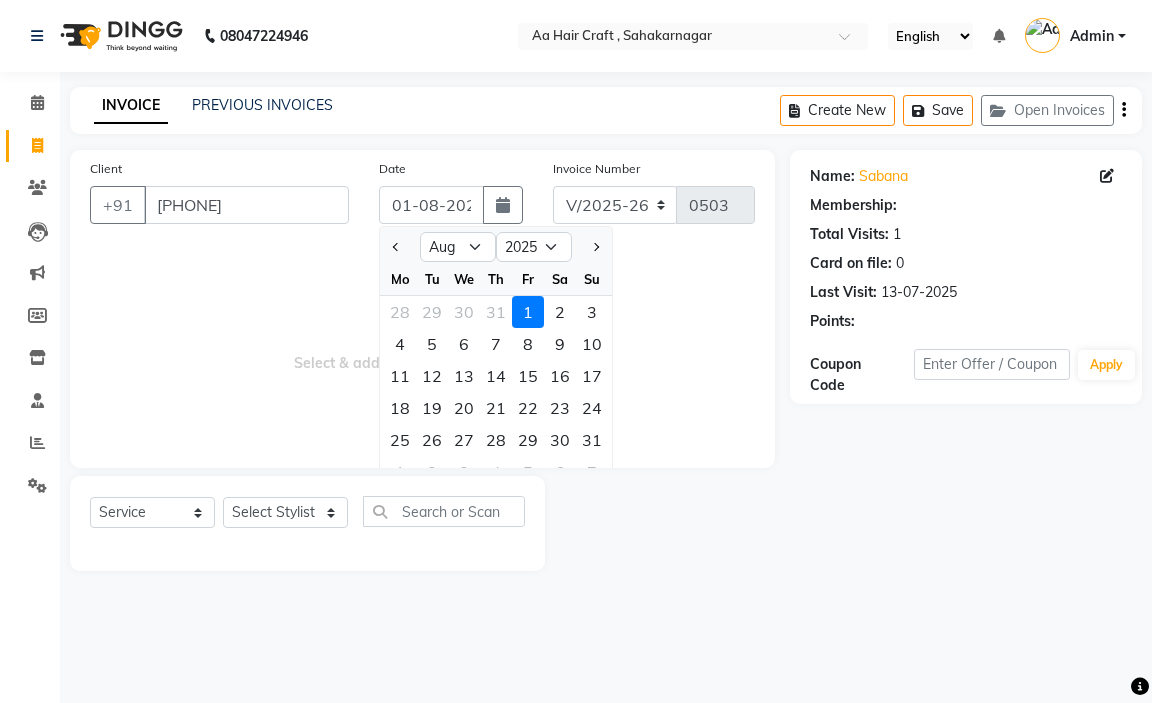 type on "31-08-2025" 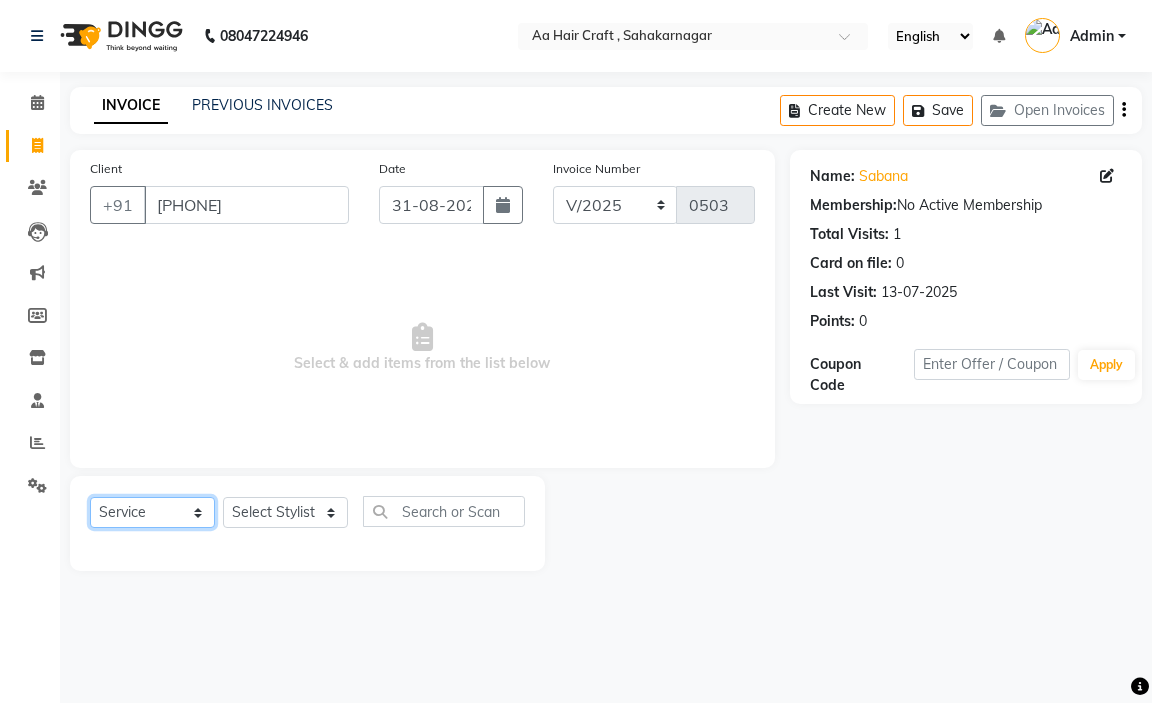 click on "Select  Service  Product  Membership  Package Voucher Prepaid Gift Card" 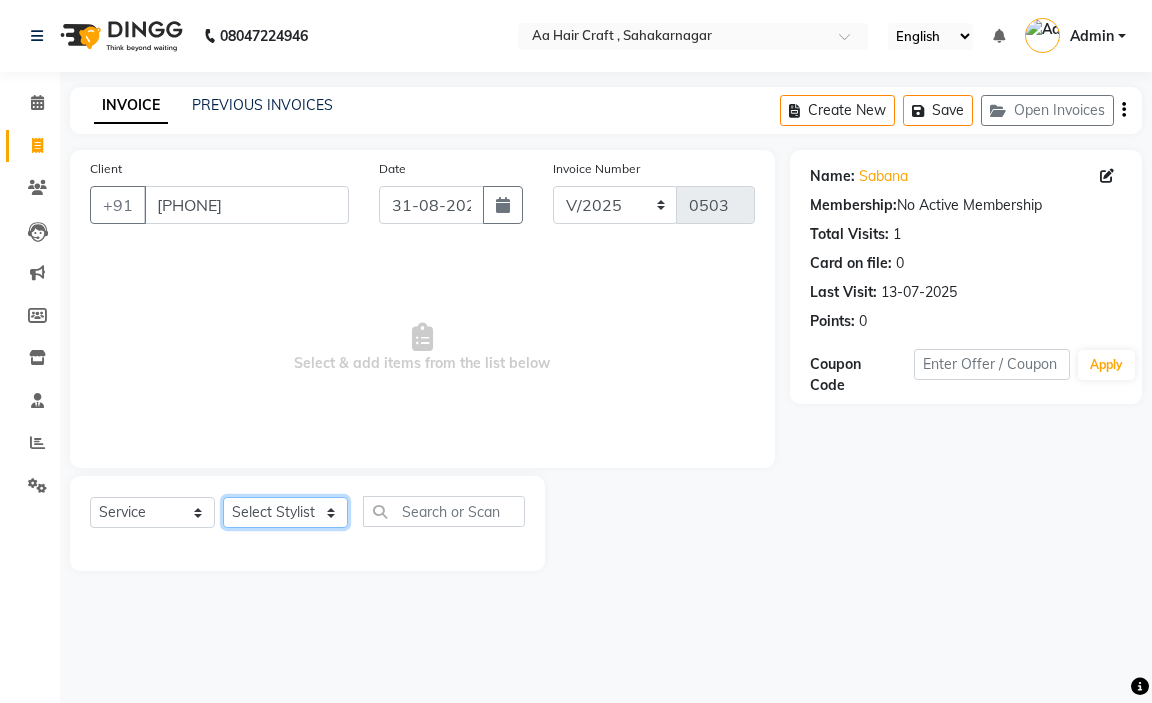 click on "Select Stylist [FIRST] [FIRST] [FIRST] [FIRST] beautycian [FIRST] beautycian [FIRST] [FIRST] [FIRST] beauty and hair" 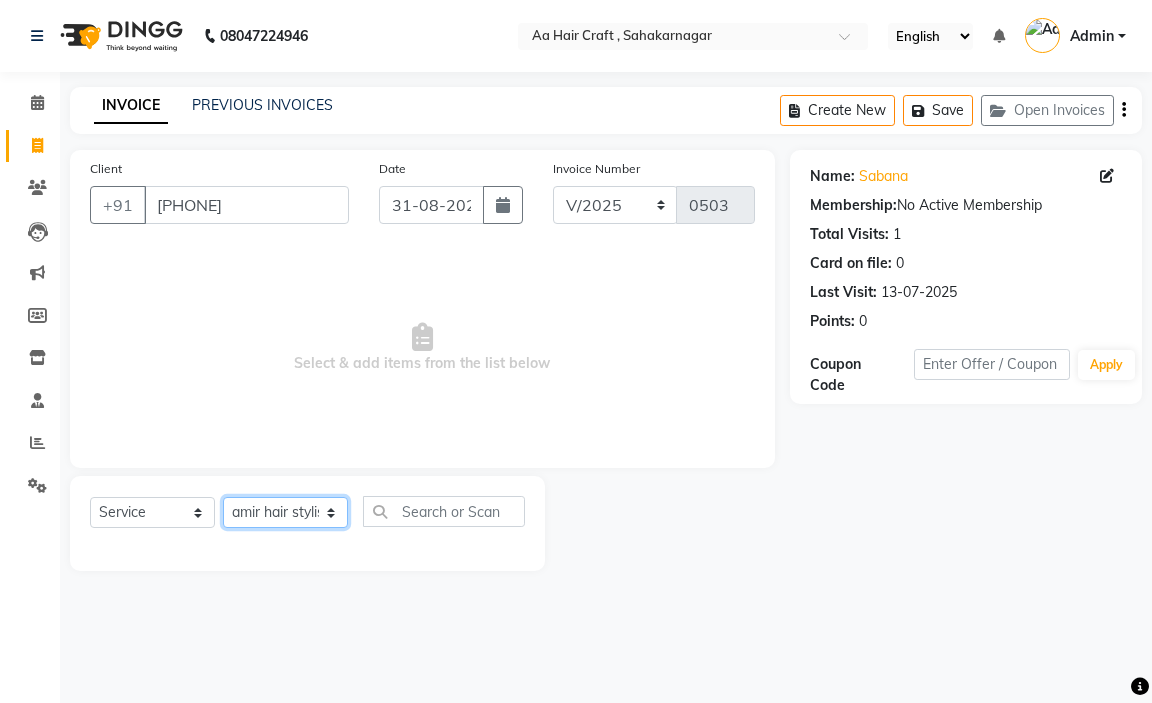 click on "Select Stylist [FIRST] [FIRST] [FIRST] [FIRST] beautycian [FIRST] beautycian [FIRST] [FIRST] [FIRST] beauty and hair" 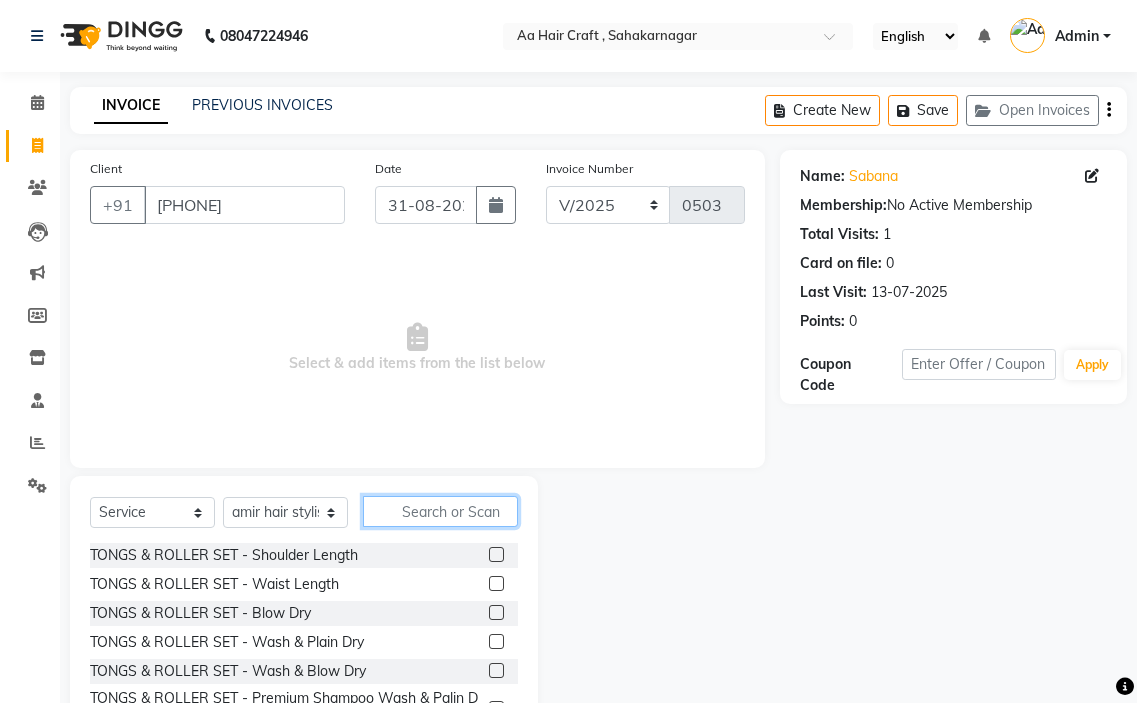 click 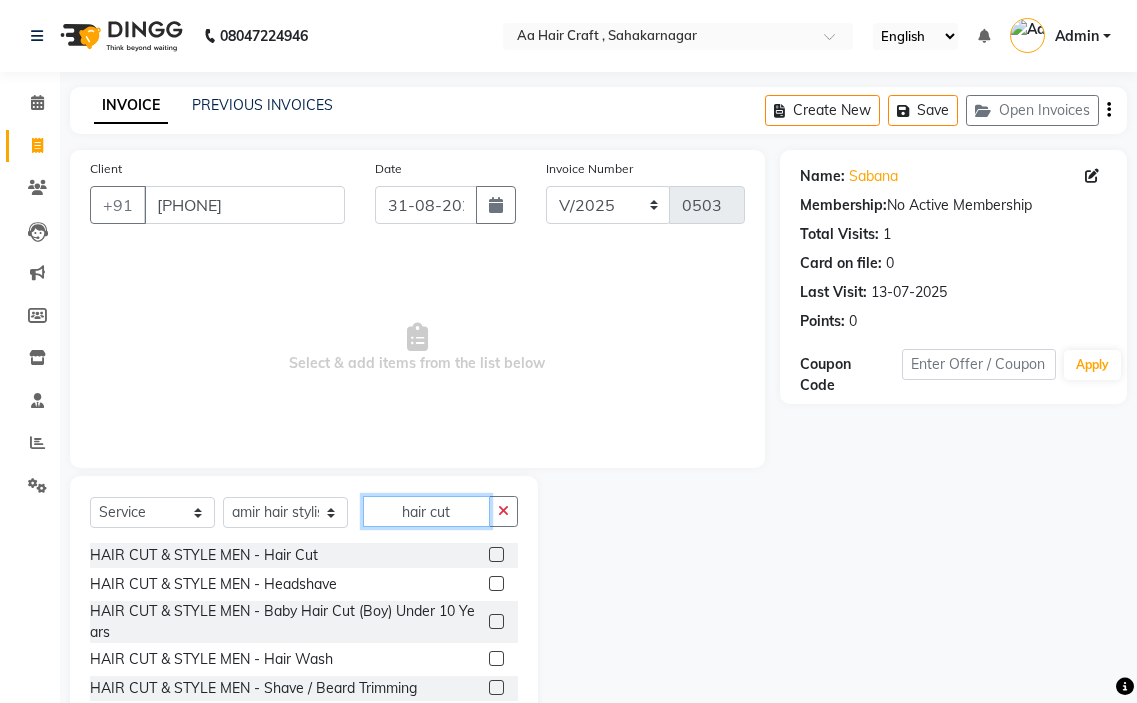 scroll, scrollTop: 49, scrollLeft: 0, axis: vertical 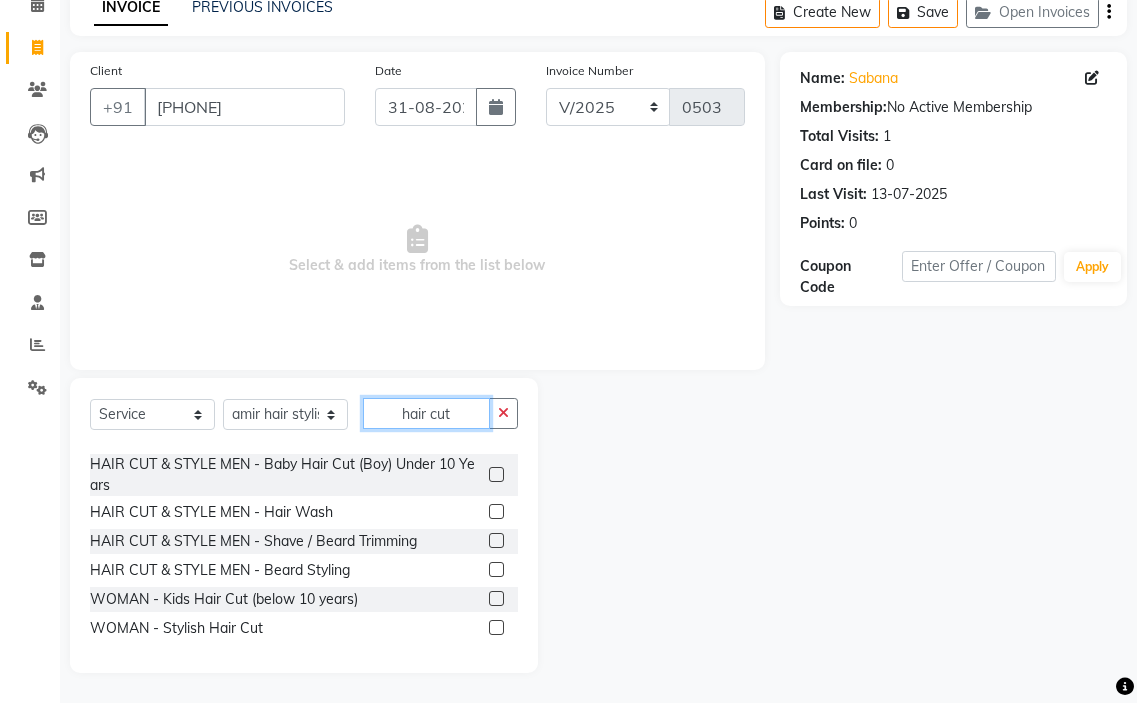 type on "hair cut" 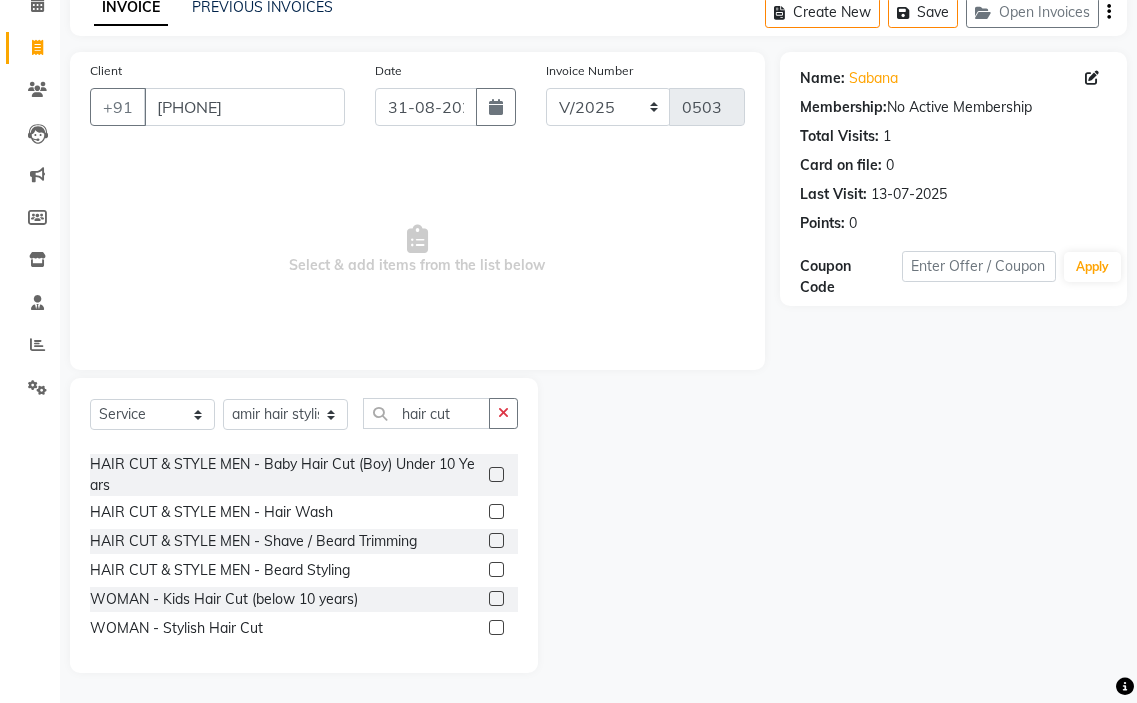 click 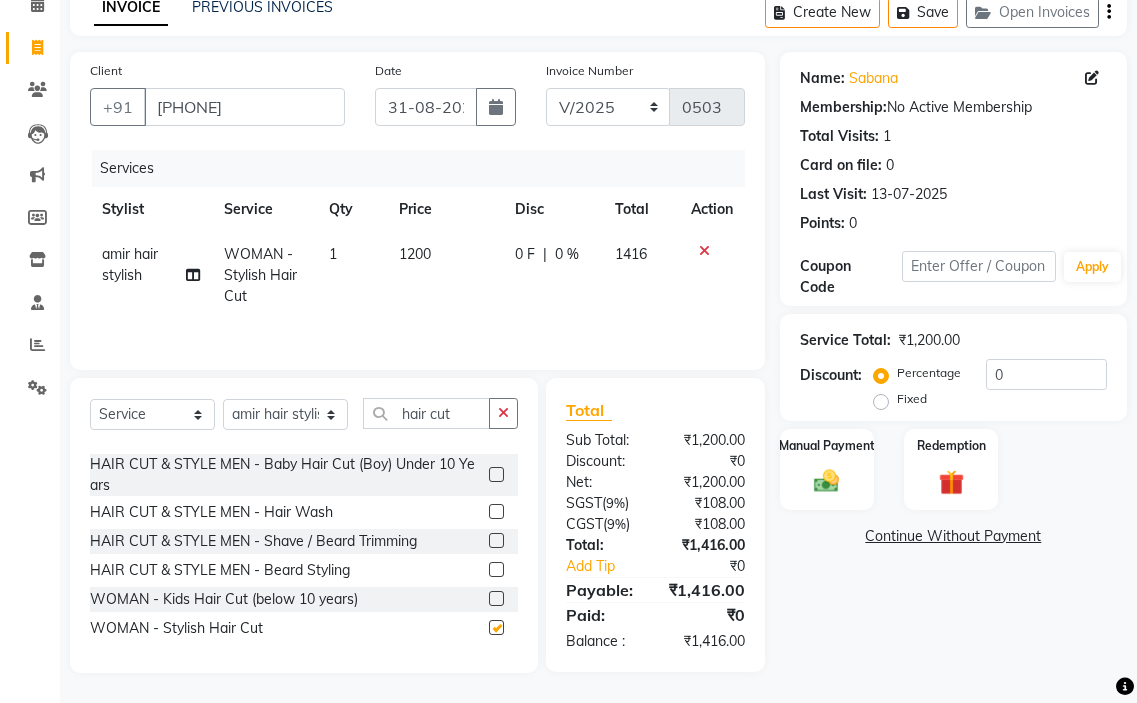 checkbox on "false" 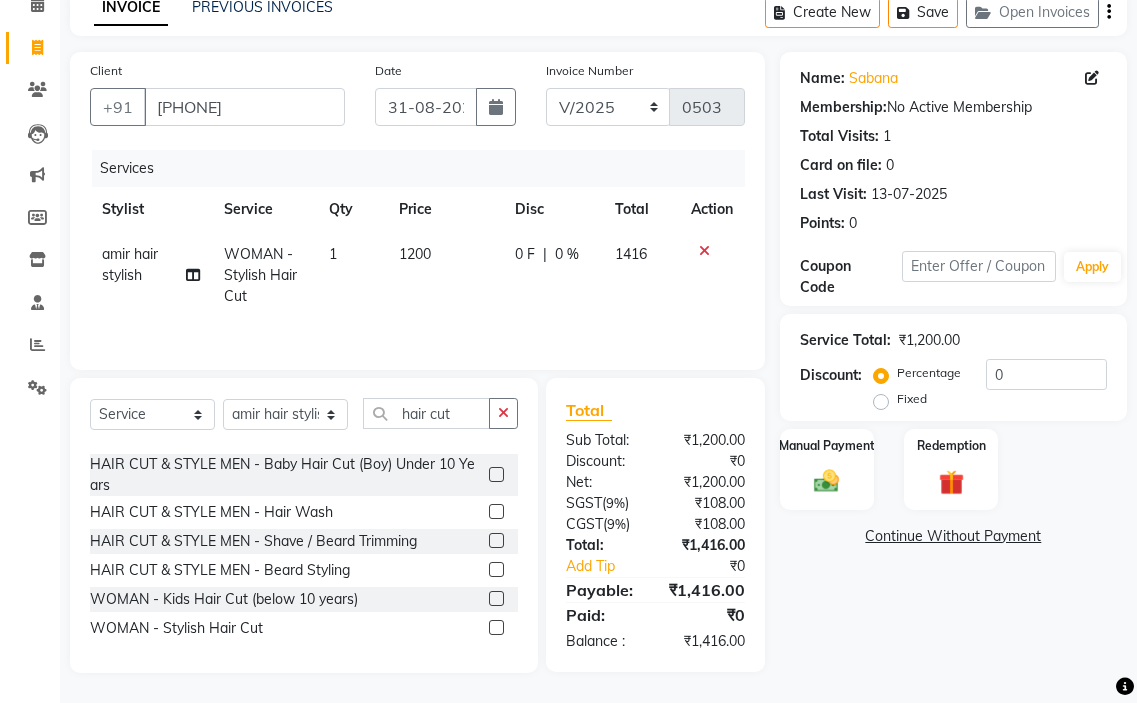 click on "1200" 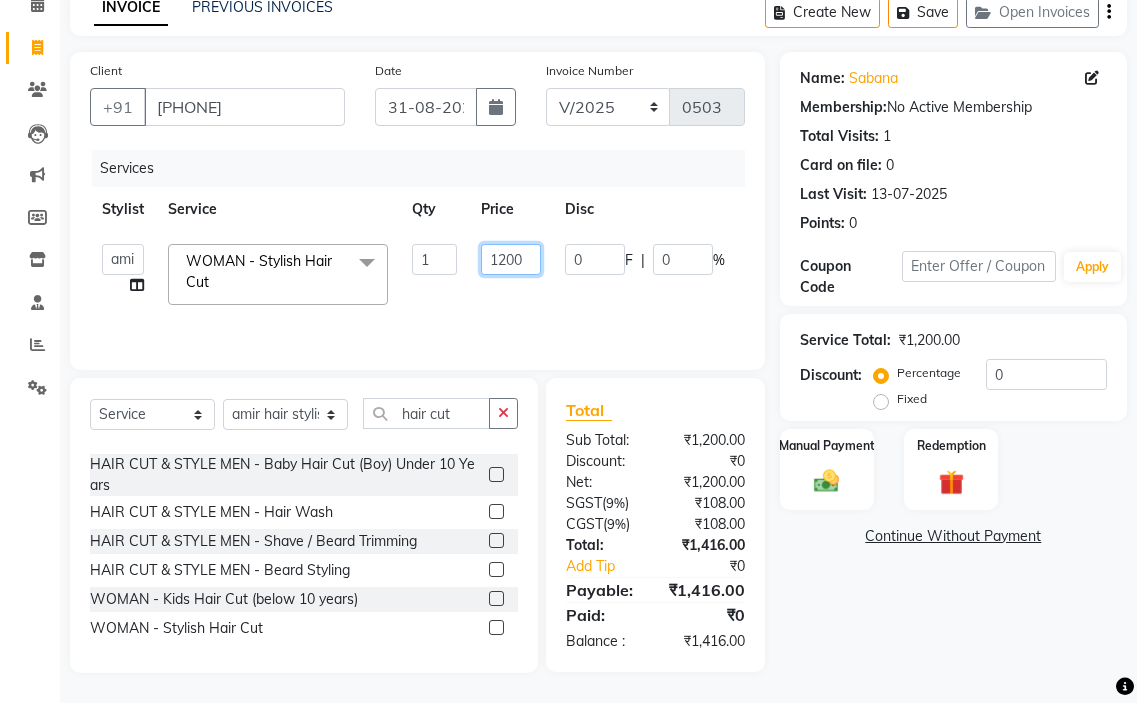 click on "1200" 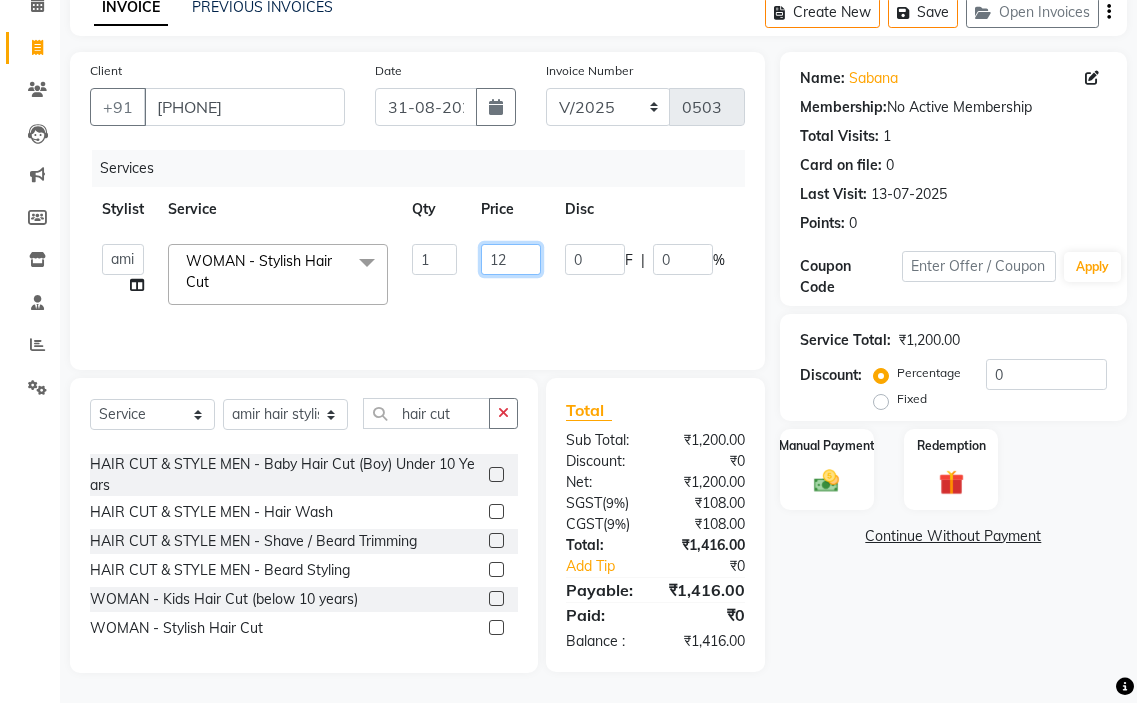 type on "1" 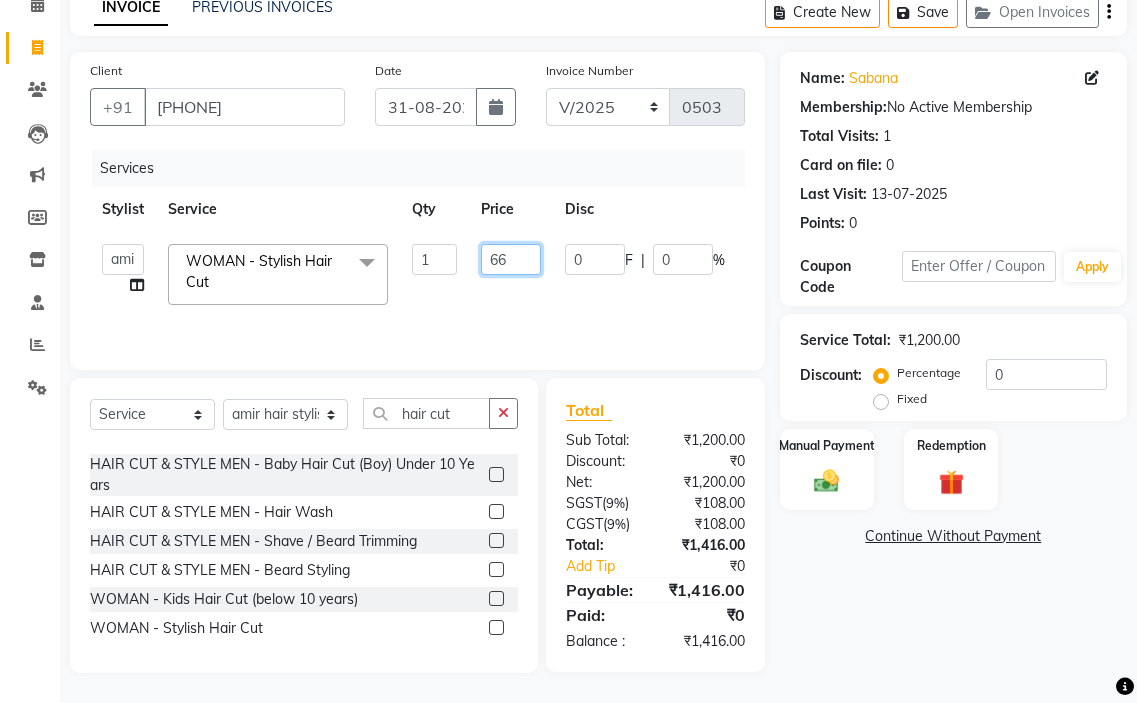 type on "665" 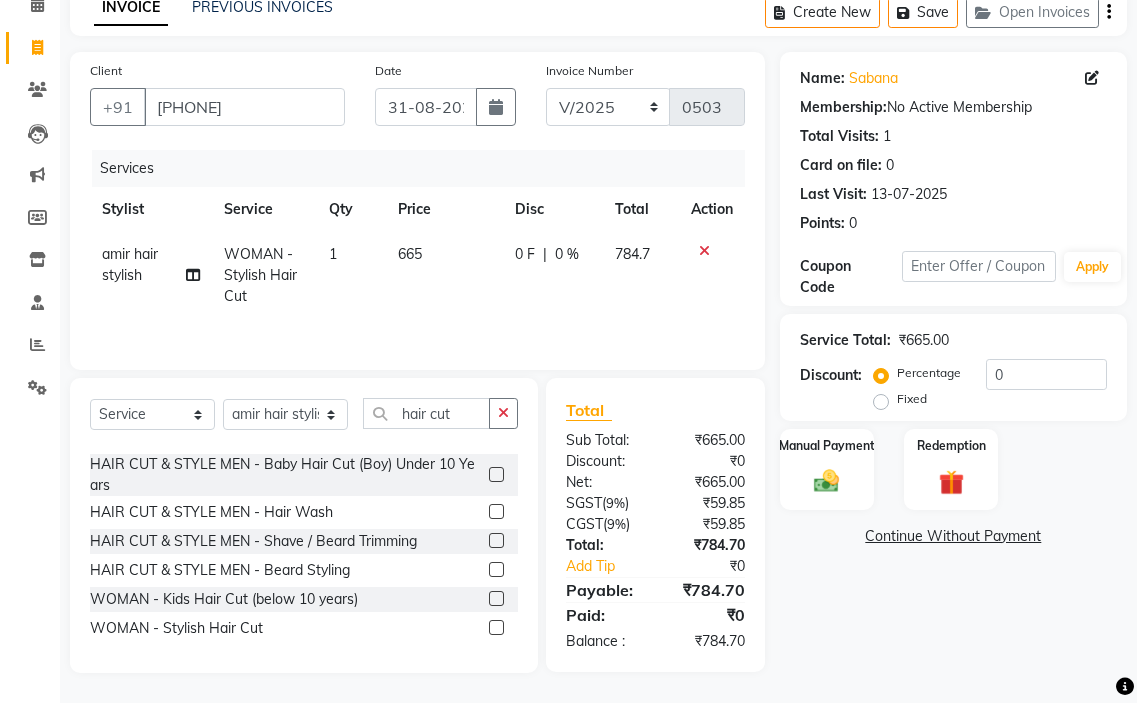 click on "[FIRST] hair stylish WOMAN - Stylish Hair Cut 1 665 0 F | 0 % 784.7" 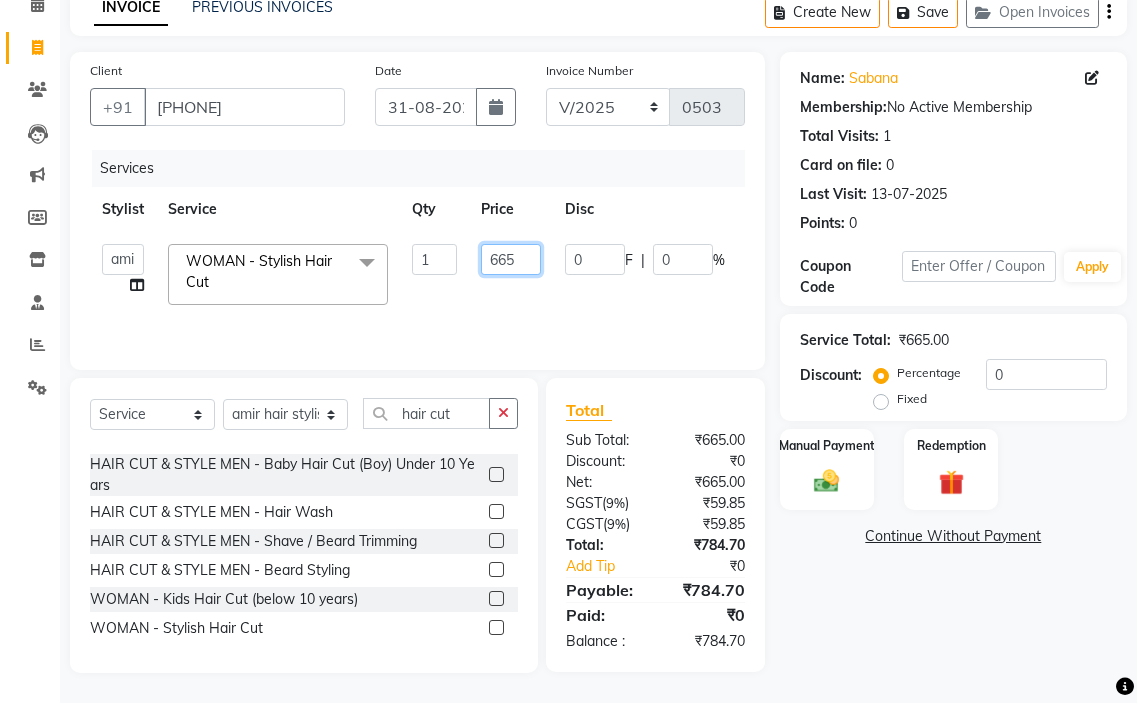click on "665" 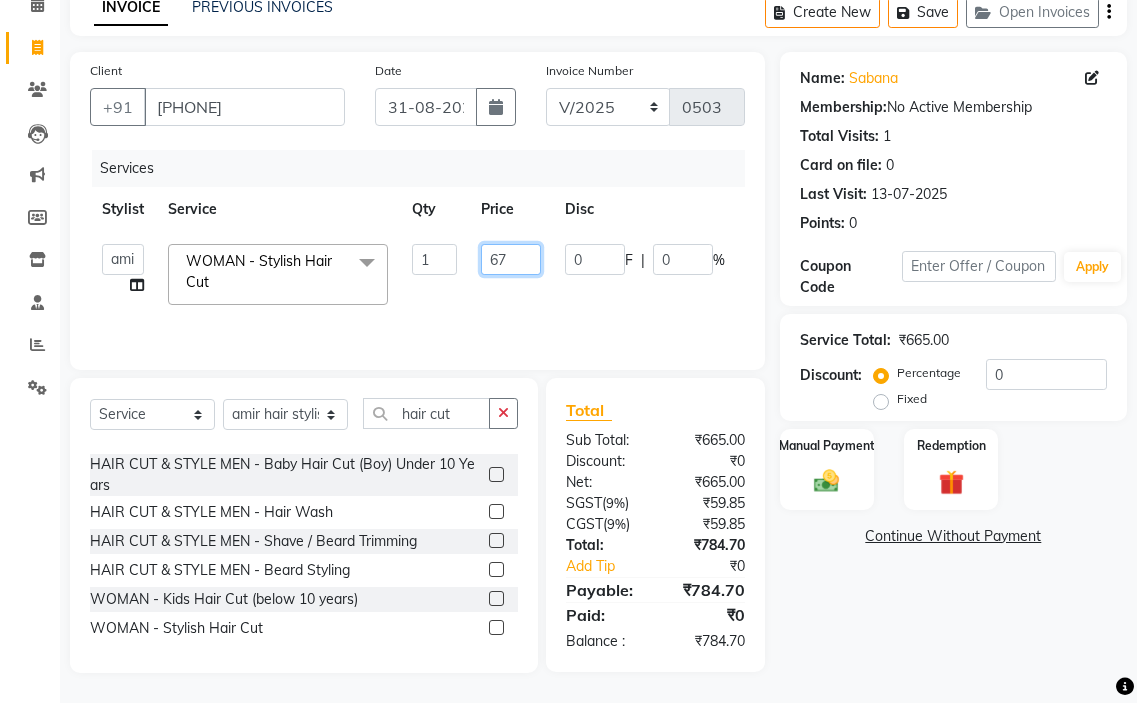 type on "675" 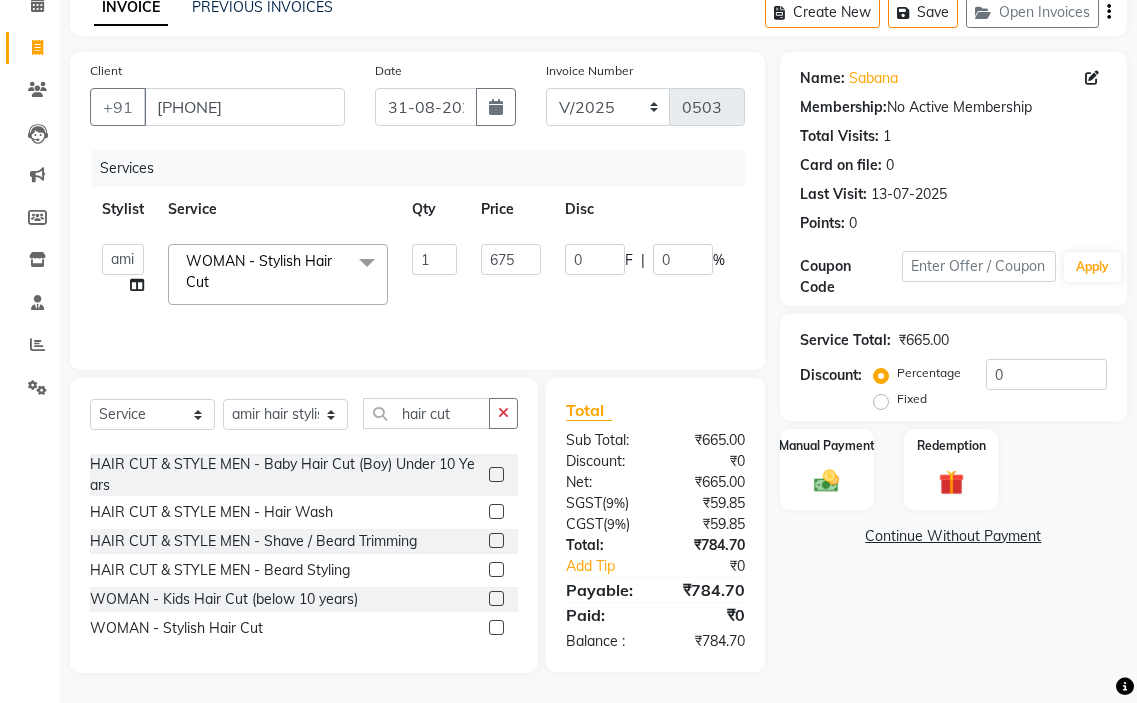 click on "[FIRST] hair stylish   [FIRST]   [FIRST]   [FIRST] beautycian   [FIRST] beautycian   [FIRST]   [FIRST]   [FIRST] beauty and hair  WOMAN - Stylish Hair Cut  x TONGS  & ROLLER SET - Shoulder Length TONGS  & ROLLER SET - Waist Length TONGS  & ROLLER SET - Blow Dry TONGS  & ROLLER SET - Wash  & Plain Dry TONGS  & ROLLER SET - Wash  & Blow Dry TONGS  & ROLLER SET - Premium Shampoo Wash  & Palin Dry TONGS  & ROLLER SET - Premium Shampoo Wash  & Blow Dry nanoplasty treatment GLOBAL HAIR COLOUR ( WITH AMMONIA ) - Upto Neck GLOBAL HAIR COLOUR ( WITH AMMONIA ) - Upto Sholder GLOBAL HAIR COLOUR ( WITH AMMONIA ) - Upto Mid-back GLOBAL HAIR COLOUR ( WITH AMMONIA ) - Waist  & Below GLOBAL HAIR COLOUR ( WITH AMMONIA ) - Root touch up (upto 2 inch) GLOBAL HIGHLIGHTS - Upto Neck GLOBAL HIGHLIGHTS - Upto Sholder GLOBAL HIGHLIGHTS - Upto Mid-back GLOBAL HIGHLIGHTS - Waist  & Below GLOBAL HIGHLIGHTS - Crown Highlights GLOBAL HIGHLIGHTS - Highlight Perstreaks  & Prelightninh SMOOTHENING / REBONDING - Upto Neck SMOOTHENING / REBONDING - Upto Sholder 1 675" 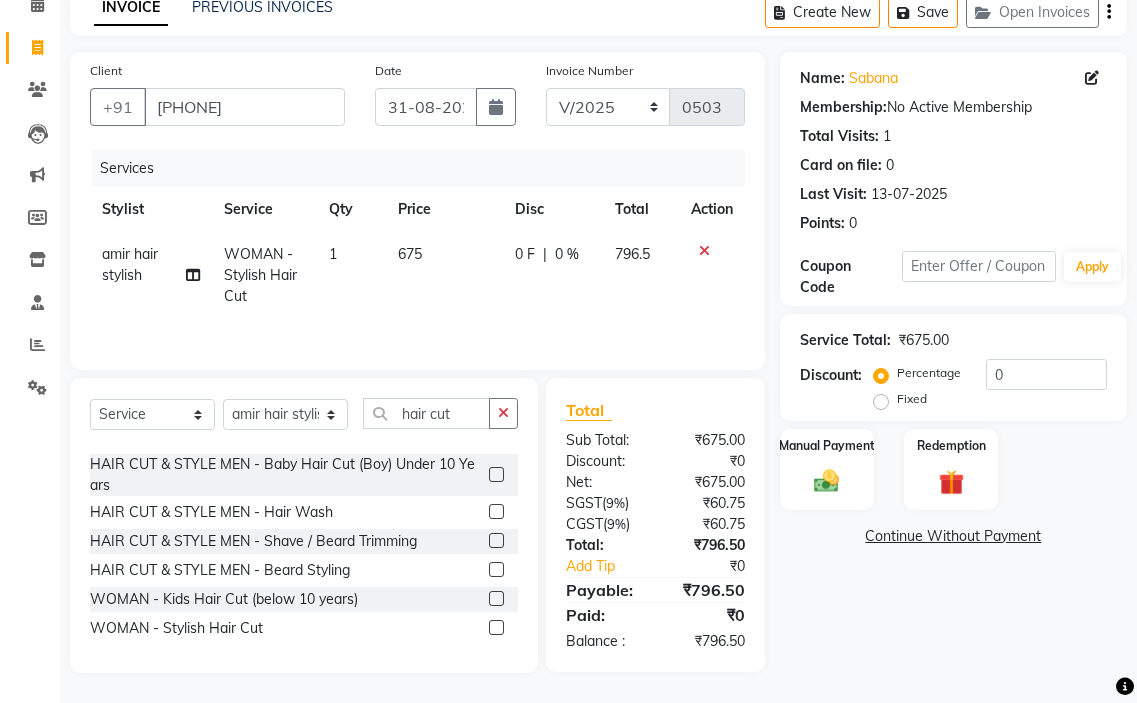 click on "675" 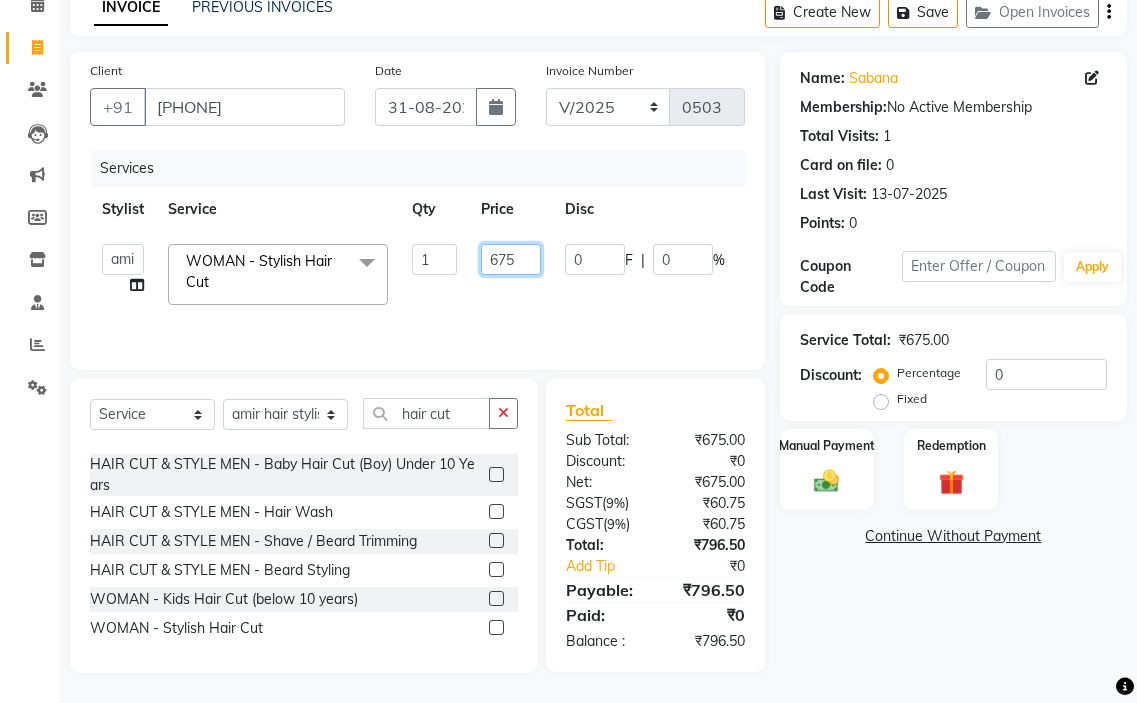 click on "675" 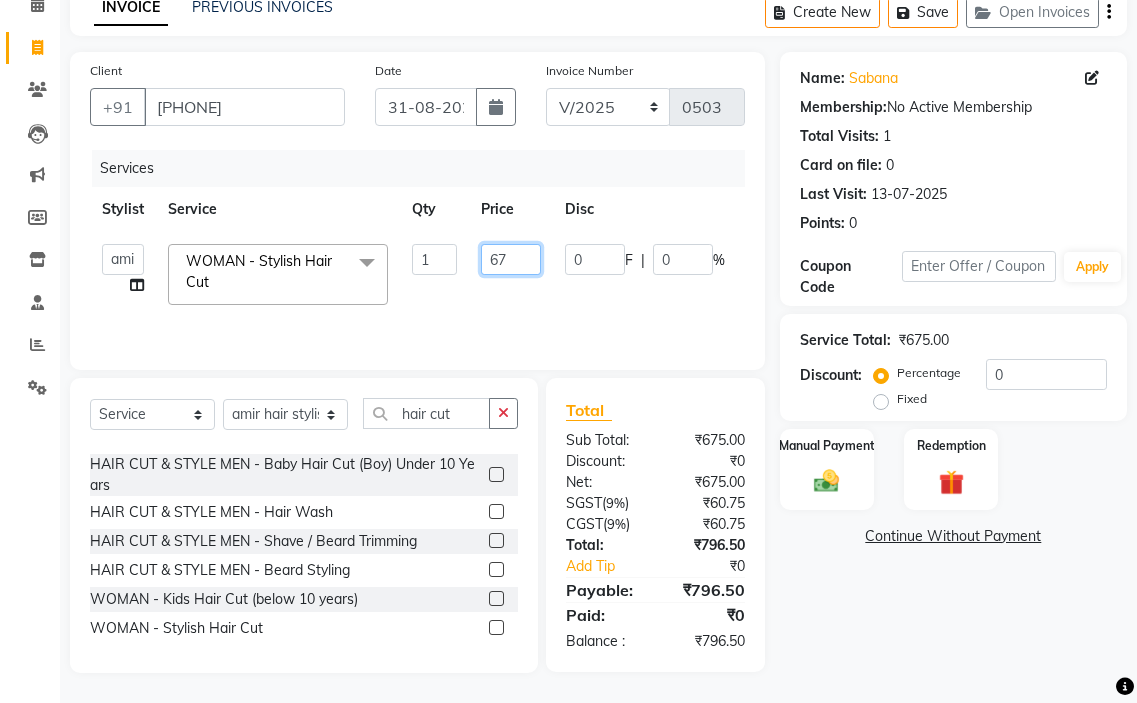 type on "678" 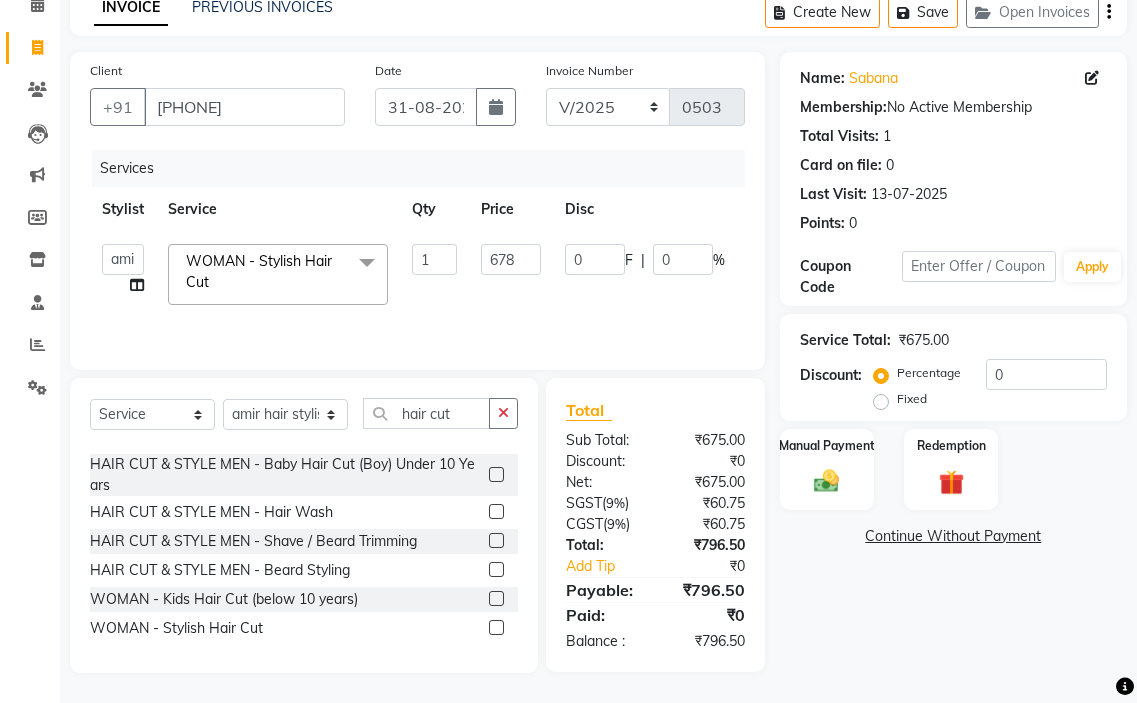 click on "[FIRST] hair stylish   [FIRST]   [FIRST]   [FIRST] beautycian   [FIRST] beautycian   [FIRST]   [FIRST]   [FIRST] beauty and hair  WOMAN - Stylish Hair Cut  x TONGS  & ROLLER SET - Shoulder Length TONGS  & ROLLER SET - Waist Length TONGS  & ROLLER SET - Blow Dry TONGS  & ROLLER SET - Wash  & Plain Dry TONGS  & ROLLER SET - Wash  & Blow Dry TONGS  & ROLLER SET - Premium Shampoo Wash  & Palin Dry TONGS  & ROLLER SET - Premium Shampoo Wash  & Blow Dry nanoplasty treatment GLOBAL HAIR COLOUR ( WITH AMMONIA ) - Upto Neck GLOBAL HAIR COLOUR ( WITH AMMONIA ) - Upto Sholder GLOBAL HAIR COLOUR ( WITH AMMONIA ) - Upto Mid-back GLOBAL HAIR COLOUR ( WITH AMMONIA ) - Waist  & Below GLOBAL HAIR COLOUR ( WITH AMMONIA ) - Root touch up (upto 2 inch) GLOBAL HIGHLIGHTS - Upto Neck GLOBAL HIGHLIGHTS - Upto Sholder GLOBAL HIGHLIGHTS - Upto Mid-back GLOBAL HIGHLIGHTS - Waist  & Below GLOBAL HIGHLIGHTS - Crown Highlights GLOBAL HIGHLIGHTS - Highlight Perstreaks  & Prelightninh SMOOTHENING / REBONDING - Upto Neck SMOOTHENING / REBONDING - Upto Sholder 1 678" 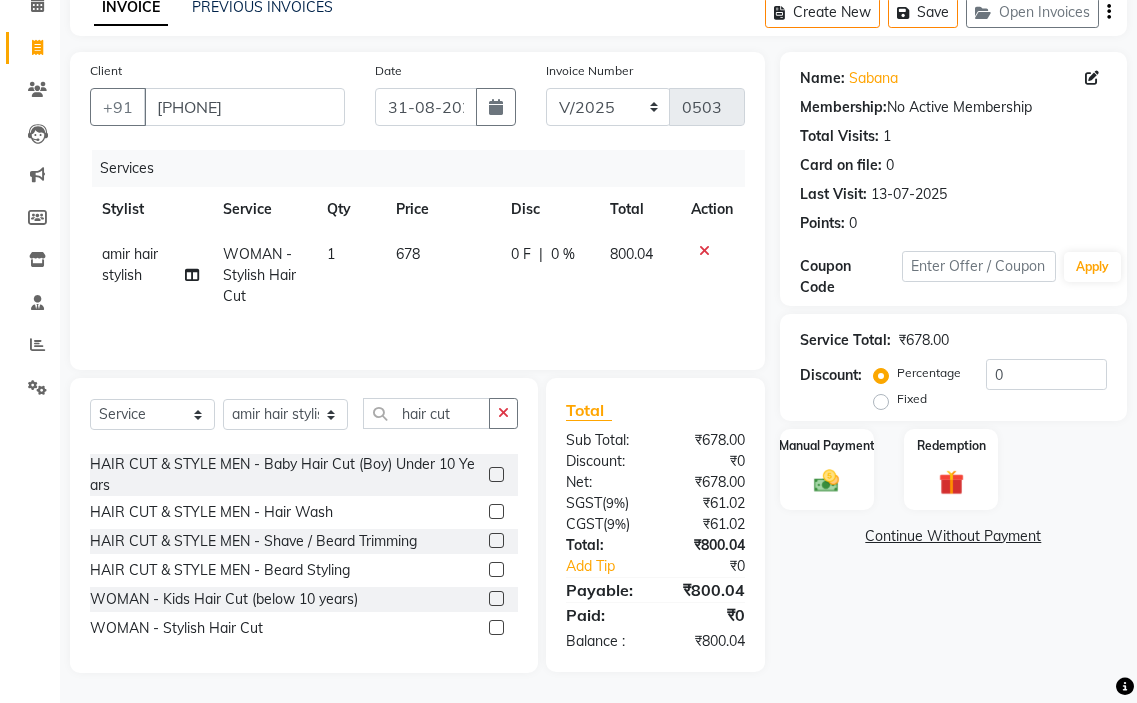 click on "678" 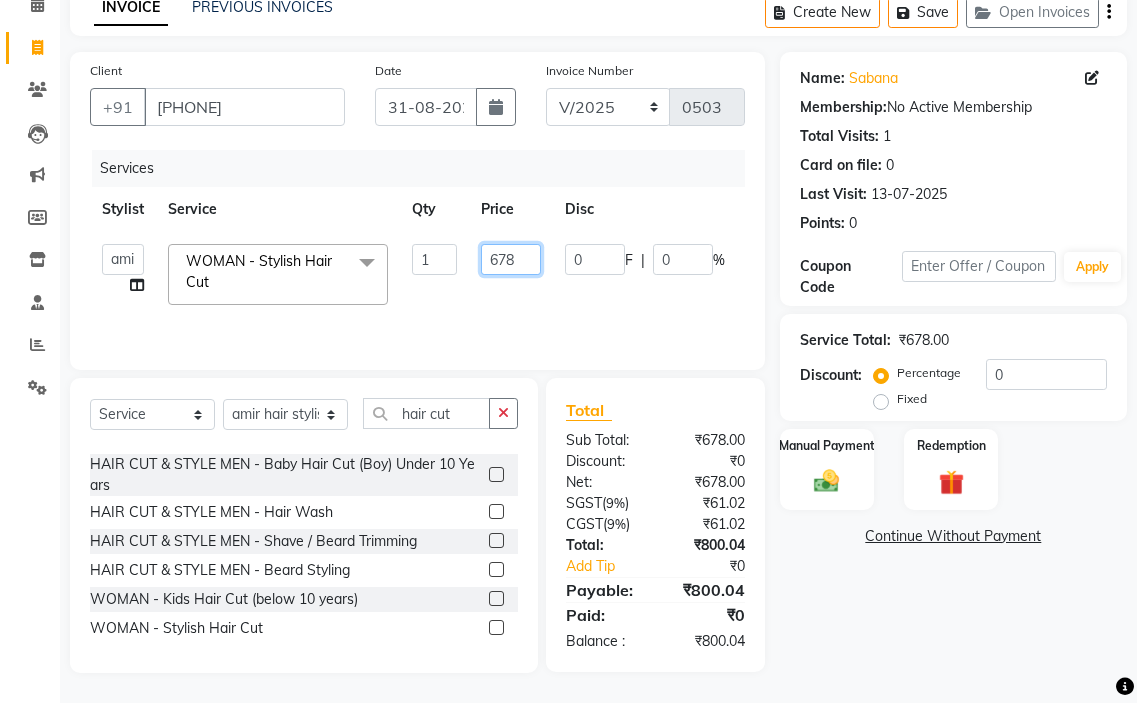 click on "678" 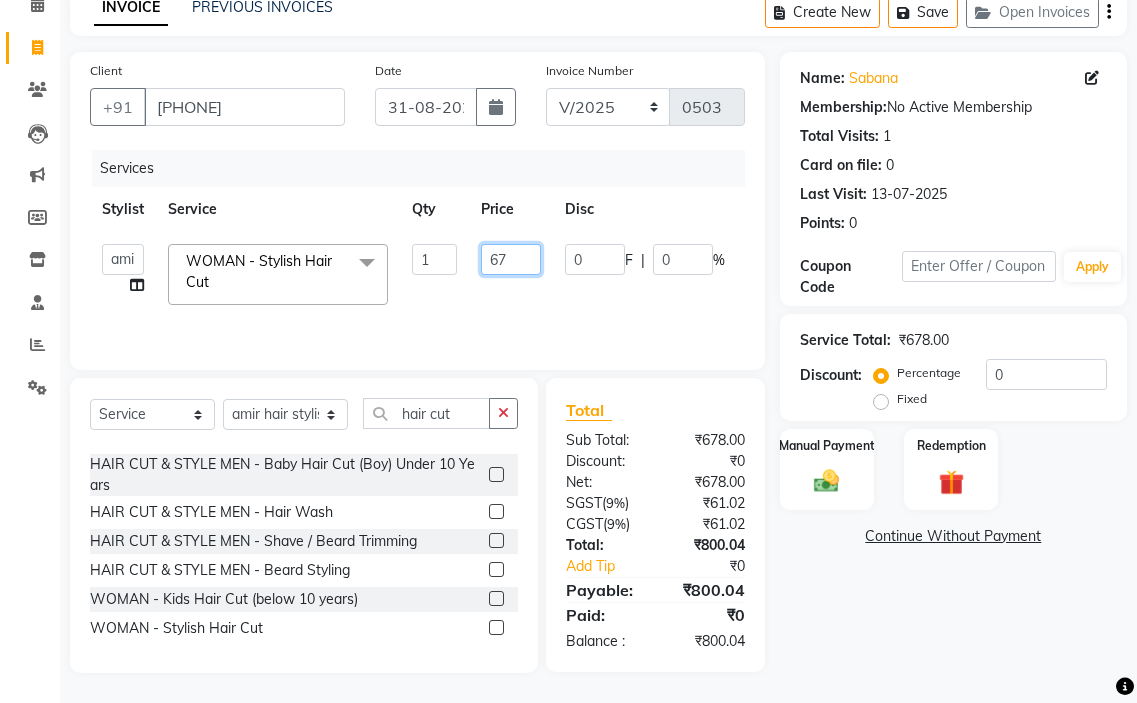 type on "677" 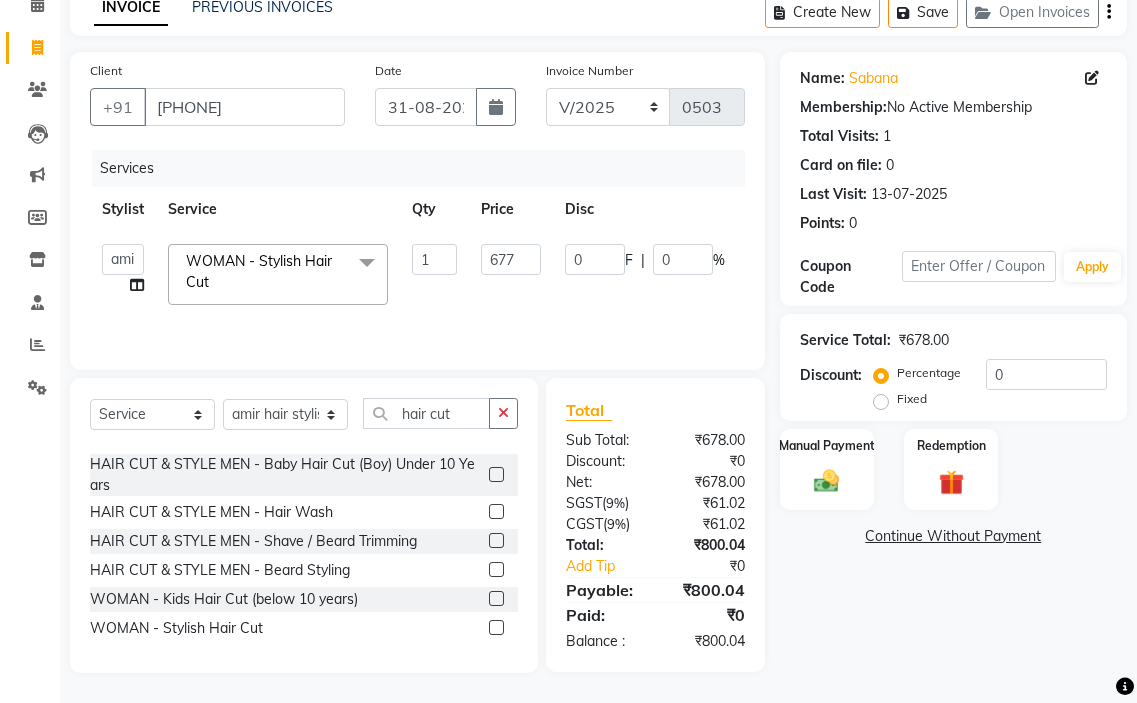 click on "0 F | 0 %" 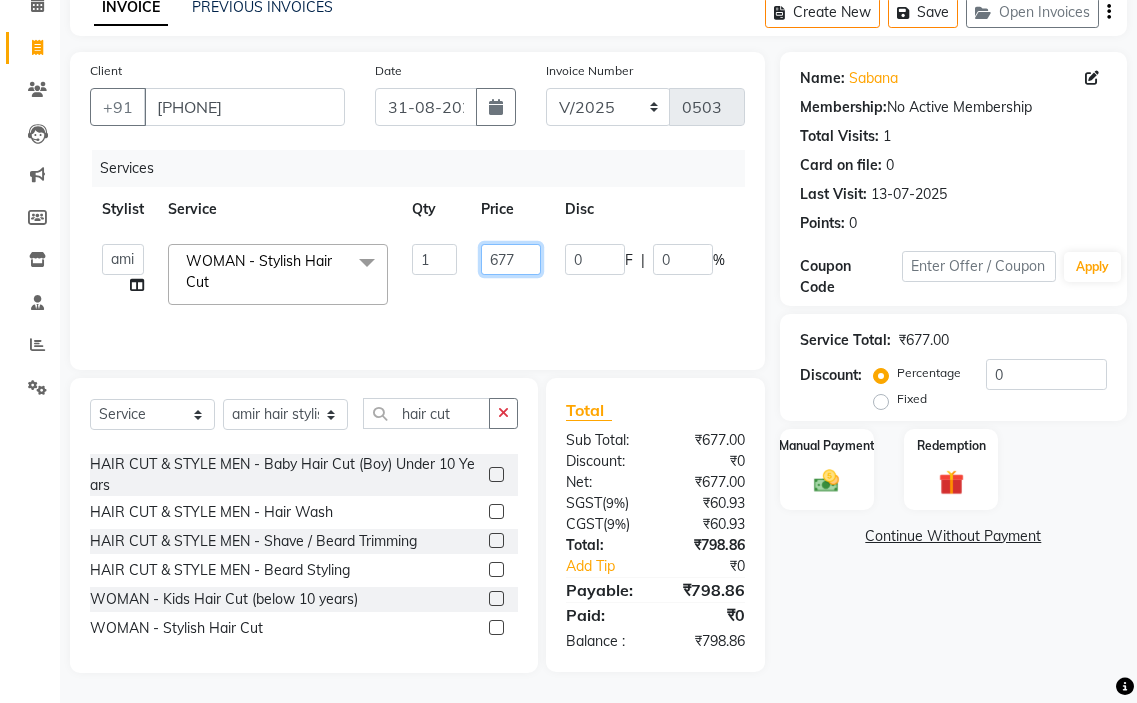 click on "677" 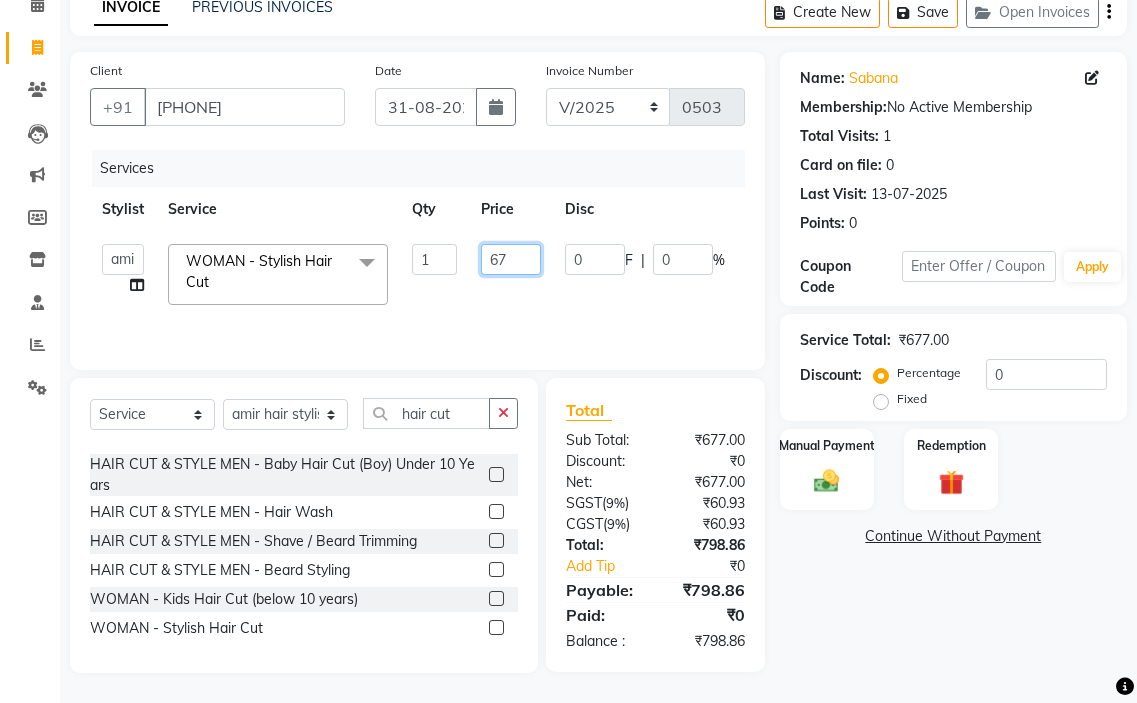 type on "678" 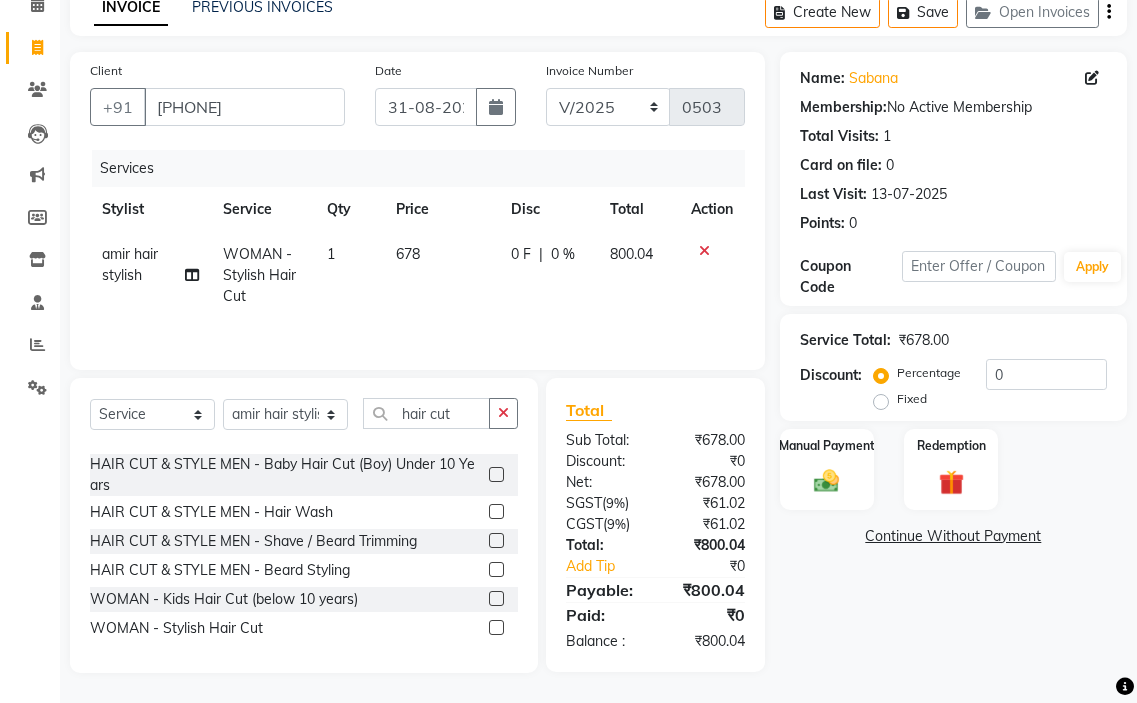 click on "0 F | 0 %" 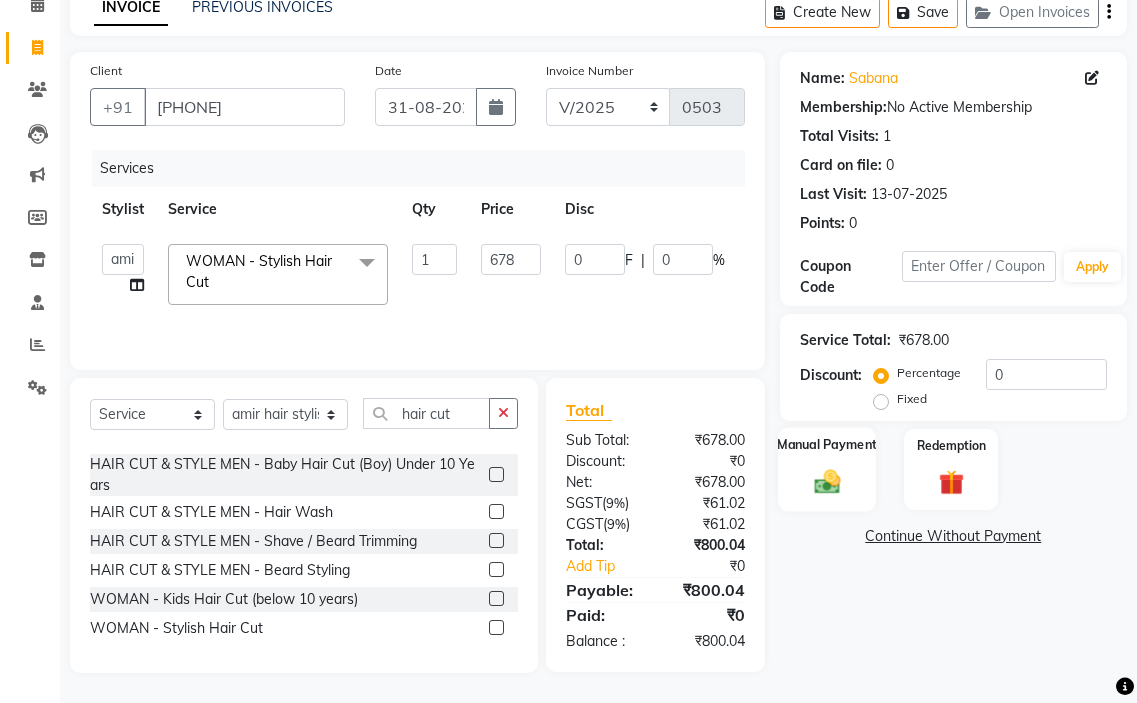 click 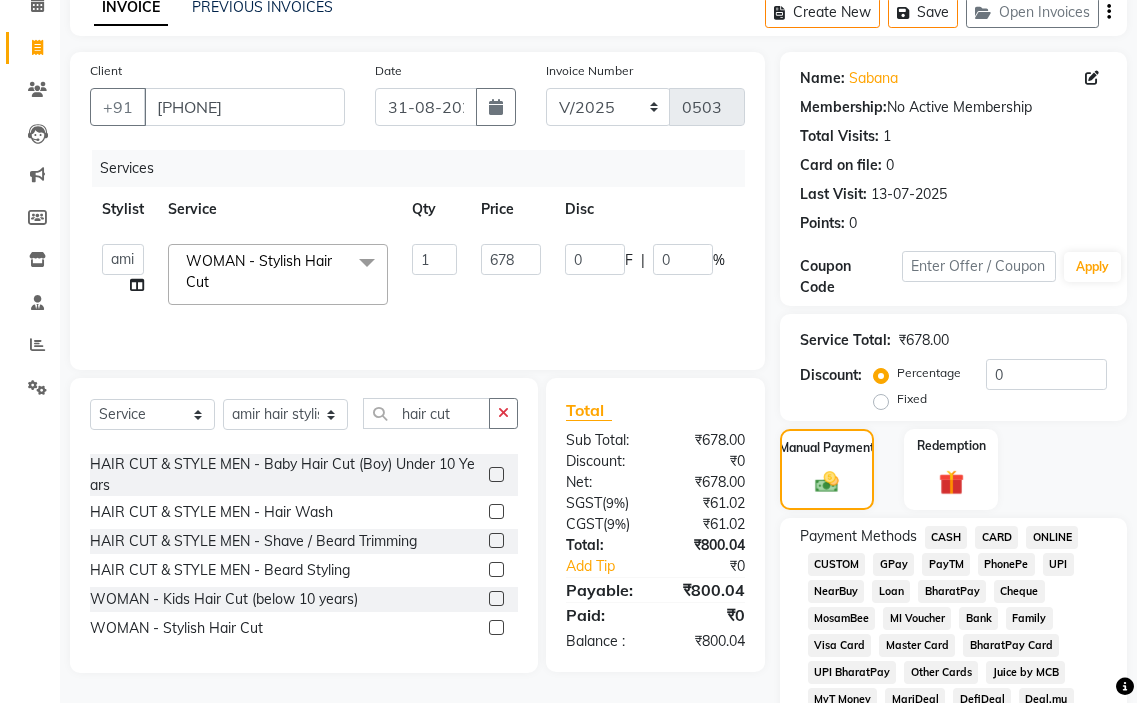 click on "GPay" 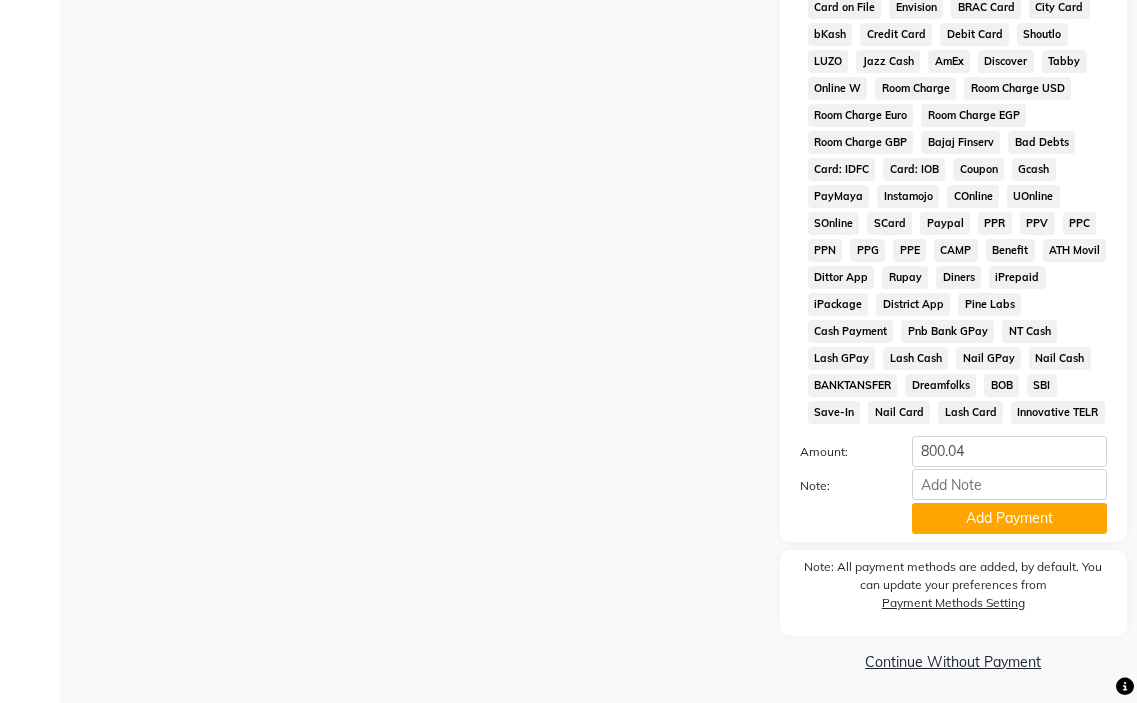 scroll, scrollTop: 1010, scrollLeft: 0, axis: vertical 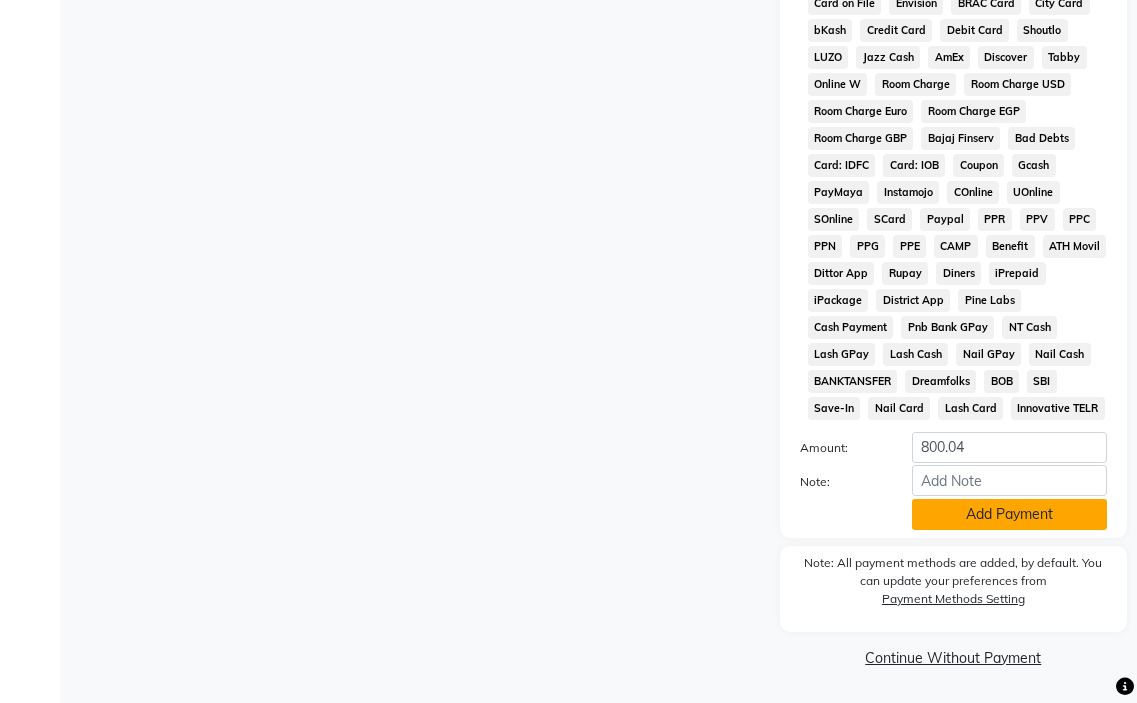 click on "Add Payment" 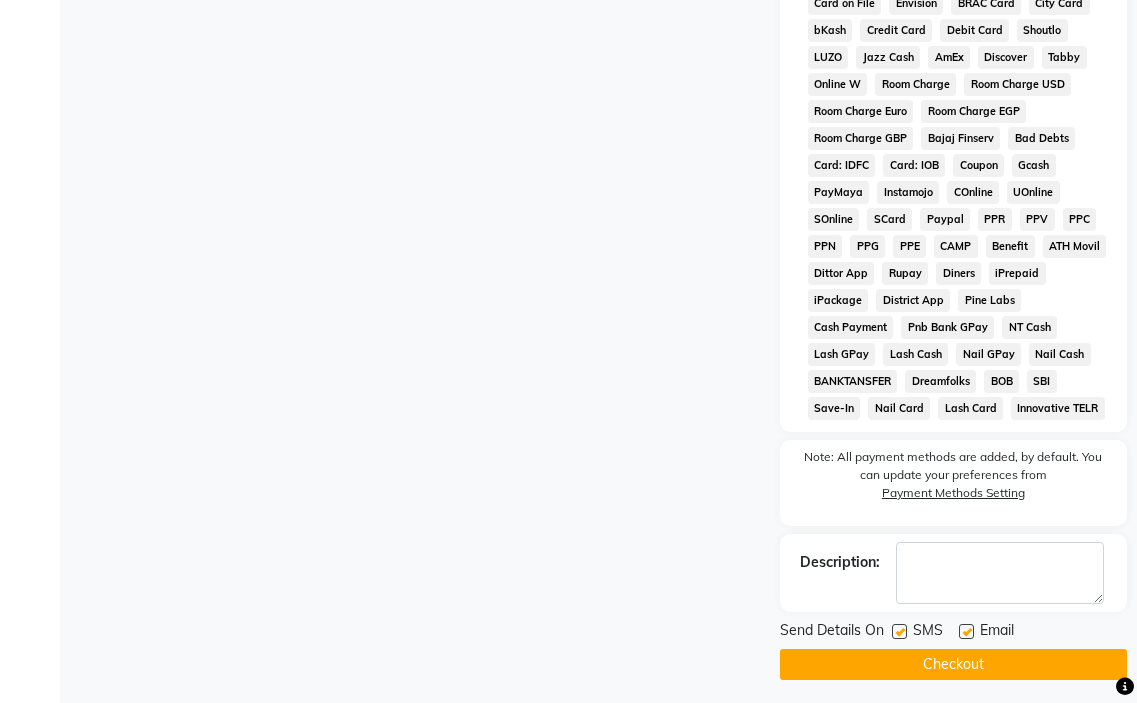 click 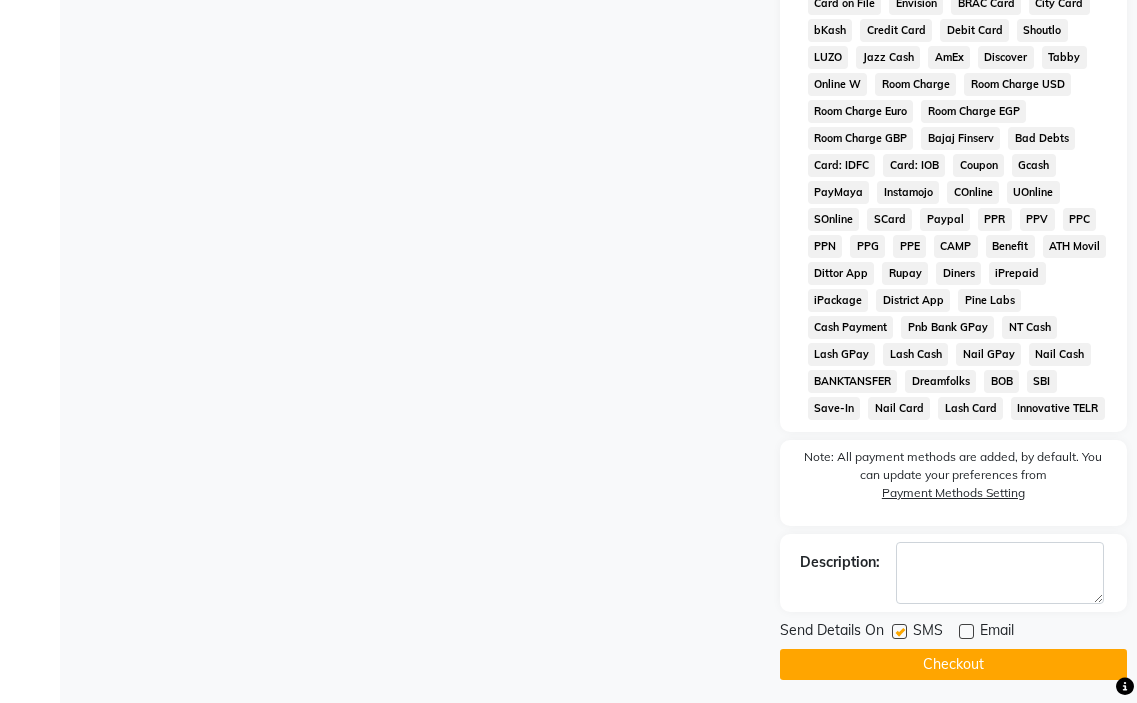 click on "Checkout" 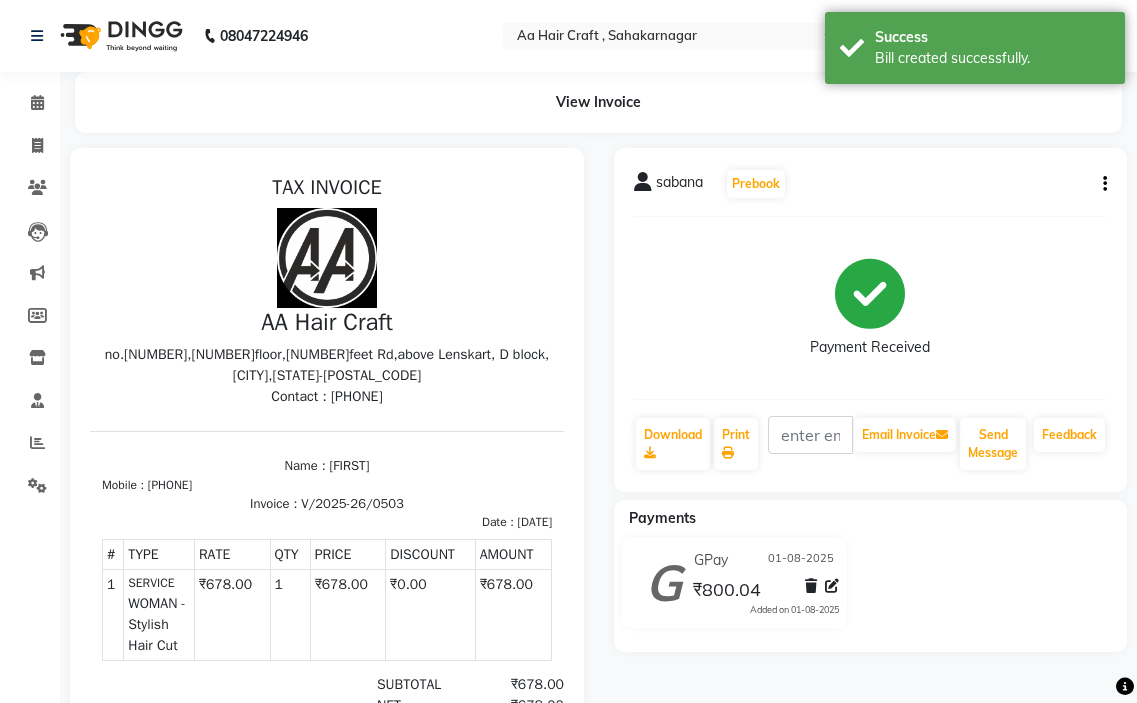 scroll, scrollTop: 0, scrollLeft: 0, axis: both 